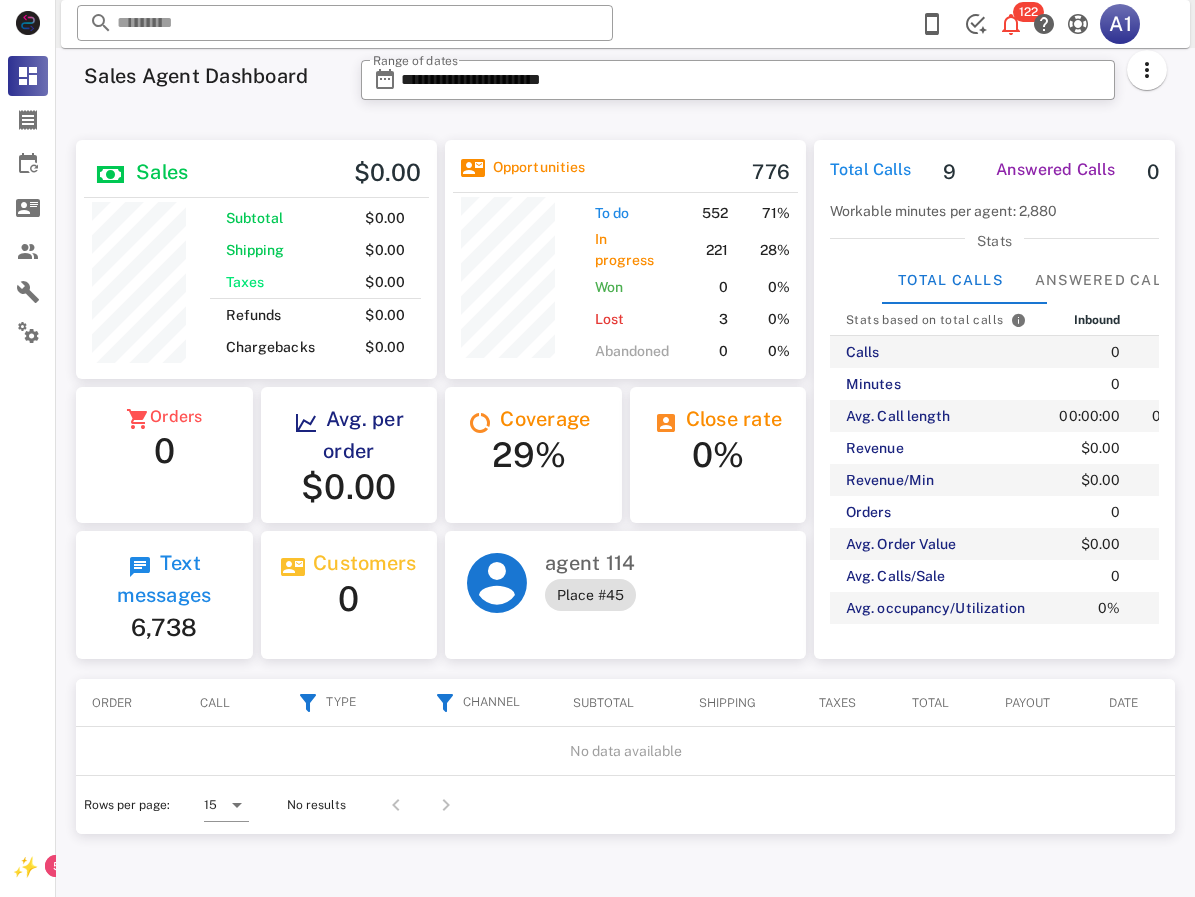 scroll, scrollTop: 0, scrollLeft: 0, axis: both 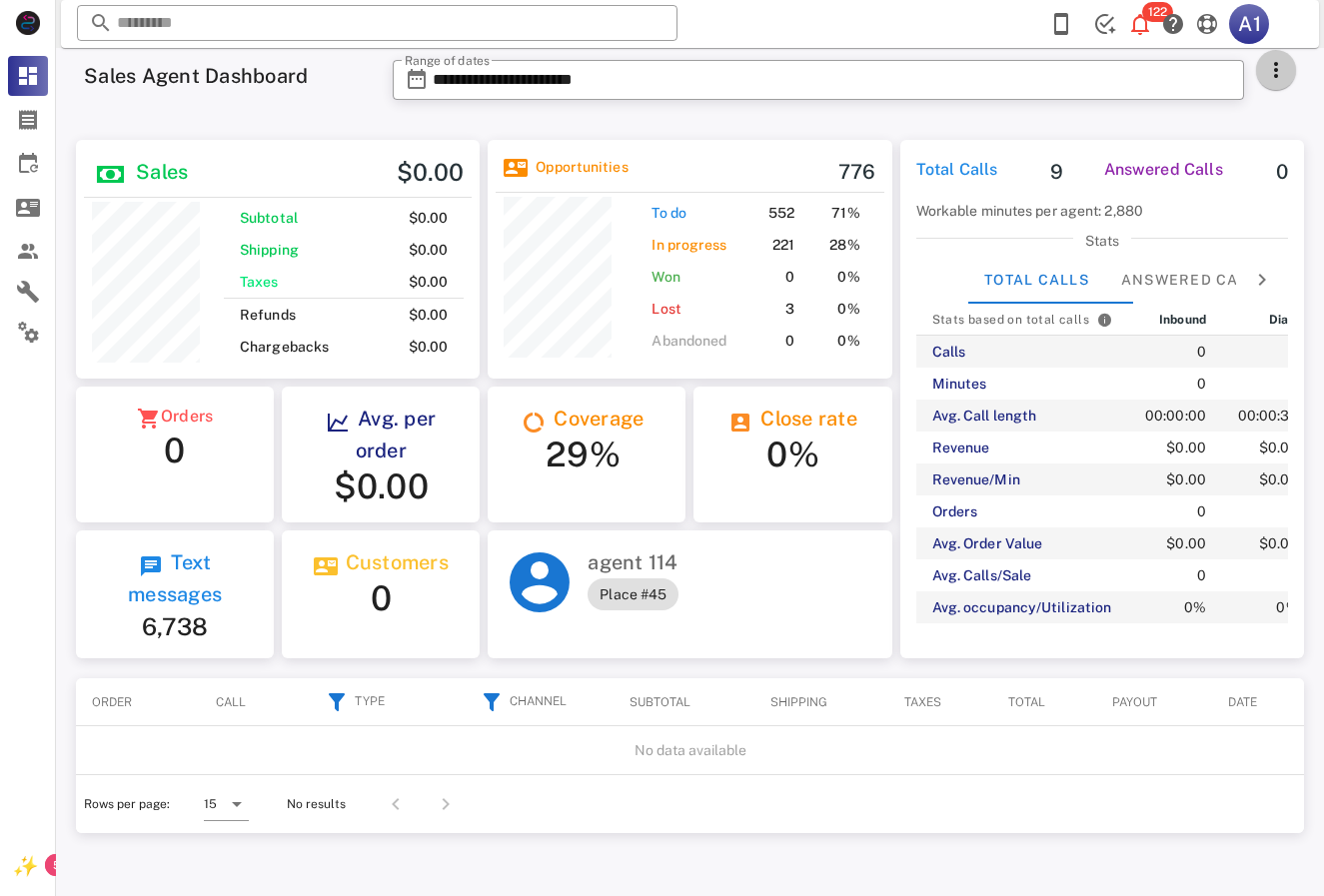 drag, startPoint x: 1280, startPoint y: 68, endPoint x: 1265, endPoint y: 73, distance: 15.811388 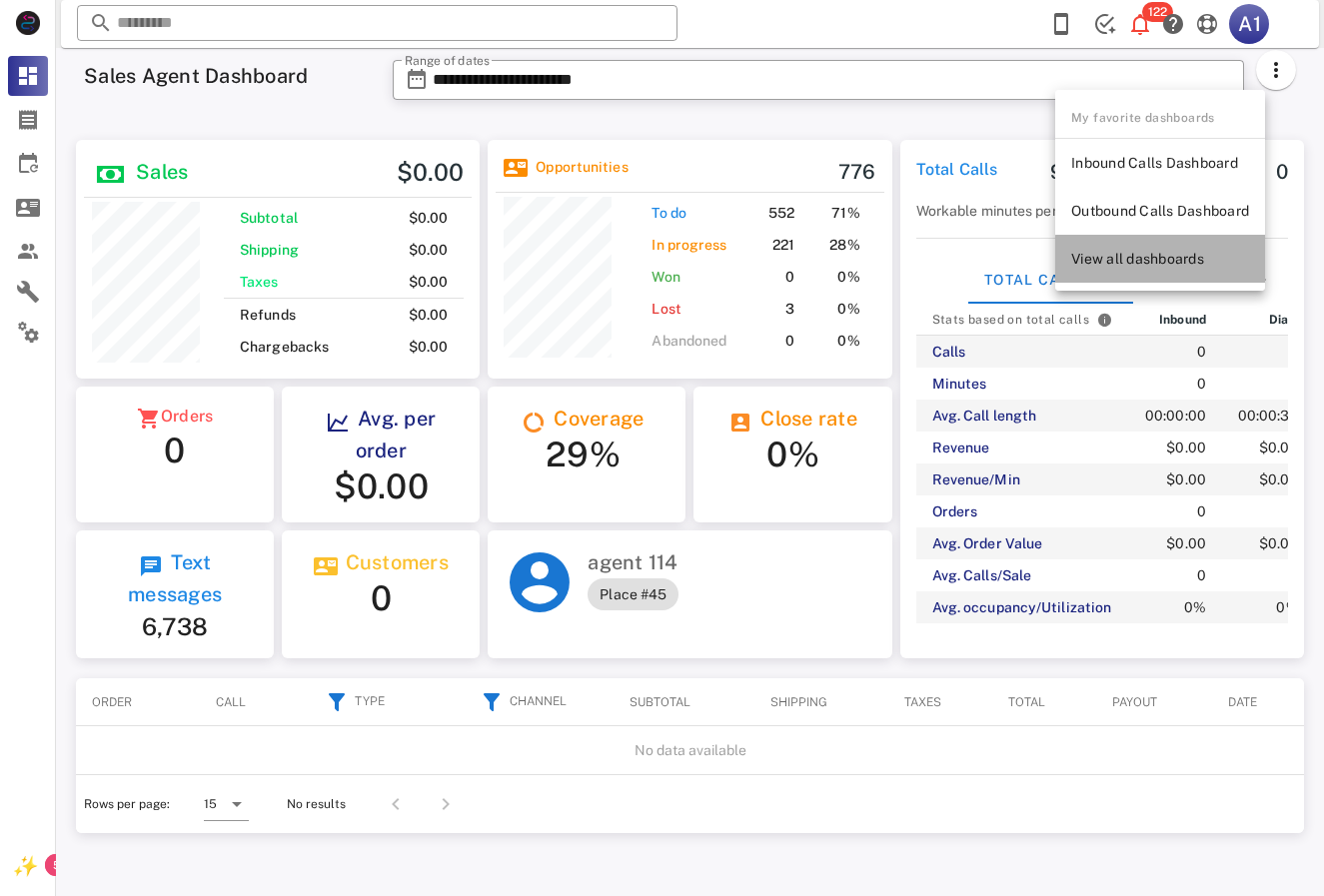 click on "View all dashboards" at bounding box center [1160, 259] 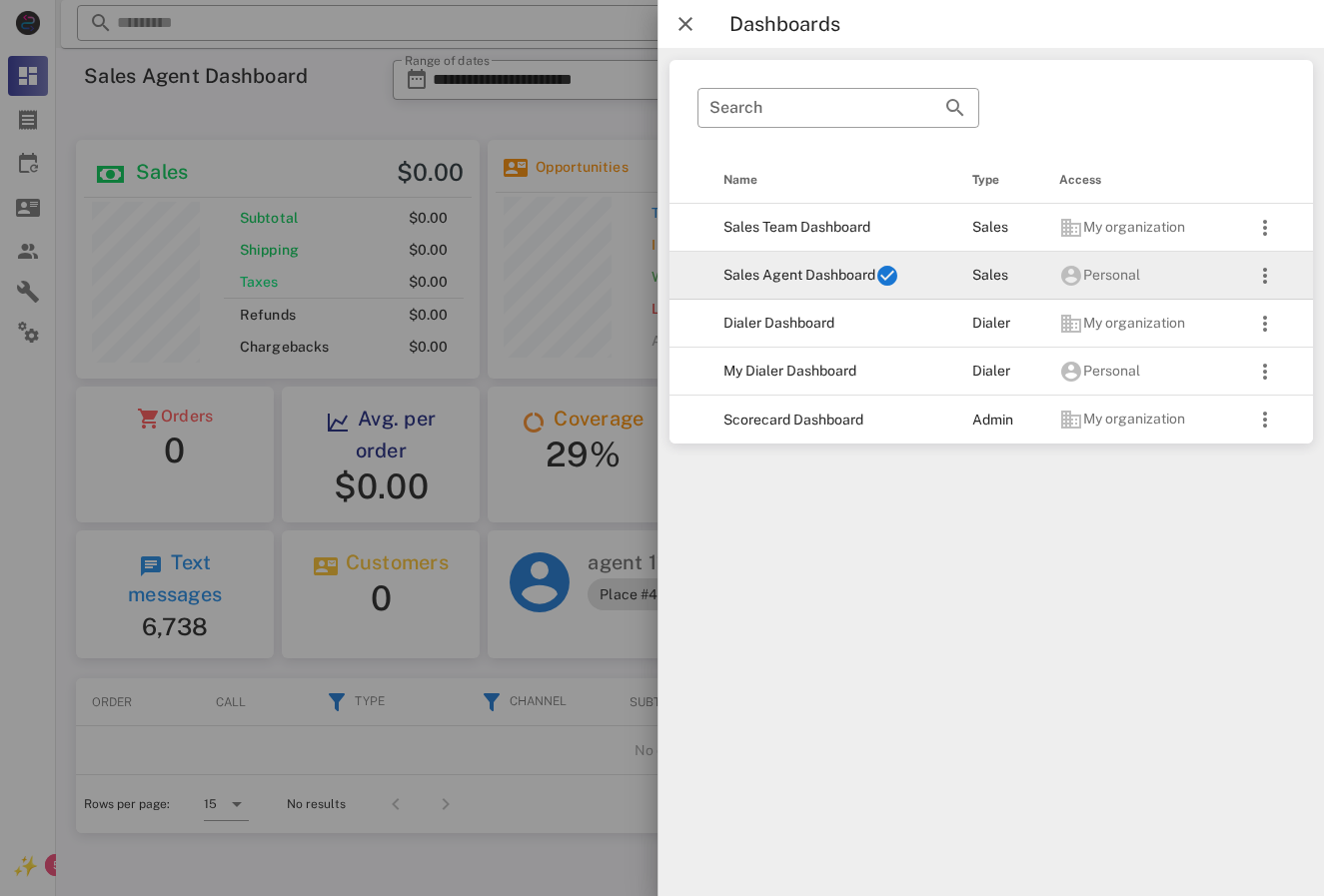 click on "Sales Agent Dashboard" at bounding box center [831, 276] 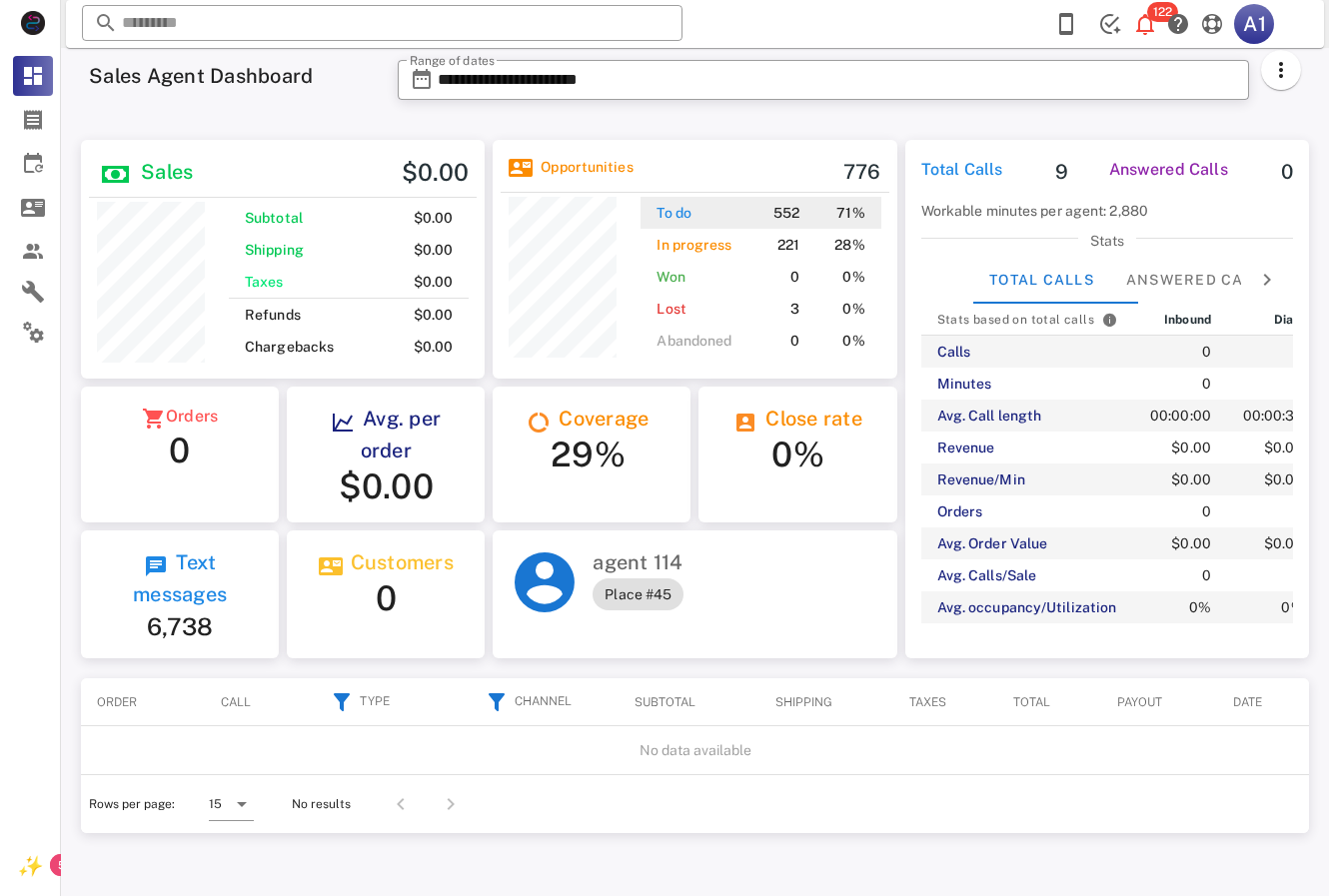 scroll, scrollTop: 0, scrollLeft: 0, axis: both 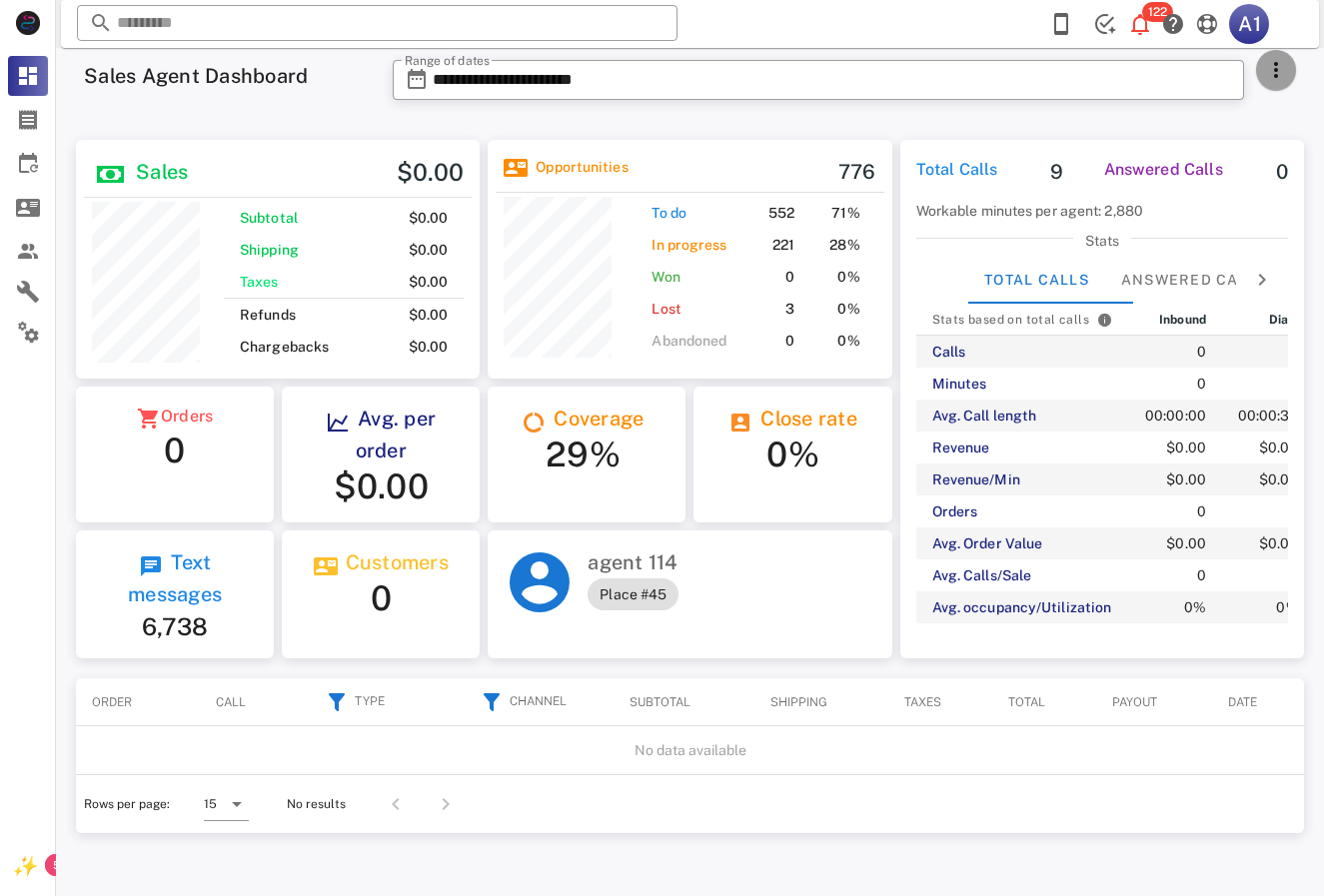 click at bounding box center [1276, 70] 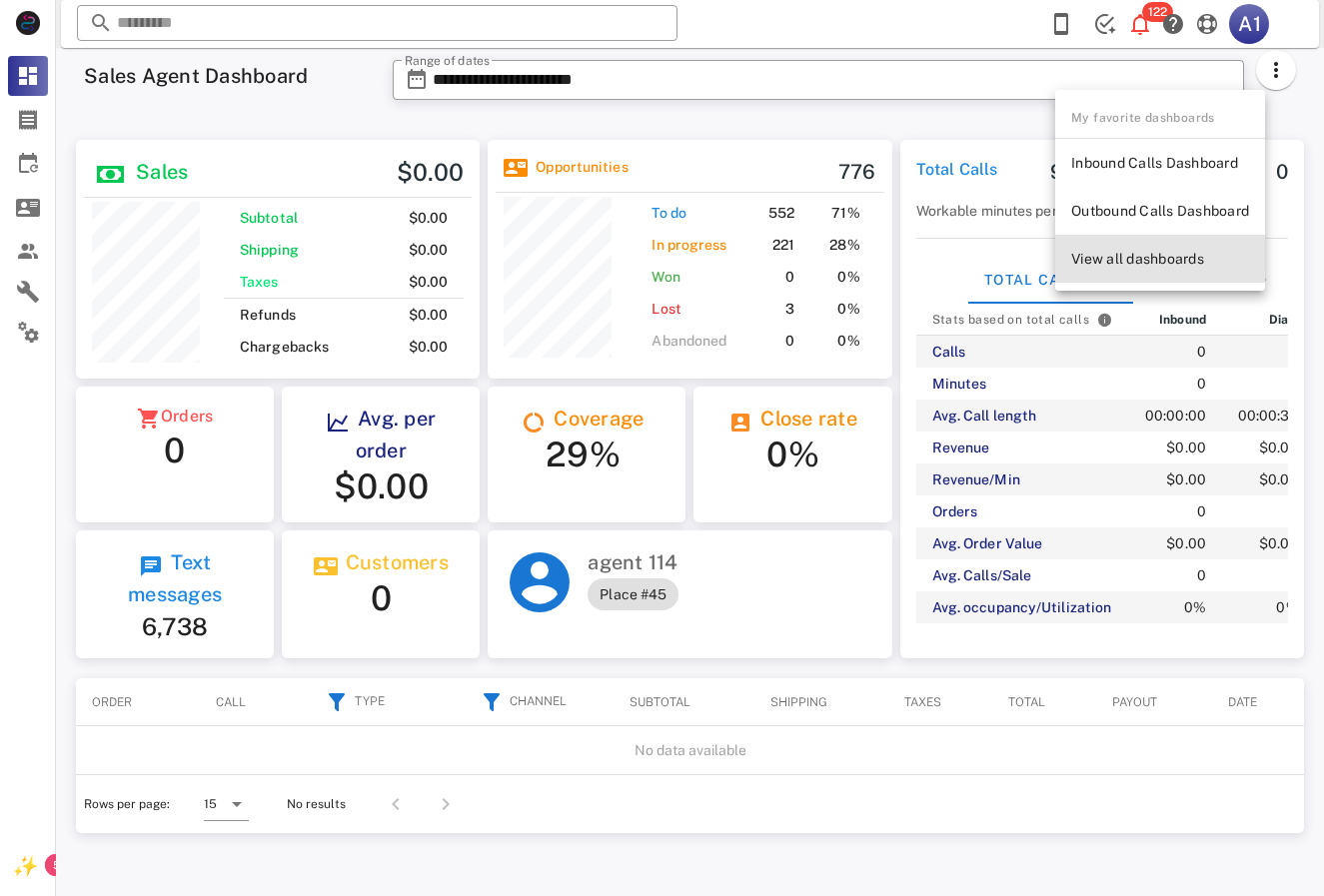 click on "View all dashboards" at bounding box center (1160, 259) 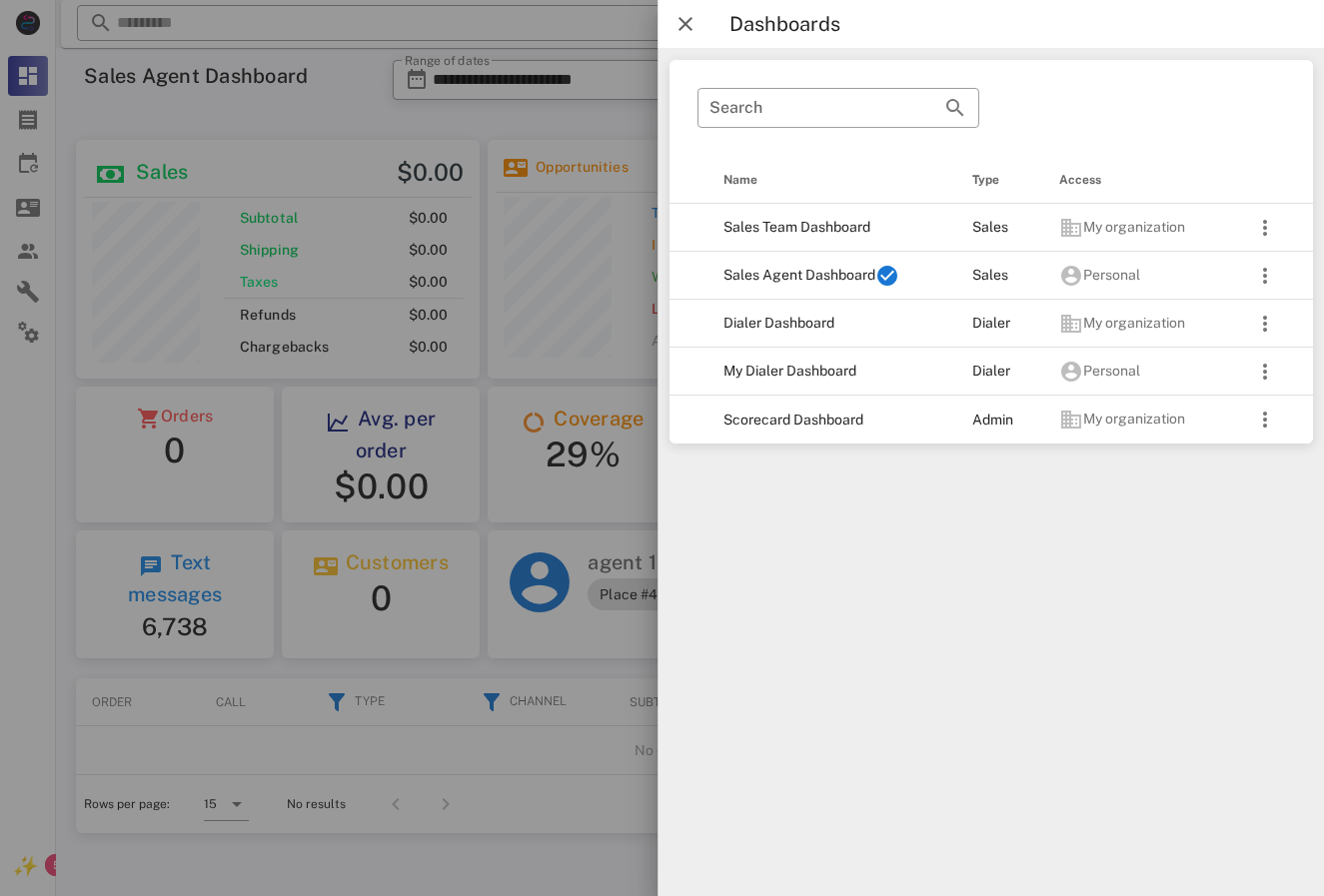 click on "​ Search Name Type Access  Sales Team Dashboard  Sales  My organization   Sales Agent Dashboard  Sales  Personal   Dialer Dashboard  Dialer  My organization   My Dialer Dashboard  Dialer  Personal   Scorecard Dashboard  Admin  My organization" at bounding box center (991, 471) 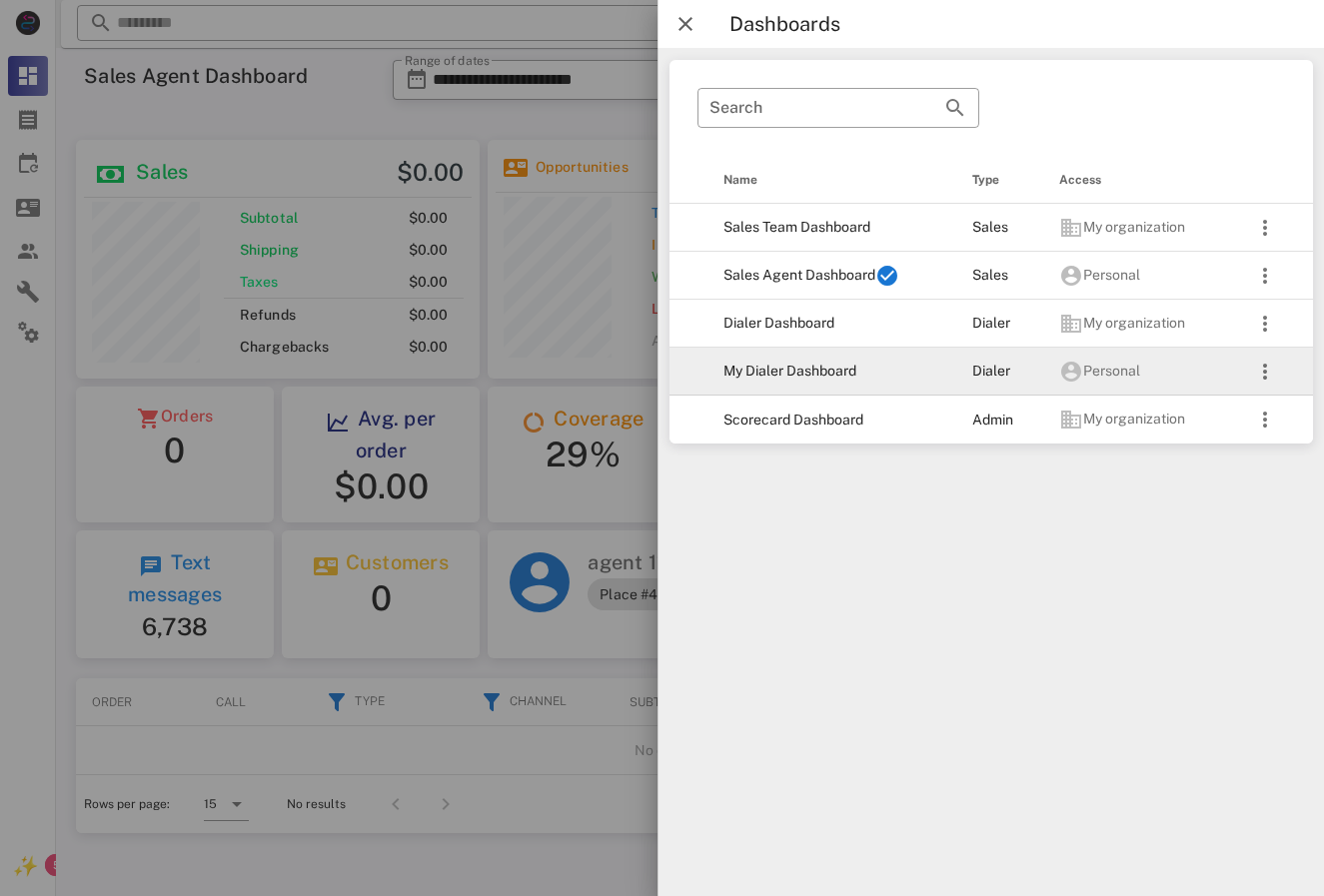 click on "My Dialer Dashboard" at bounding box center (831, 372) 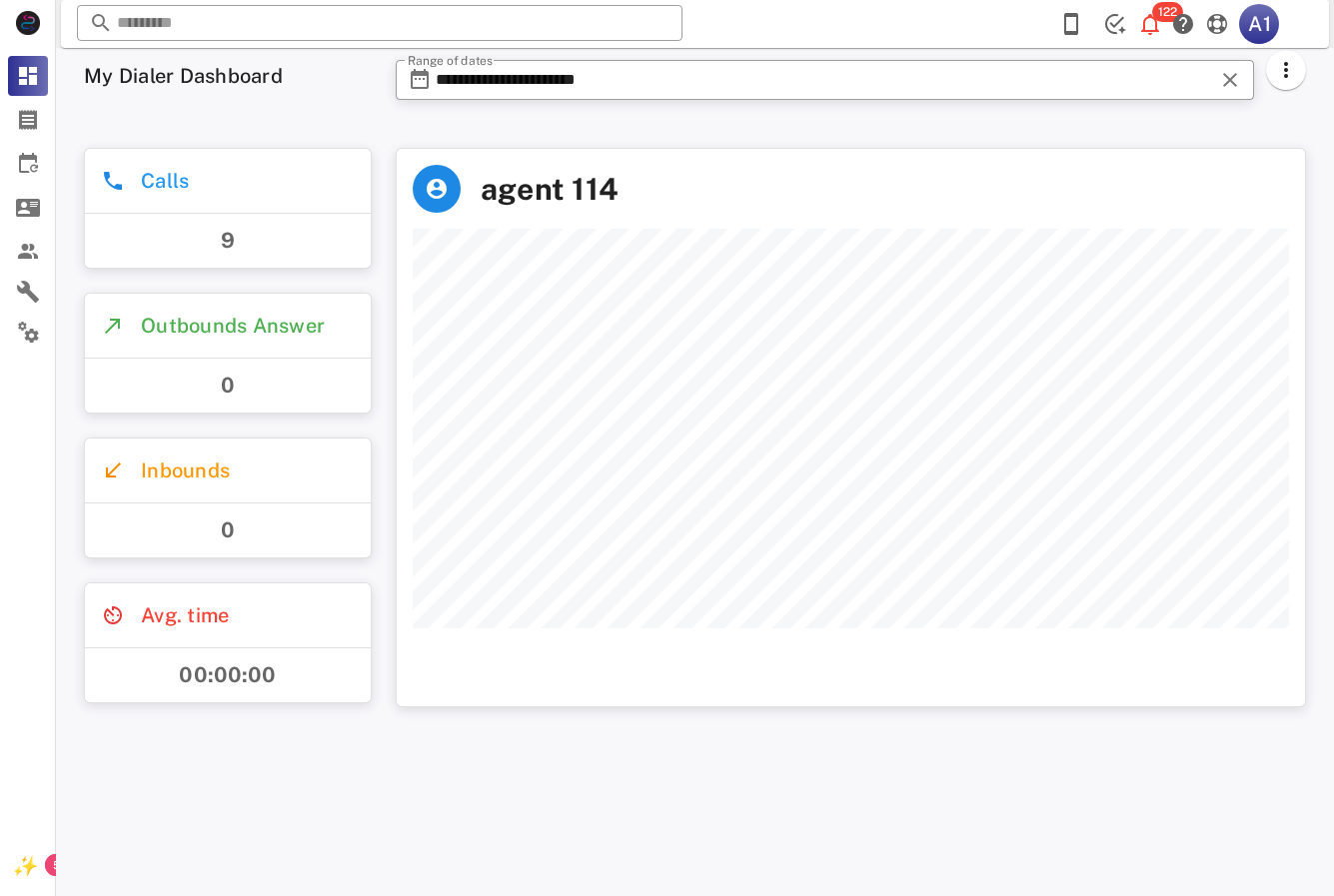scroll, scrollTop: 998250, scrollLeft: 998343, axis: both 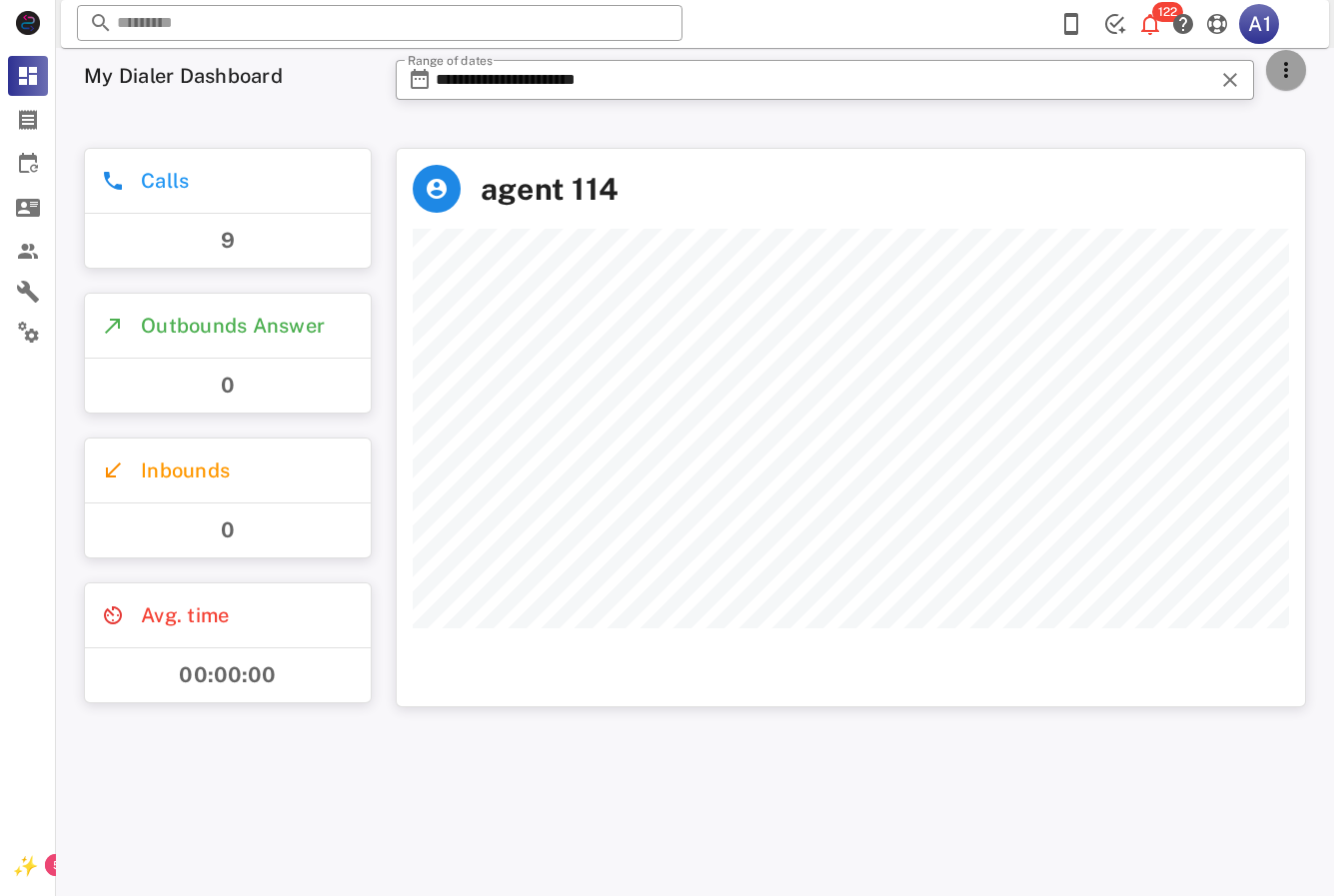 click at bounding box center [1286, 70] 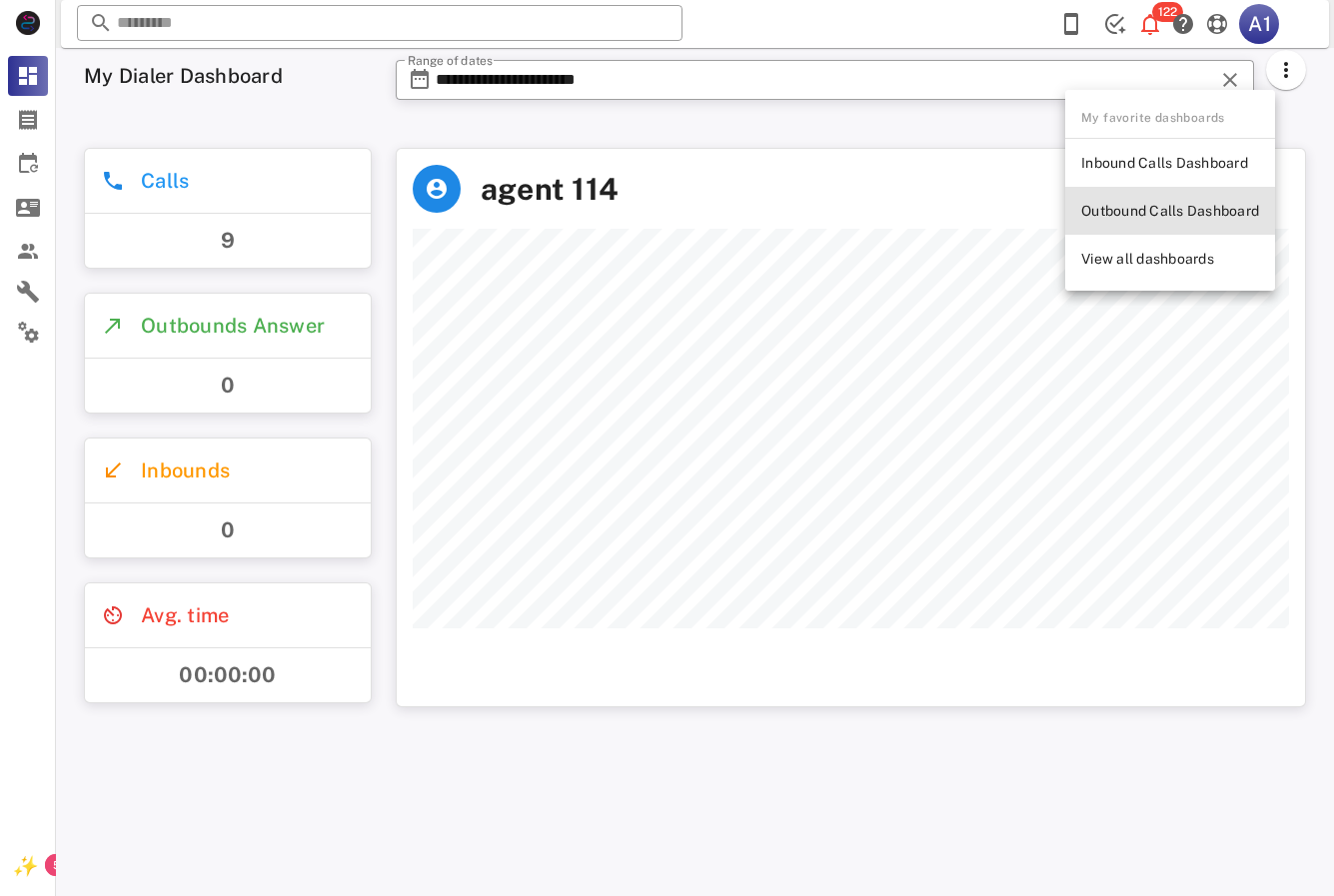 click on "Outbound Calls Dashboard" at bounding box center [1170, 211] 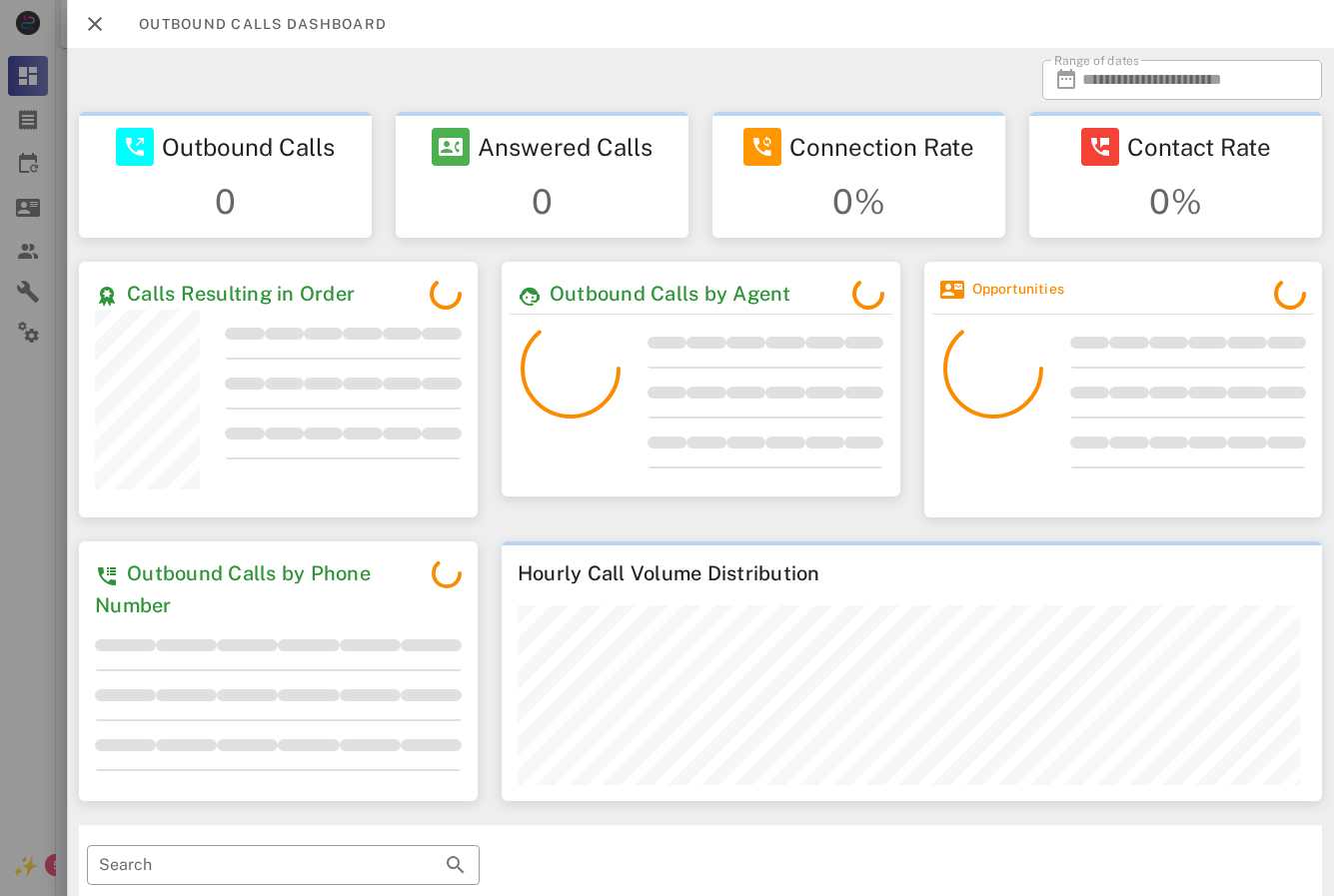 scroll, scrollTop: 998602, scrollLeft: 998856, axis: both 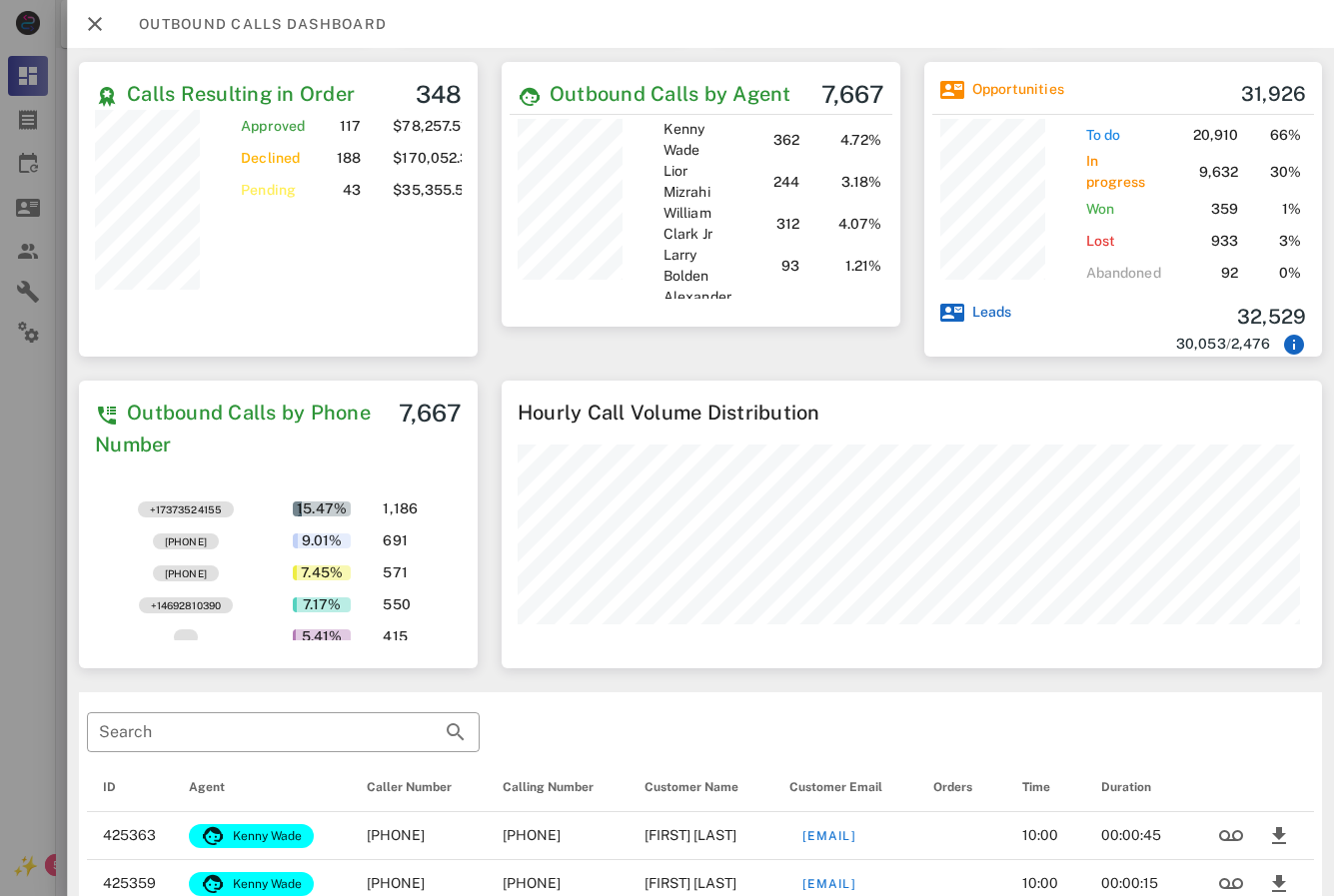 drag, startPoint x: 862, startPoint y: 259, endPoint x: 868, endPoint y: 321, distance: 62.289646 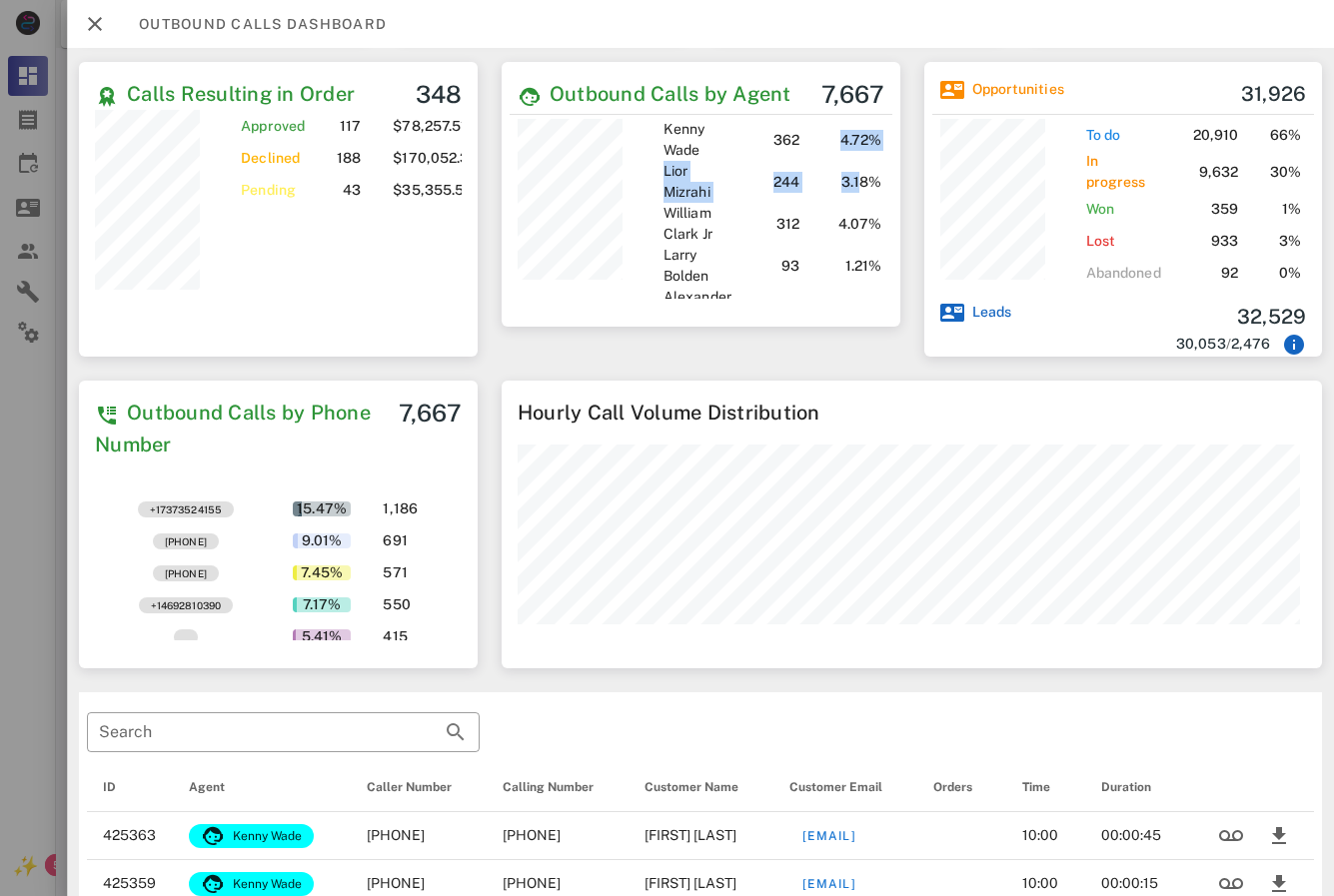 scroll, scrollTop: 0, scrollLeft: 16, axis: horizontal 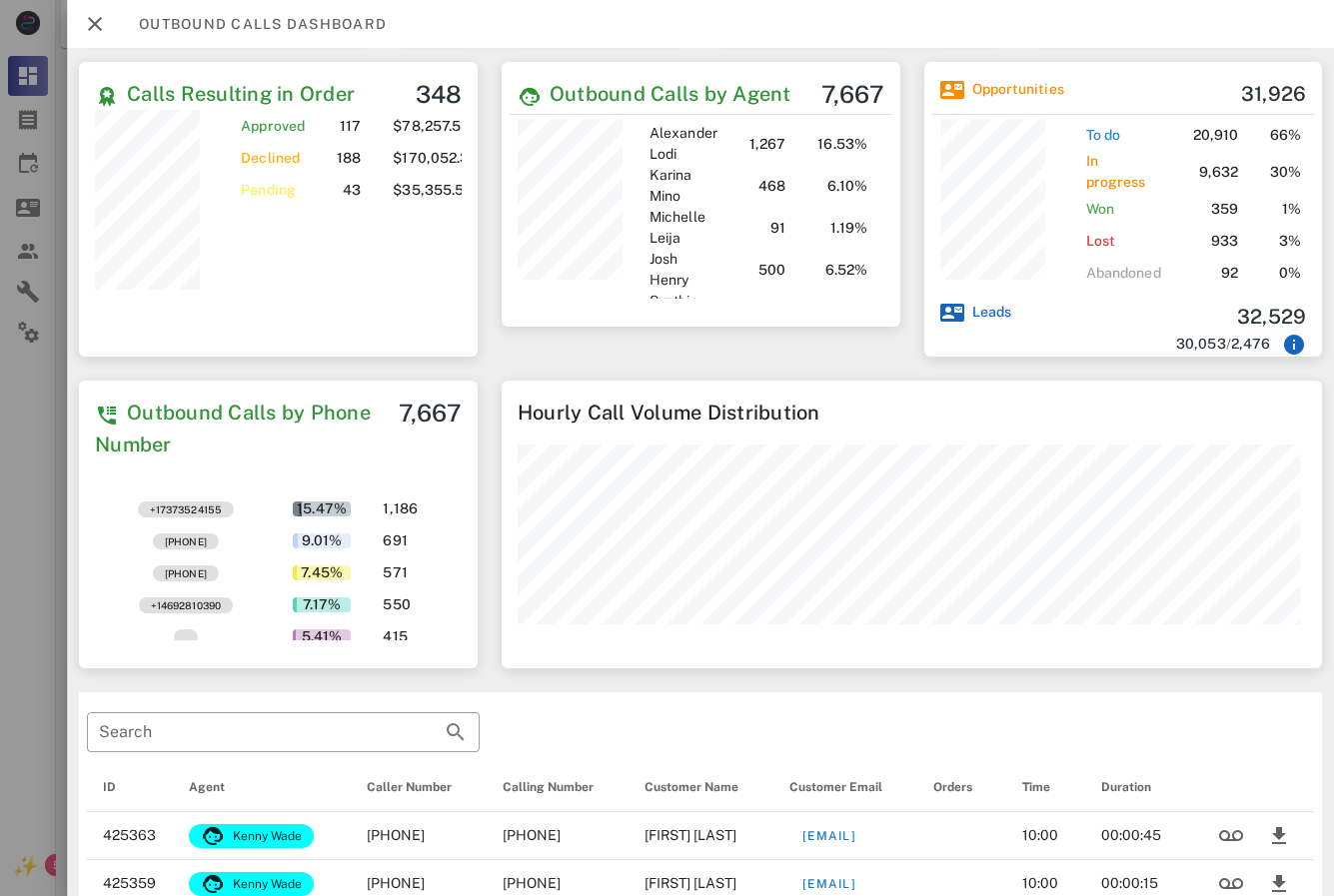 click at bounding box center (571, 215) 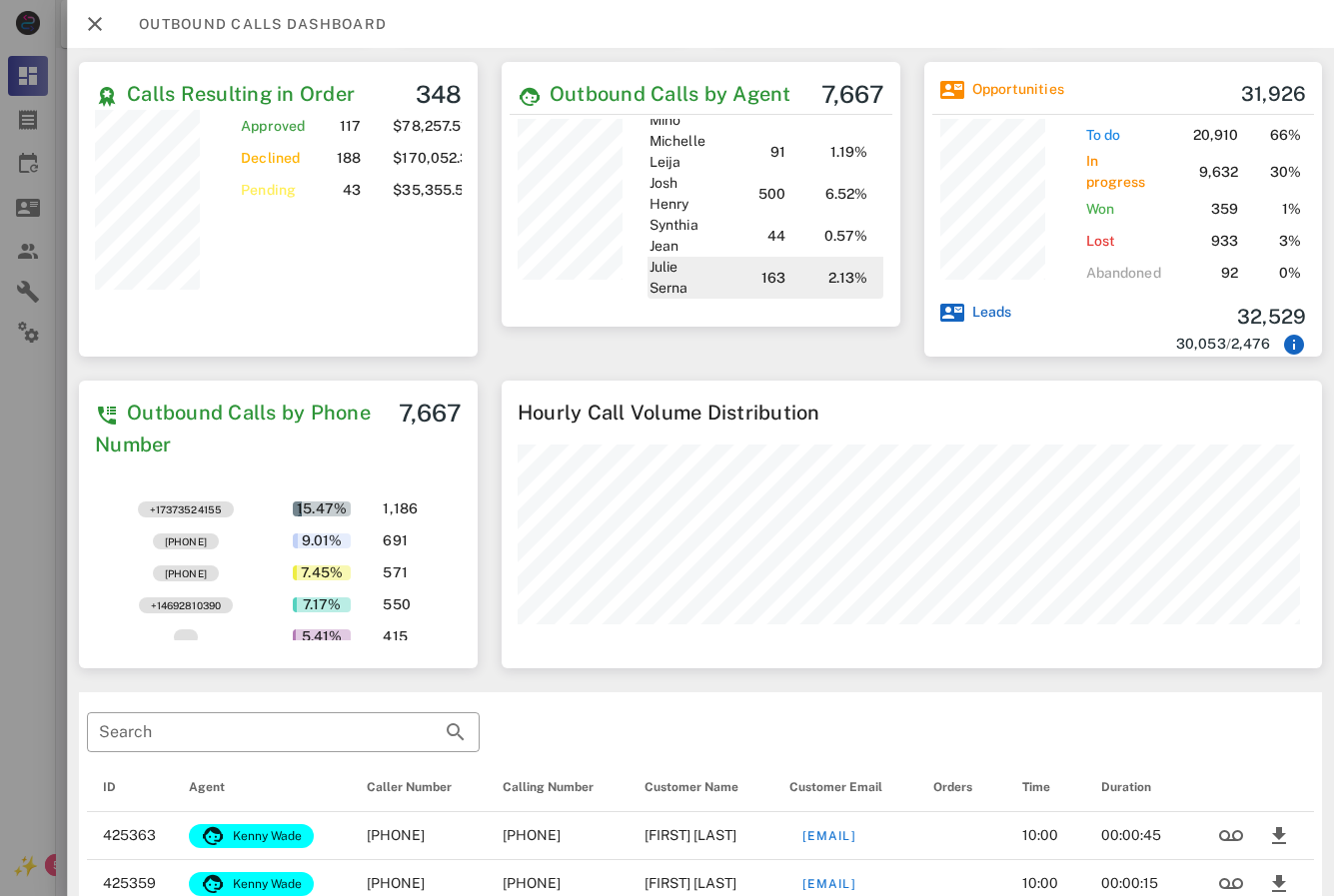 scroll, scrollTop: 355, scrollLeft: 0, axis: vertical 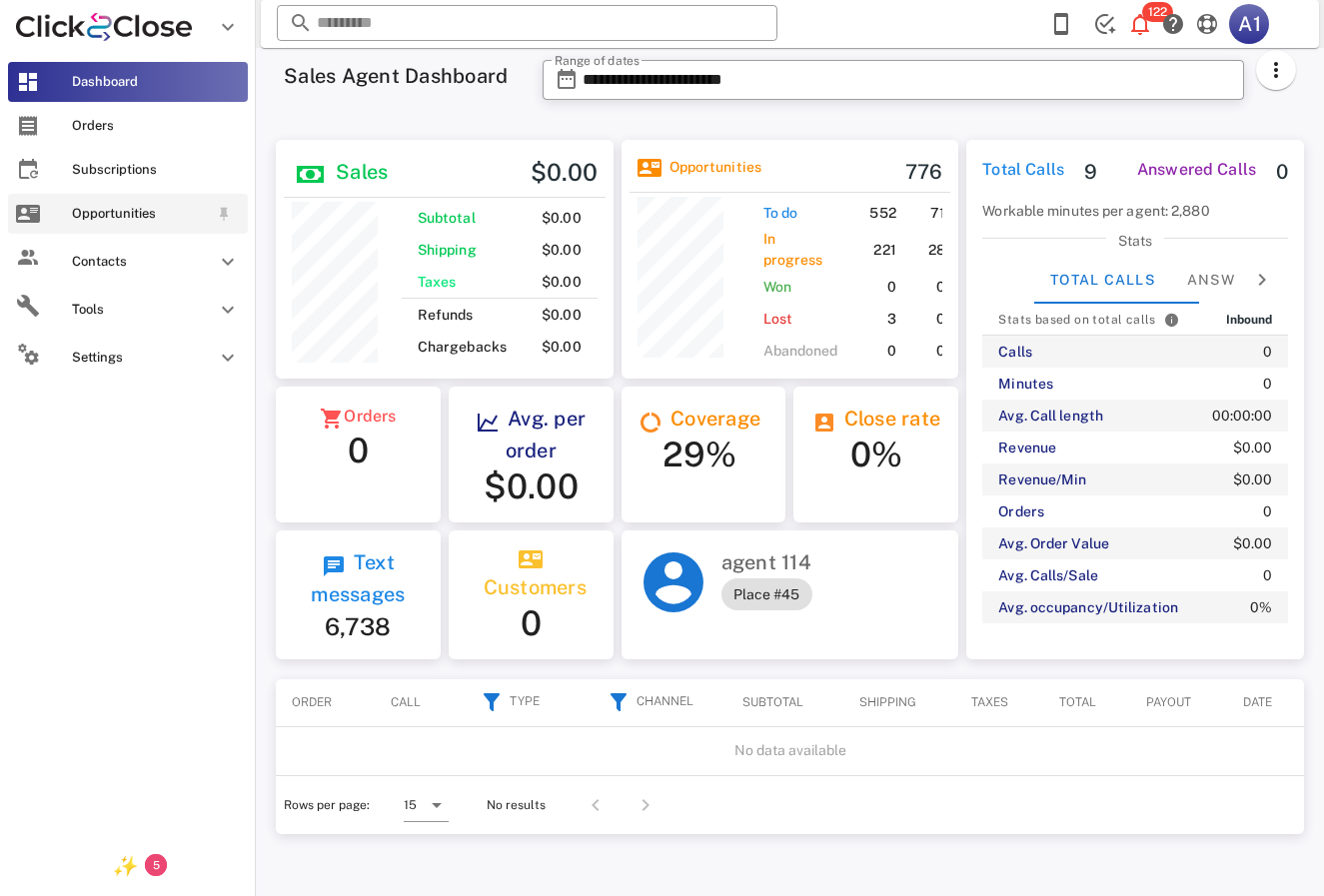 click at bounding box center [28, 214] 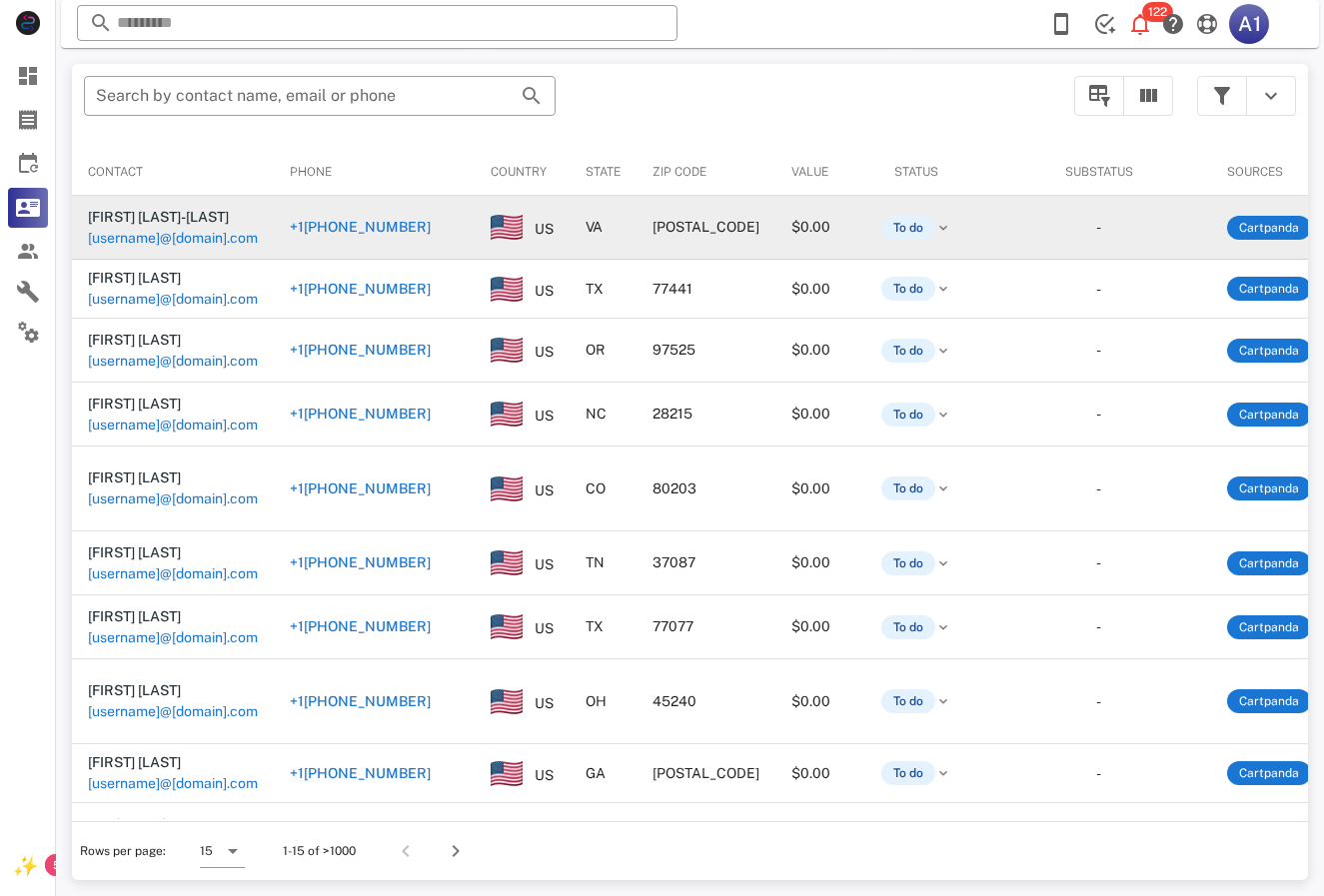 scroll, scrollTop: 400, scrollLeft: 0, axis: vertical 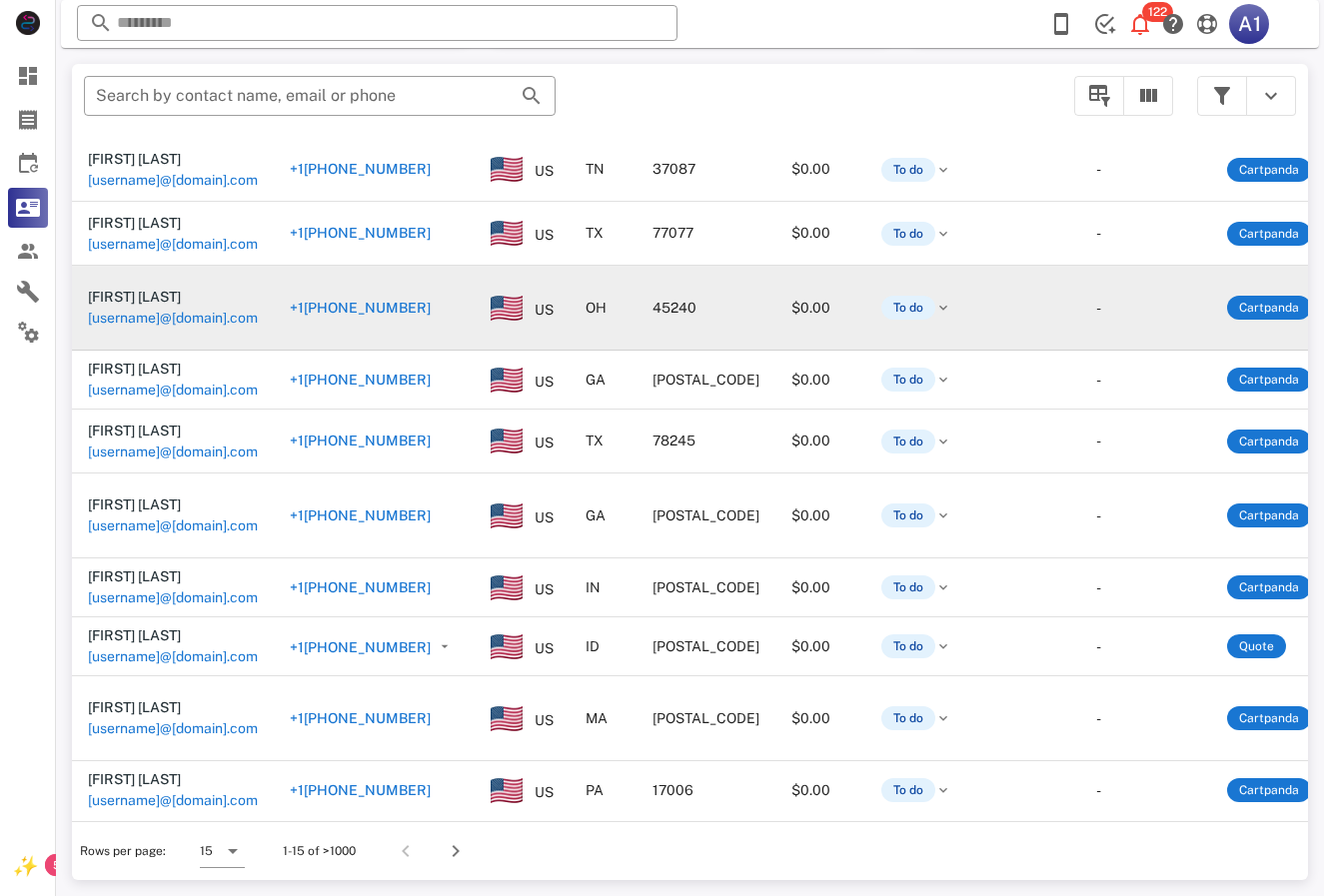 click on "+1[PHONE_NUMBER]" at bounding box center (360, 308) 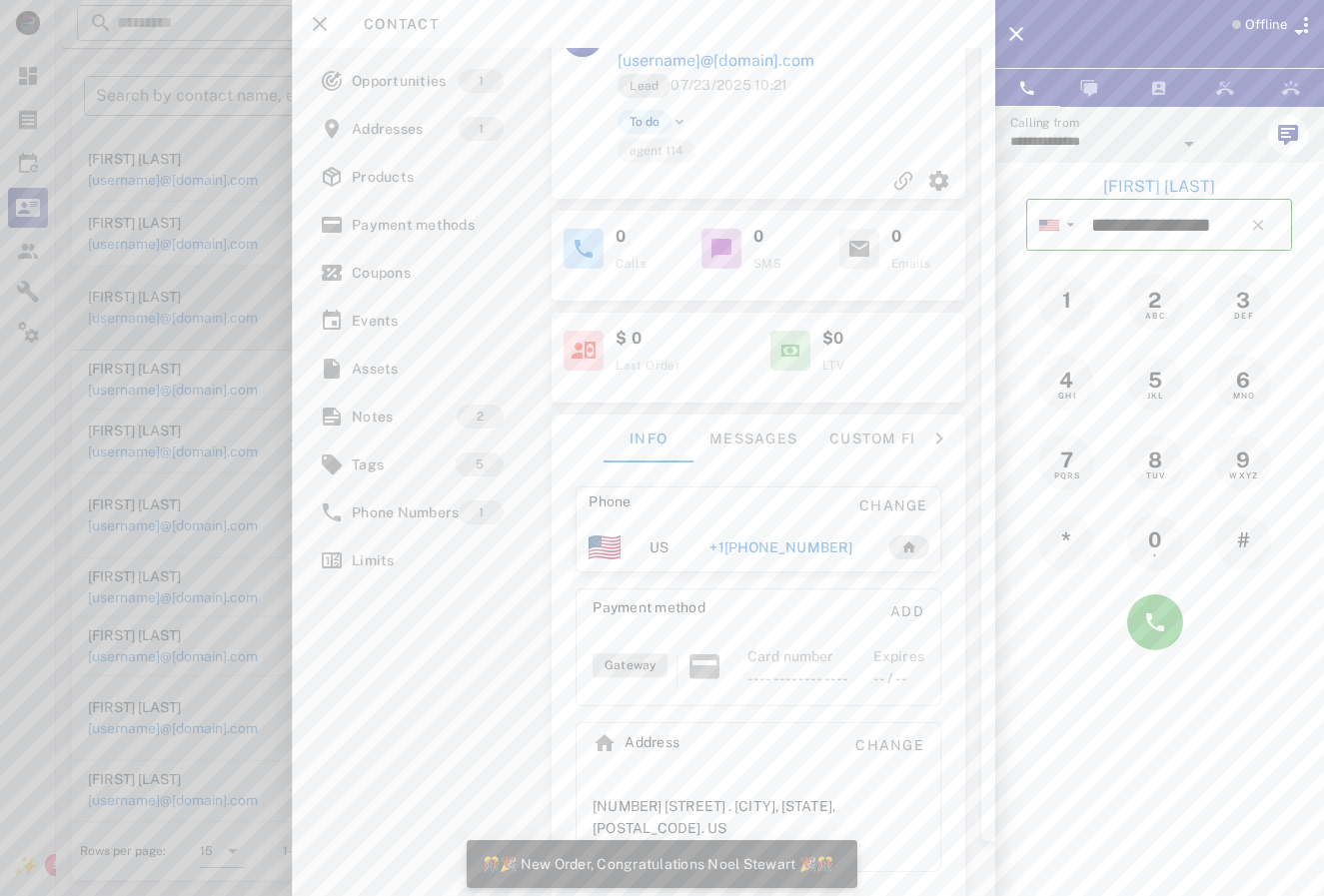scroll, scrollTop: 107, scrollLeft: 0, axis: vertical 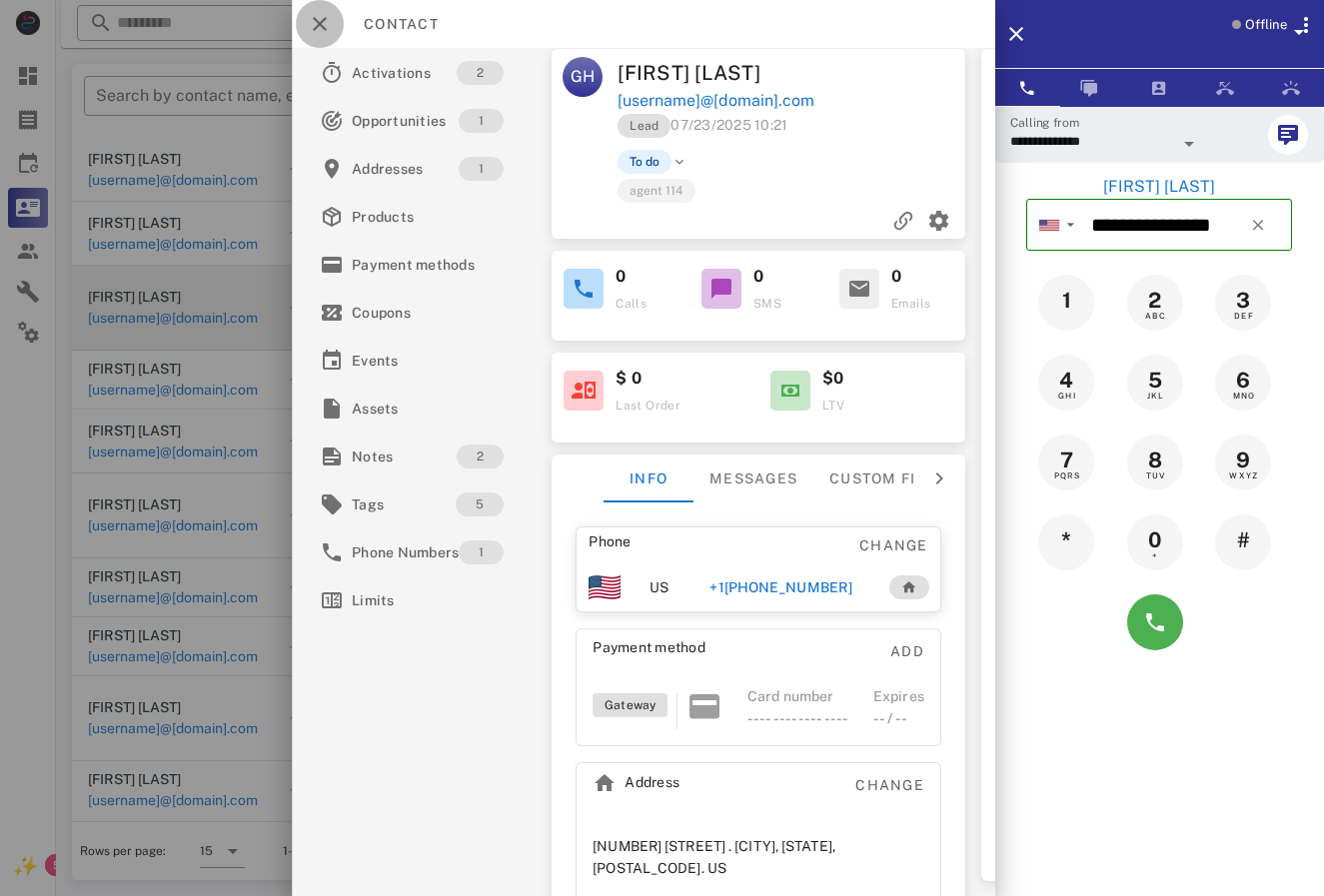 click at bounding box center [320, 24] 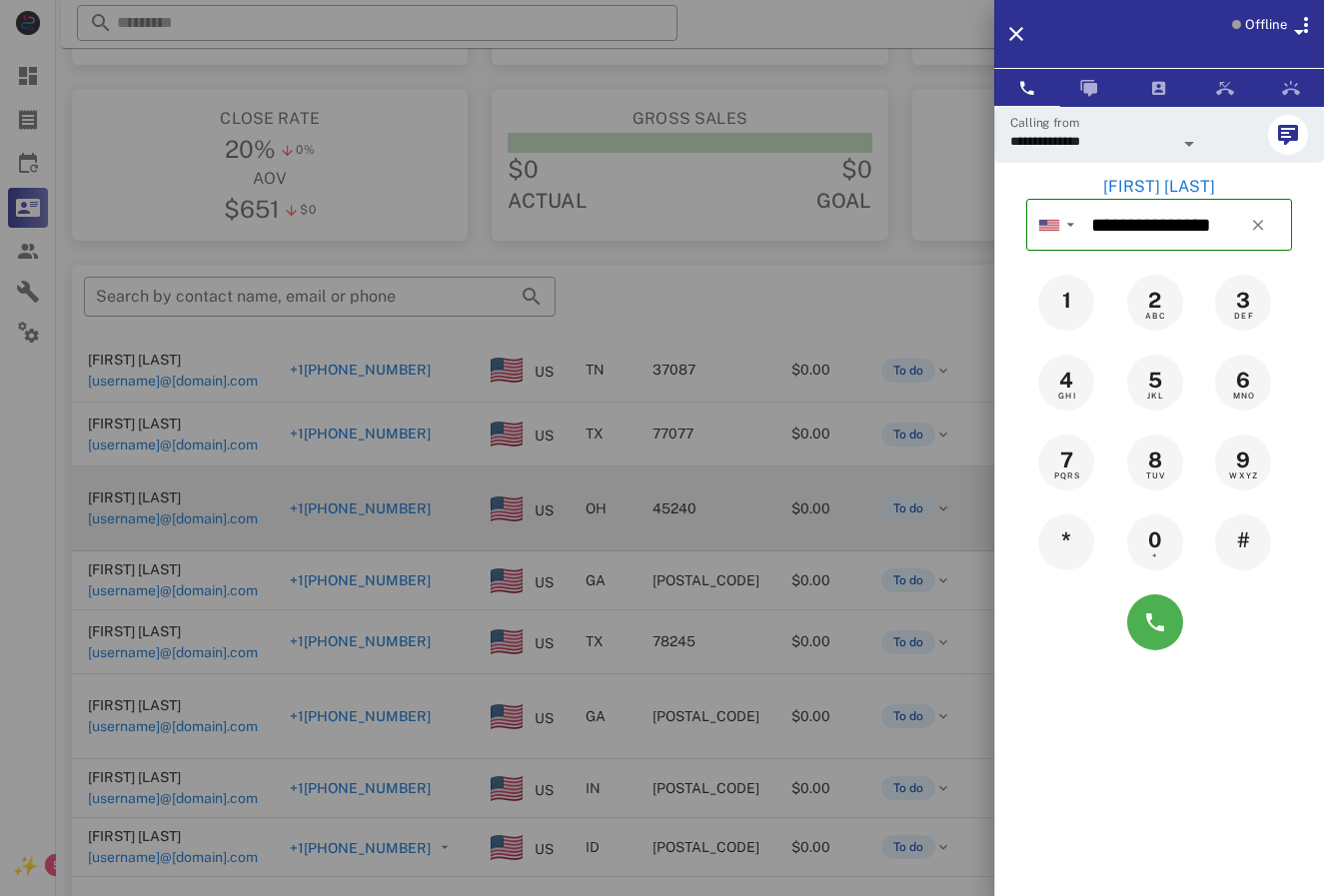 scroll, scrollTop: 0, scrollLeft: 0, axis: both 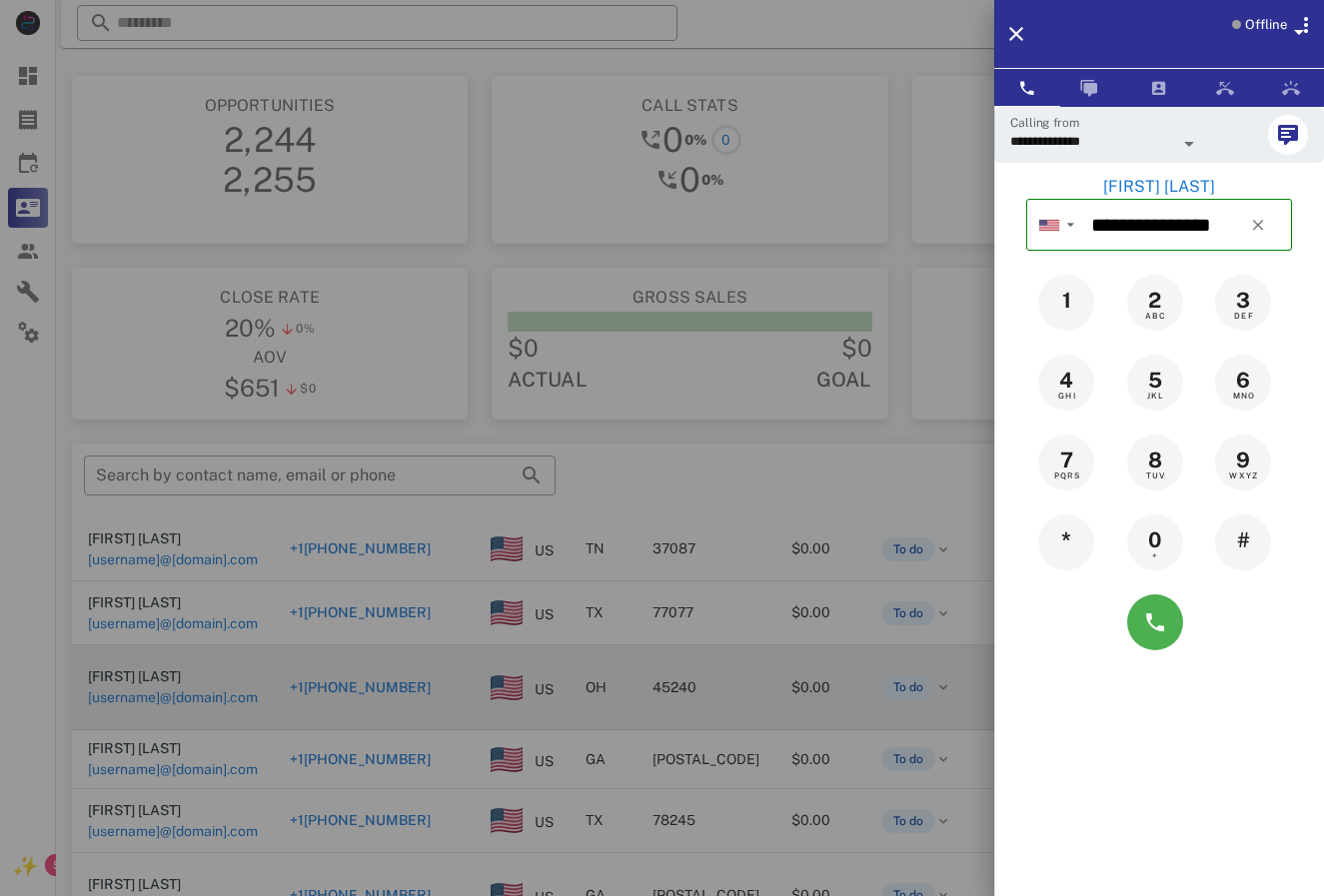 click at bounding box center (1189, 144) 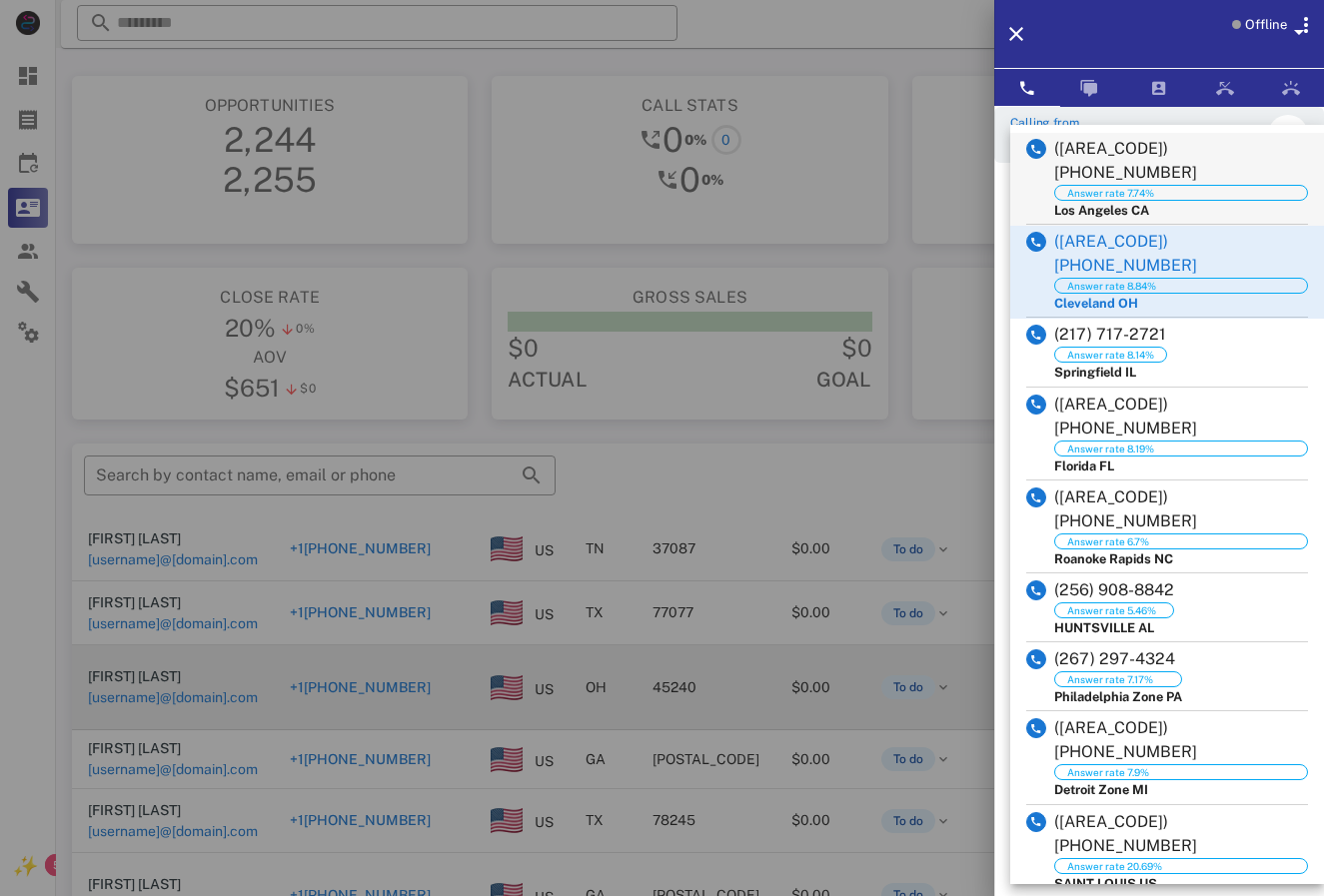 click on "([AREA_CODE]) [PHONE_NUMBER]" at bounding box center (1181, 161) 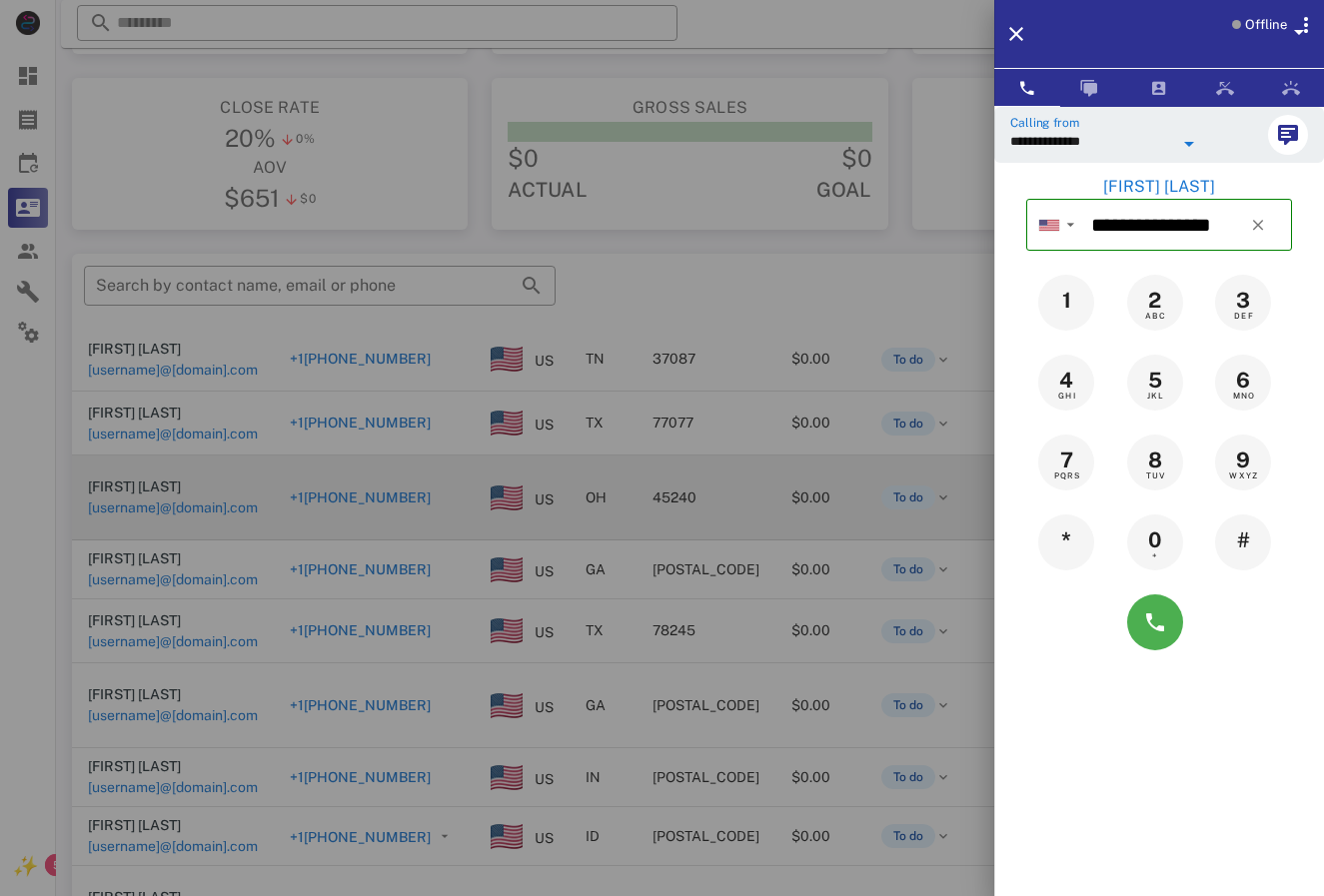 scroll, scrollTop: 0, scrollLeft: 0, axis: both 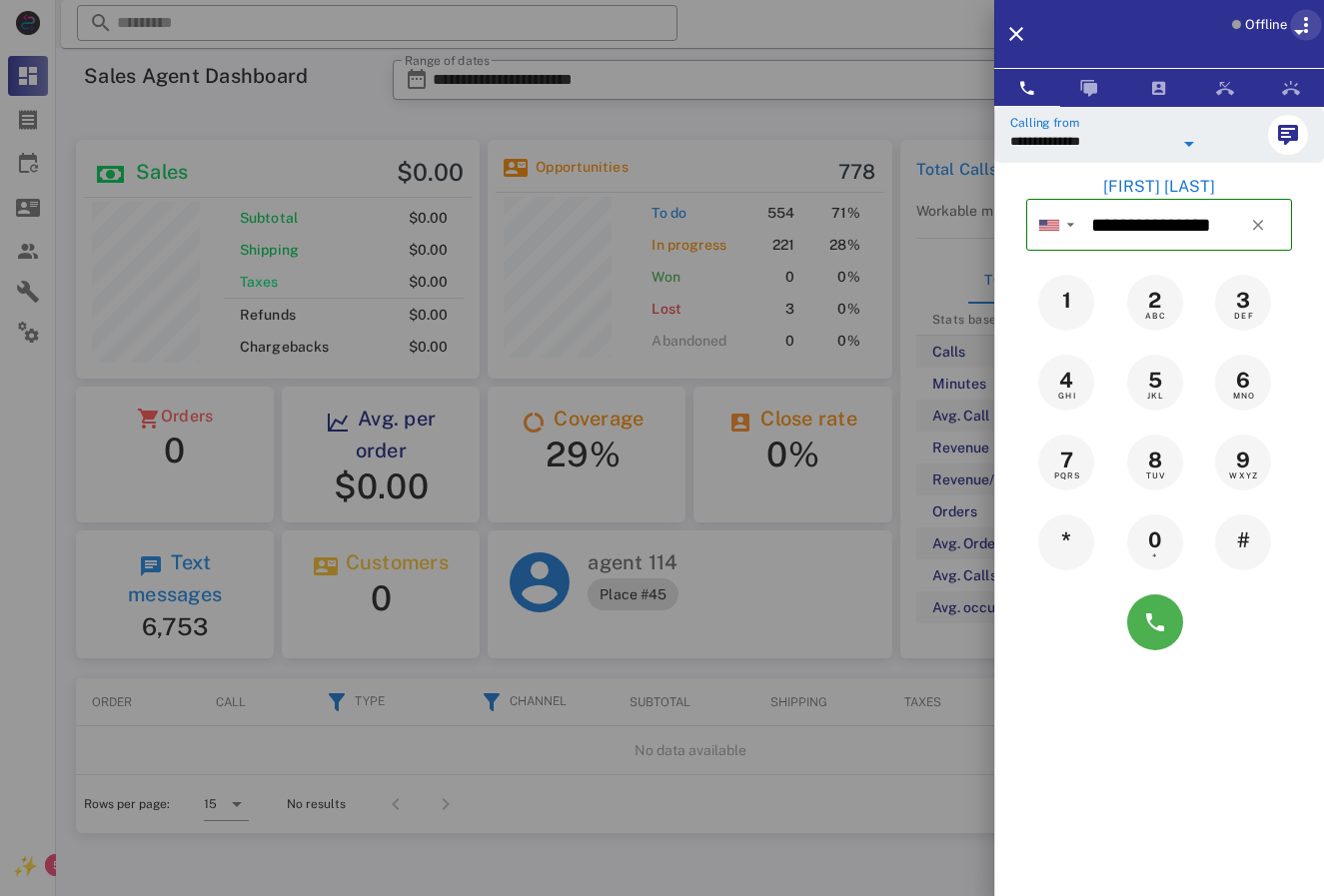 click at bounding box center (1306, 25) 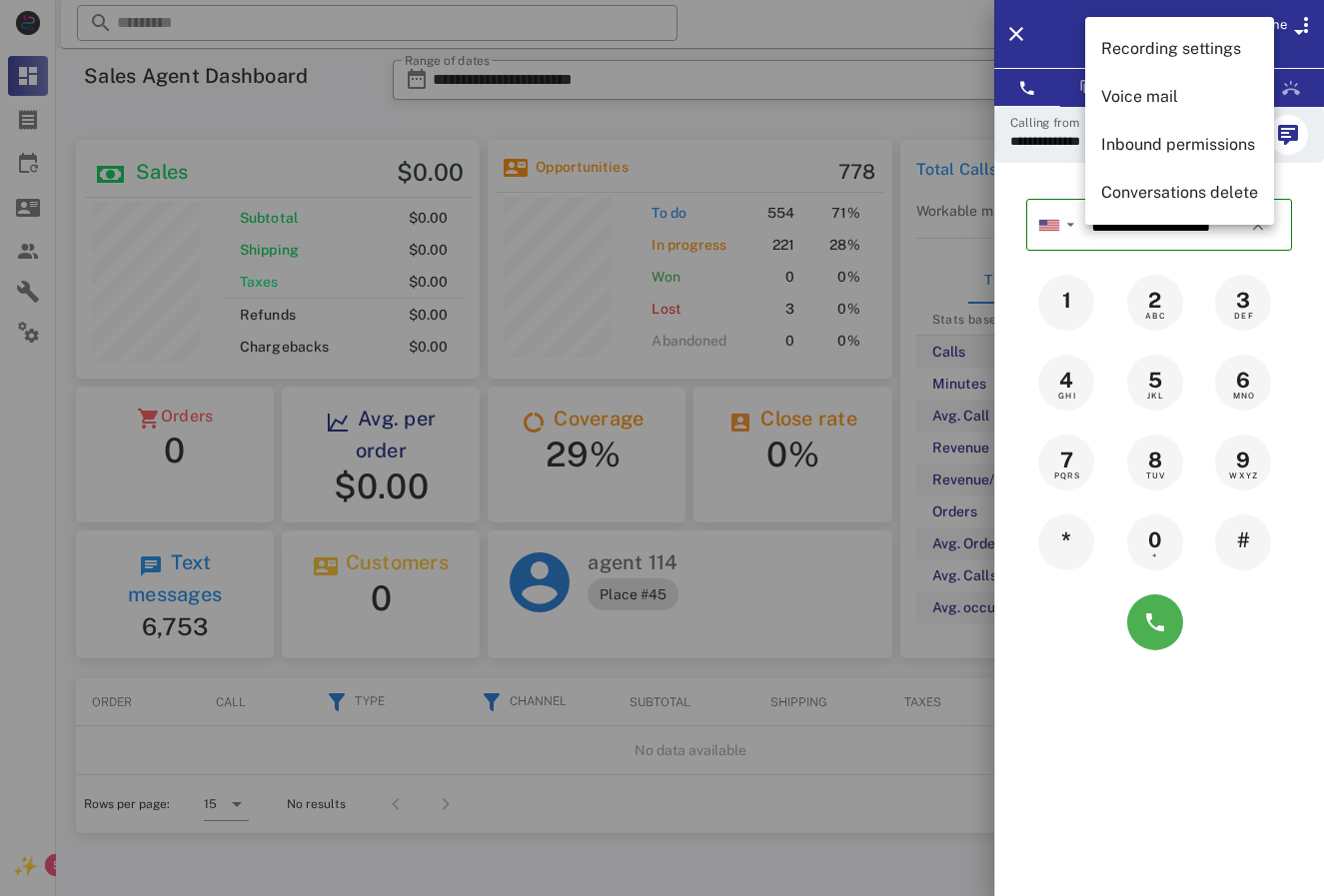 click at bounding box center [662, 448] 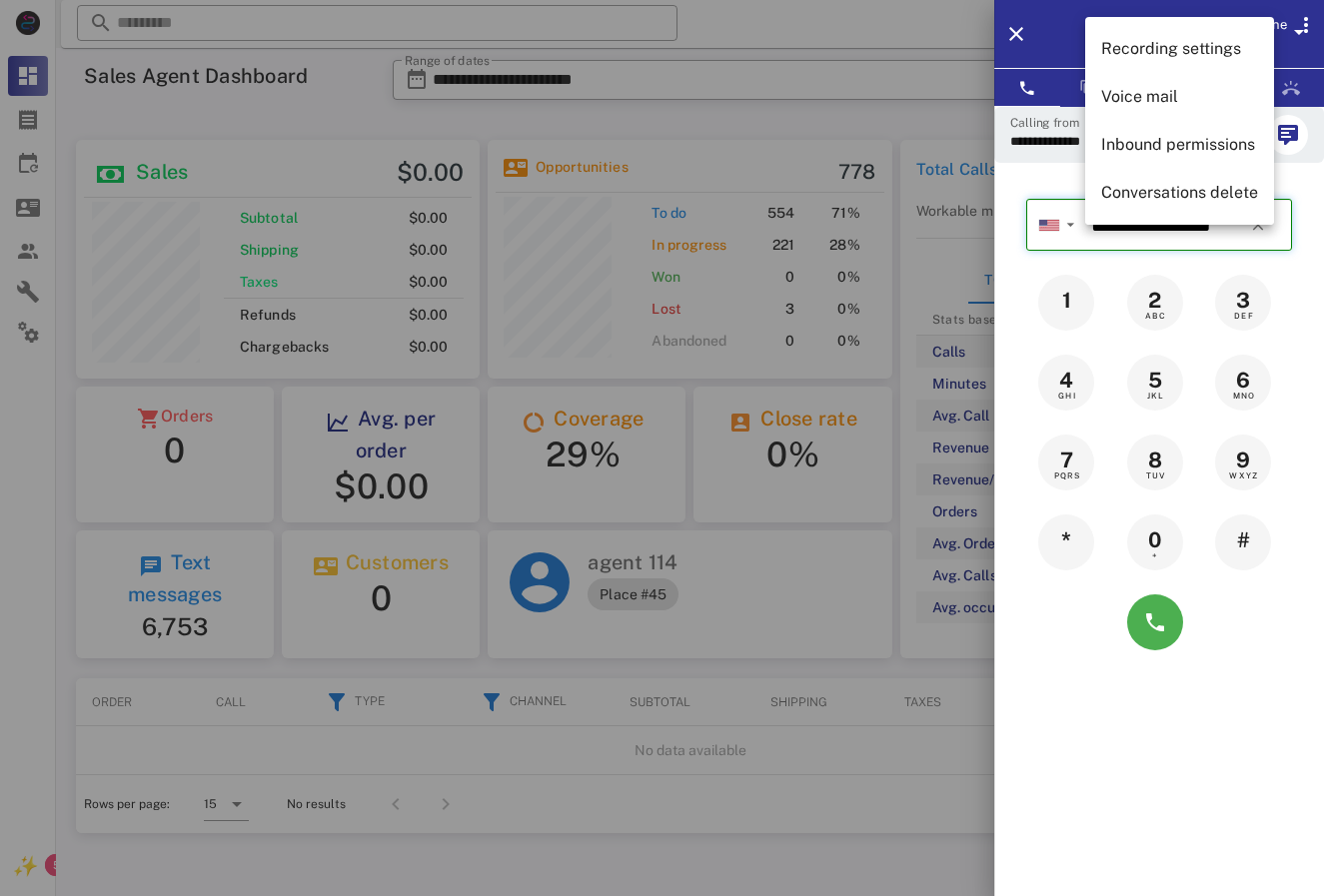 type 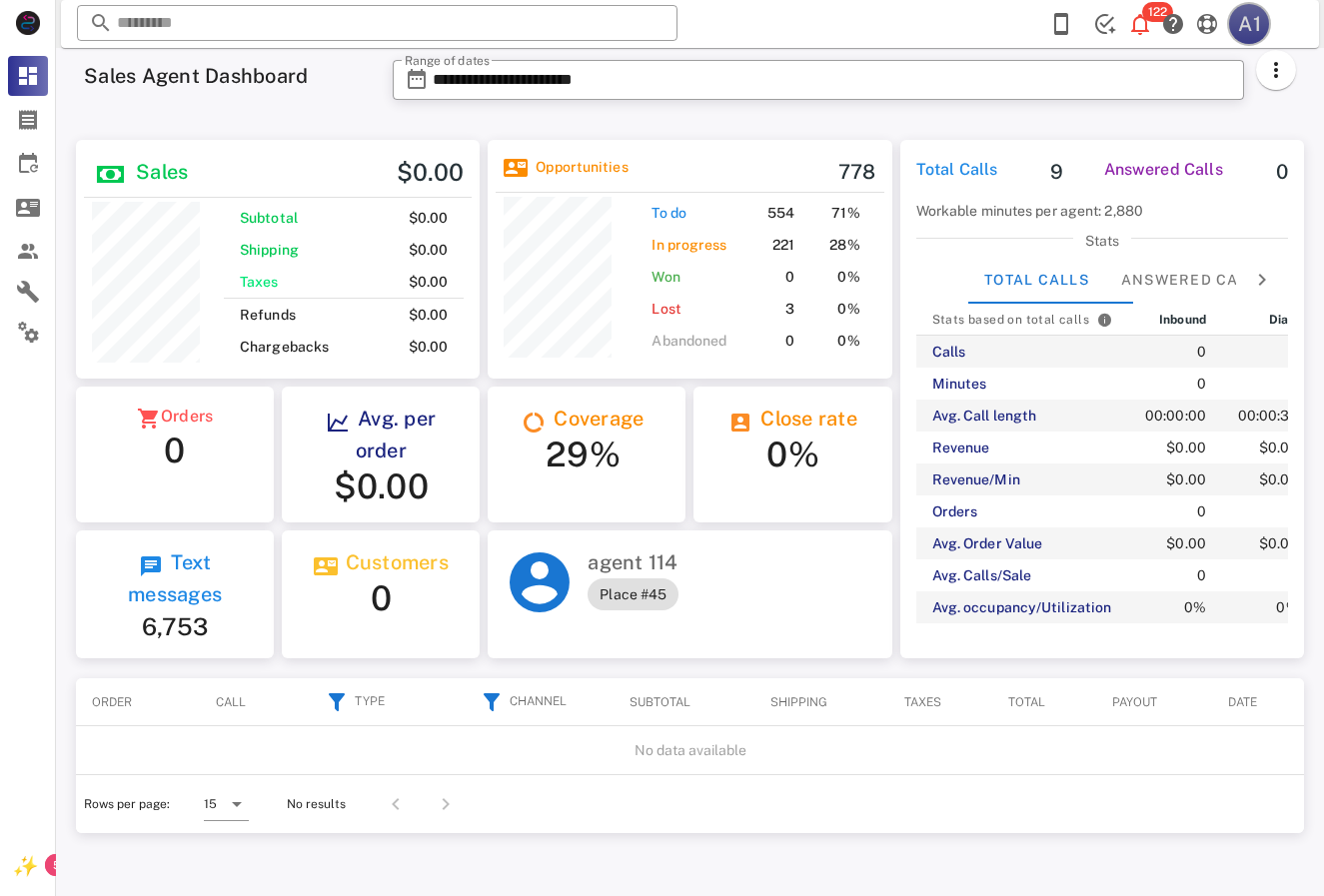 click on "A1" at bounding box center (1249, 24) 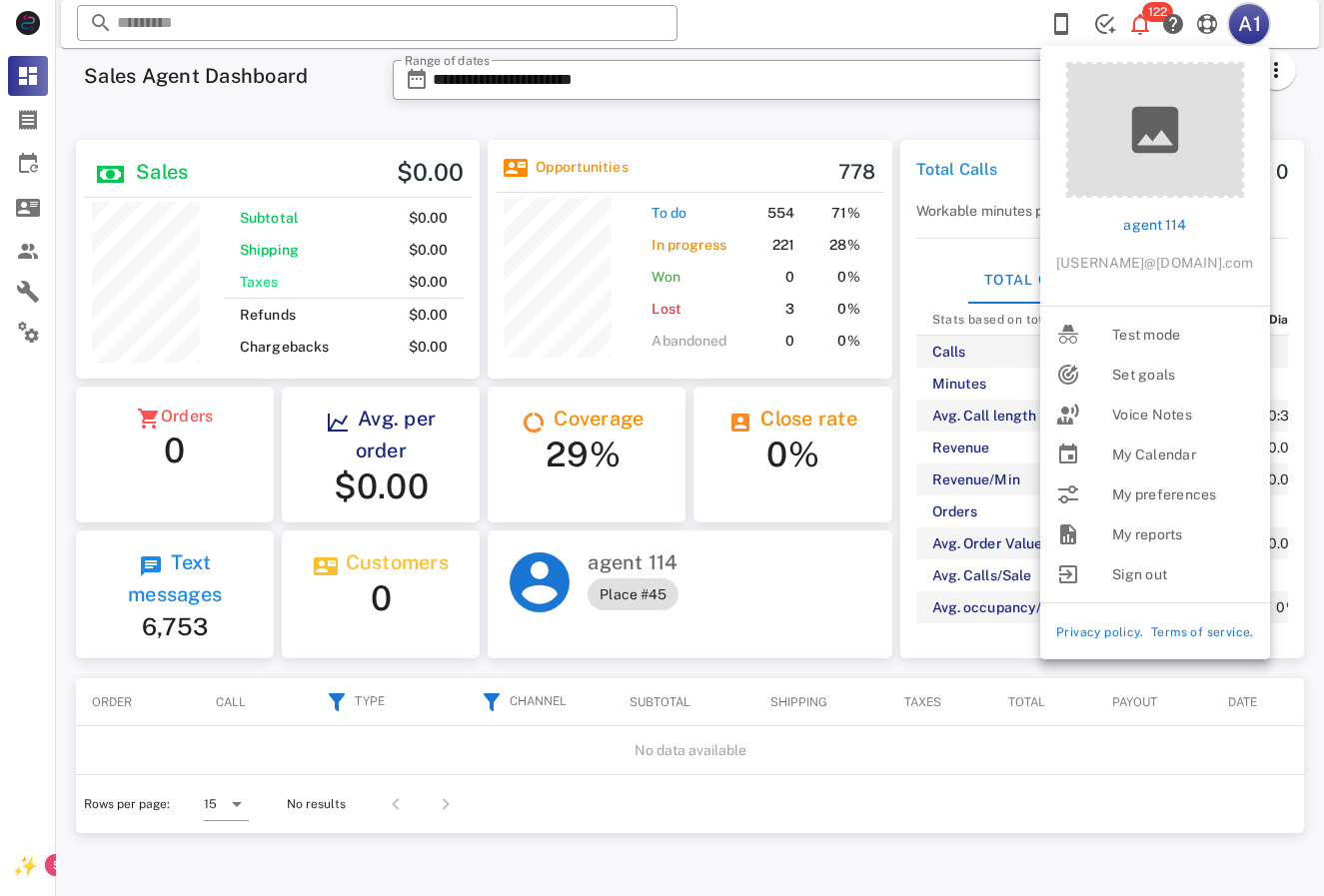 scroll, scrollTop: 245, scrollLeft: 405, axis: both 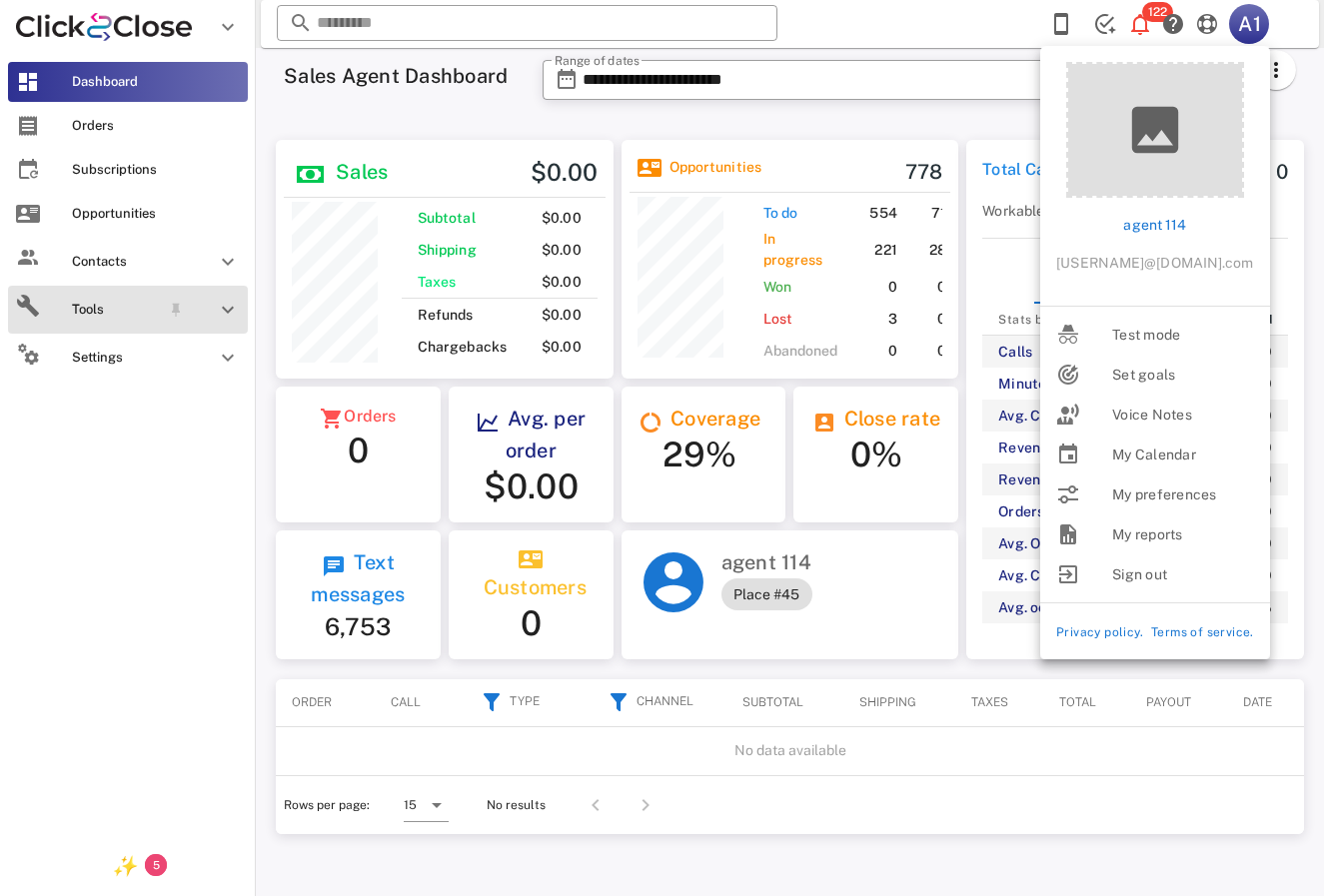 click at bounding box center [228, 310] 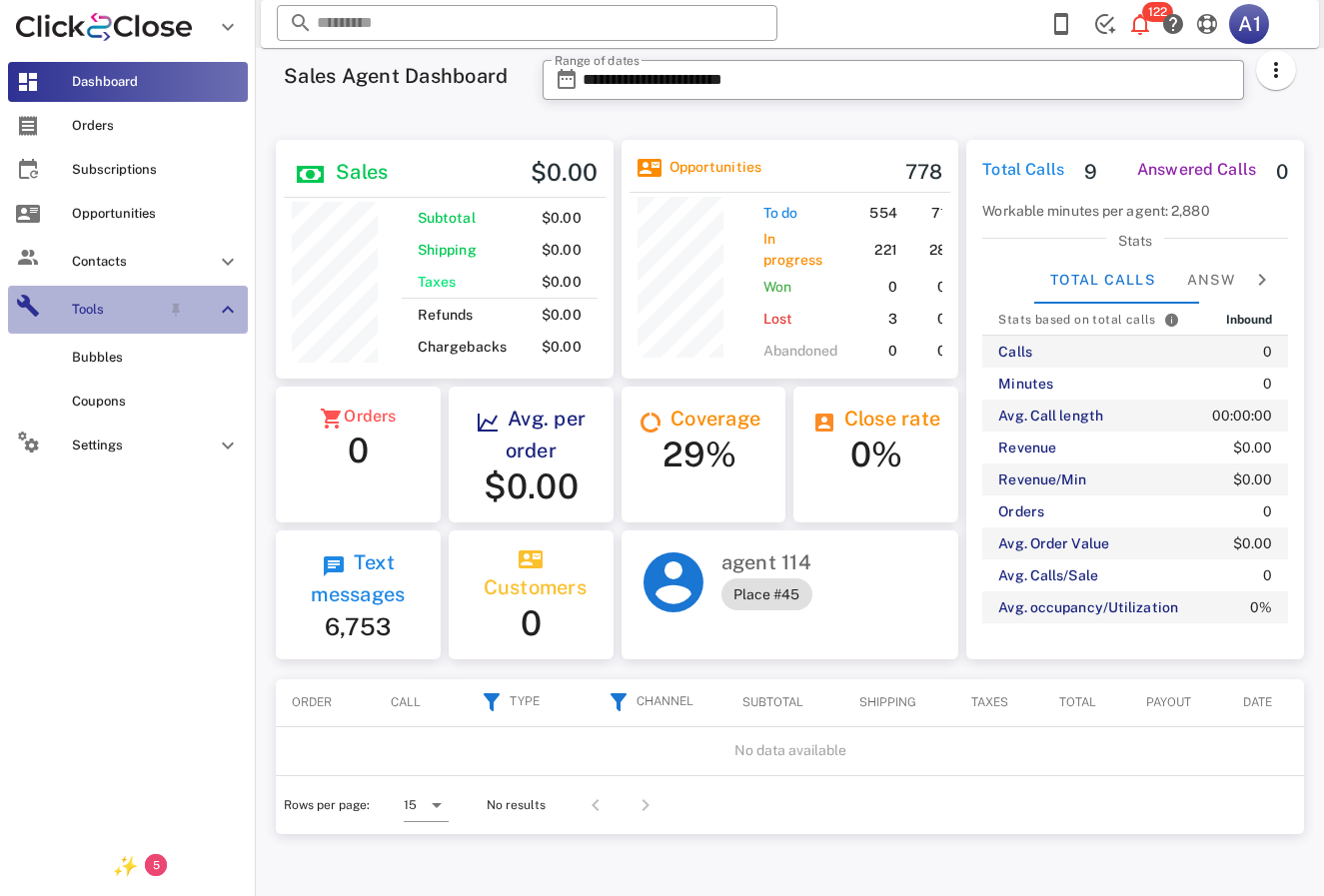 click at bounding box center (228, 310) 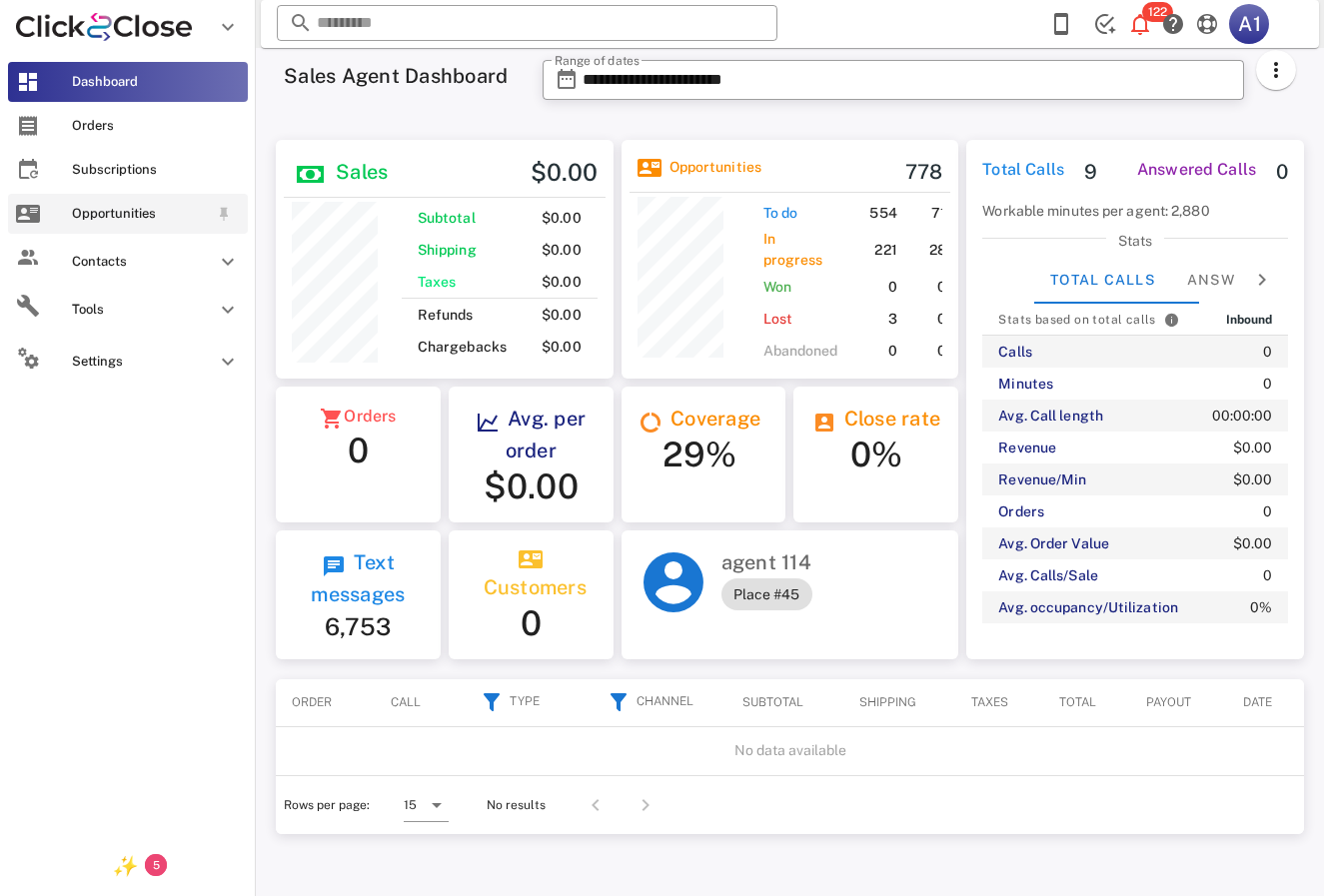 click on "Opportunities" at bounding box center (140, 214) 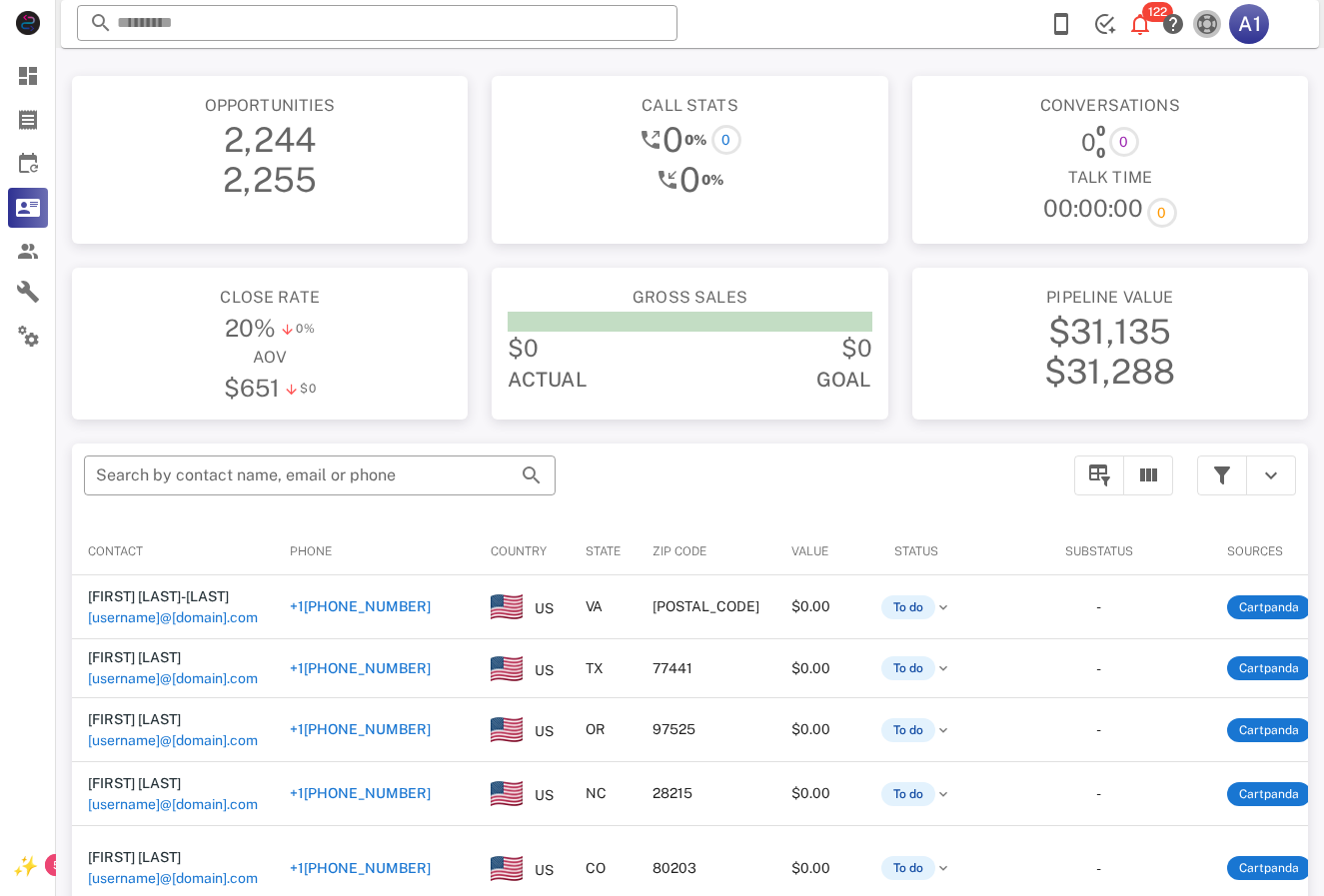 click at bounding box center [1207, 24] 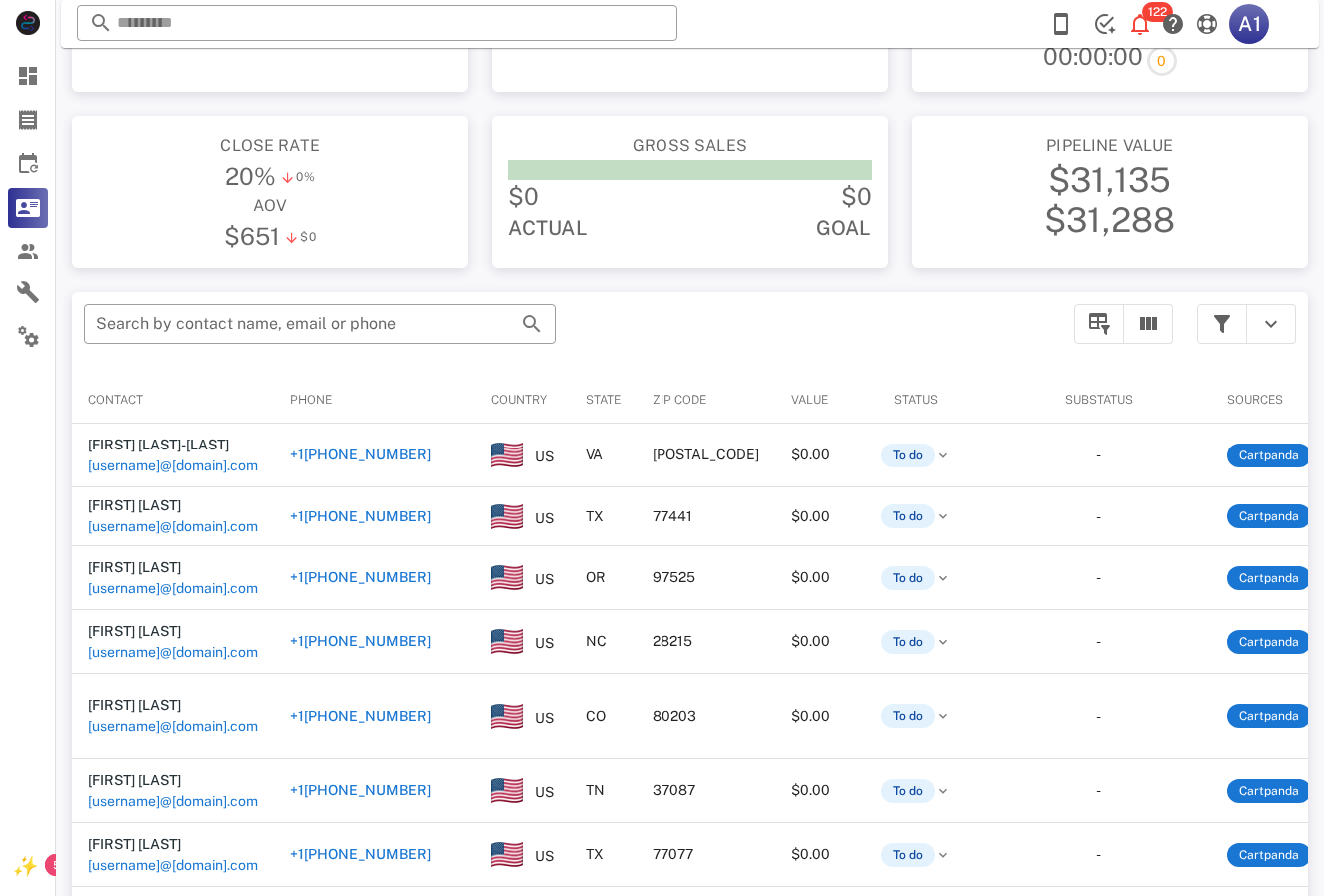 scroll, scrollTop: 0, scrollLeft: 0, axis: both 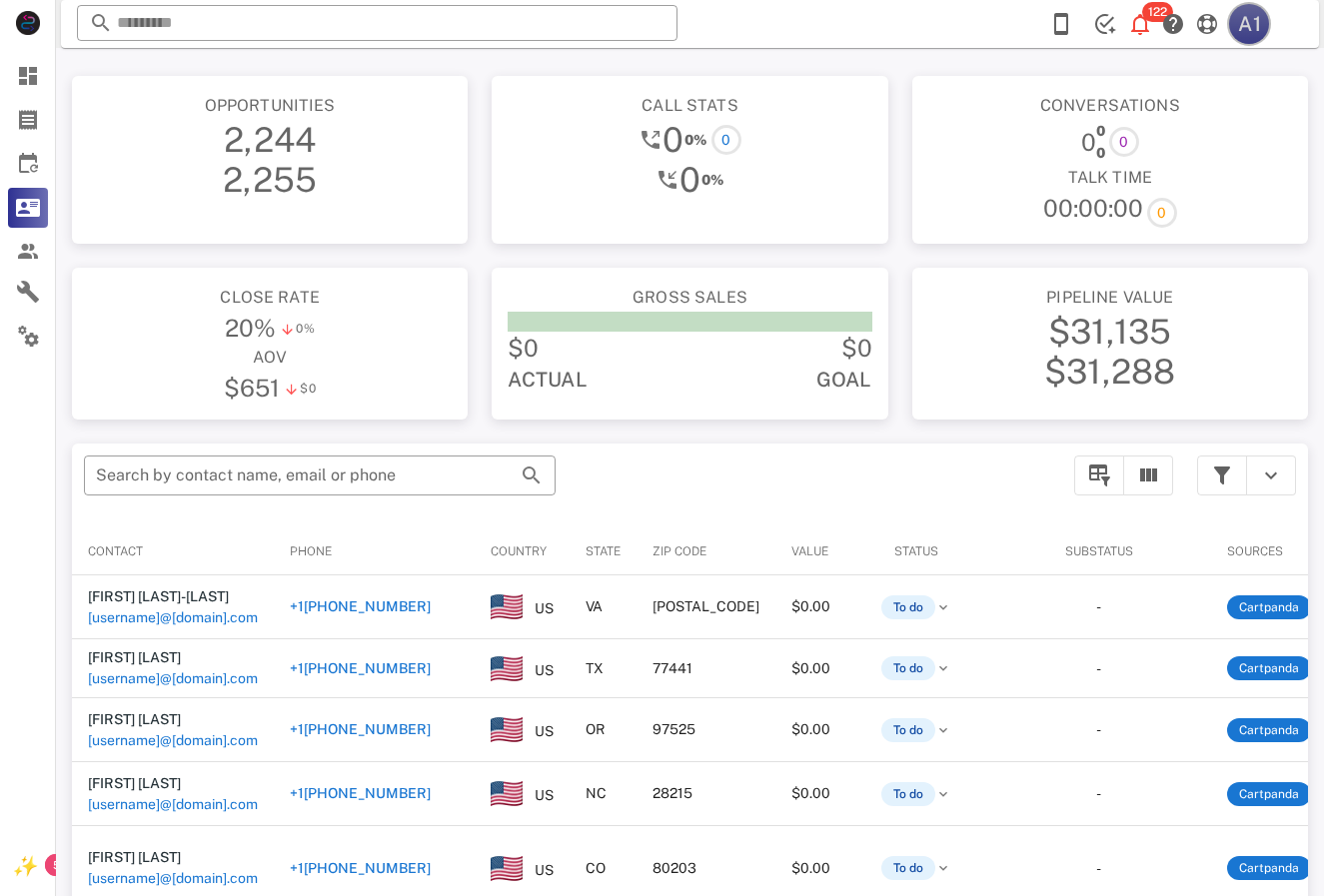 click on "A1" at bounding box center (1249, 24) 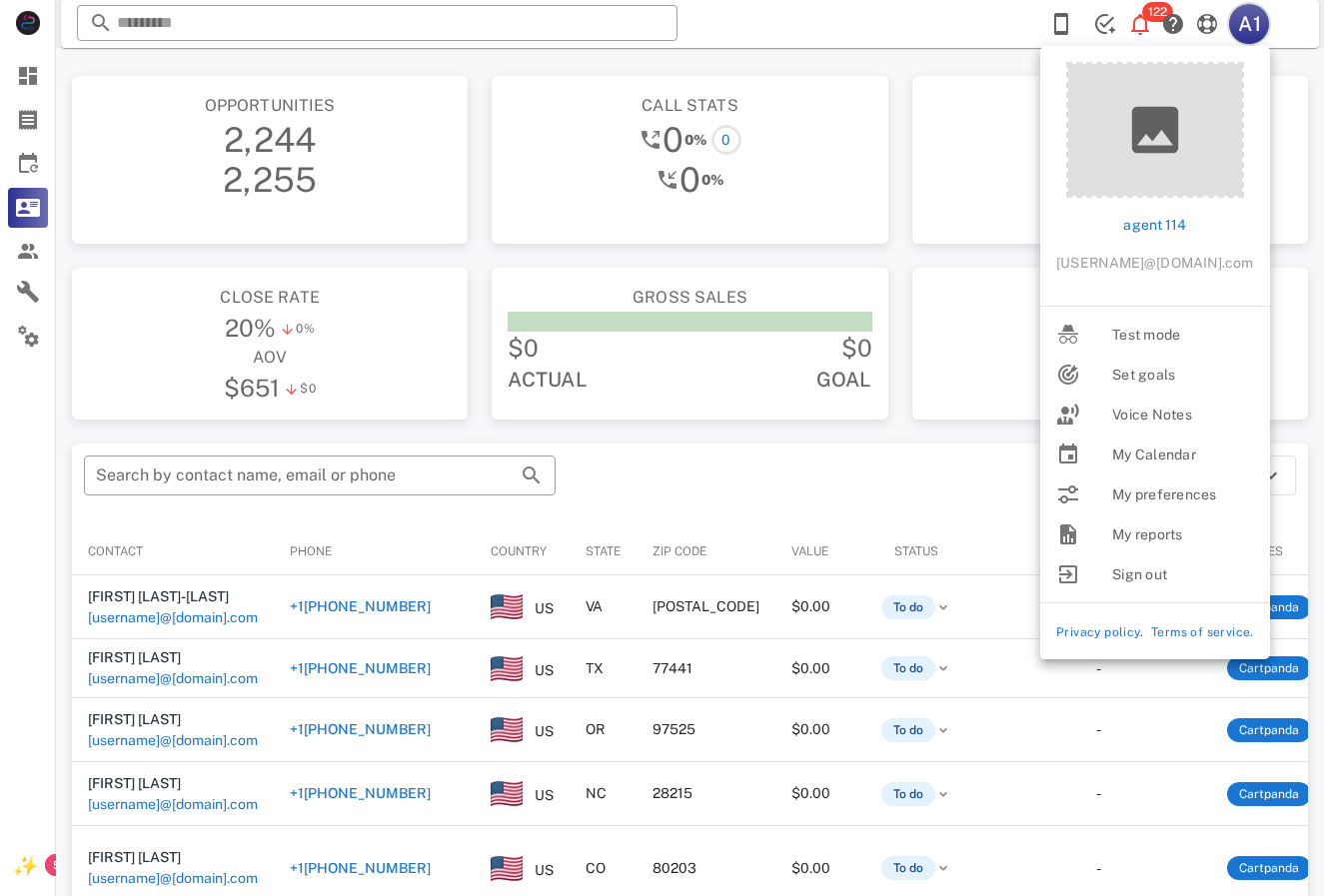 click on "A1" at bounding box center [1249, 24] 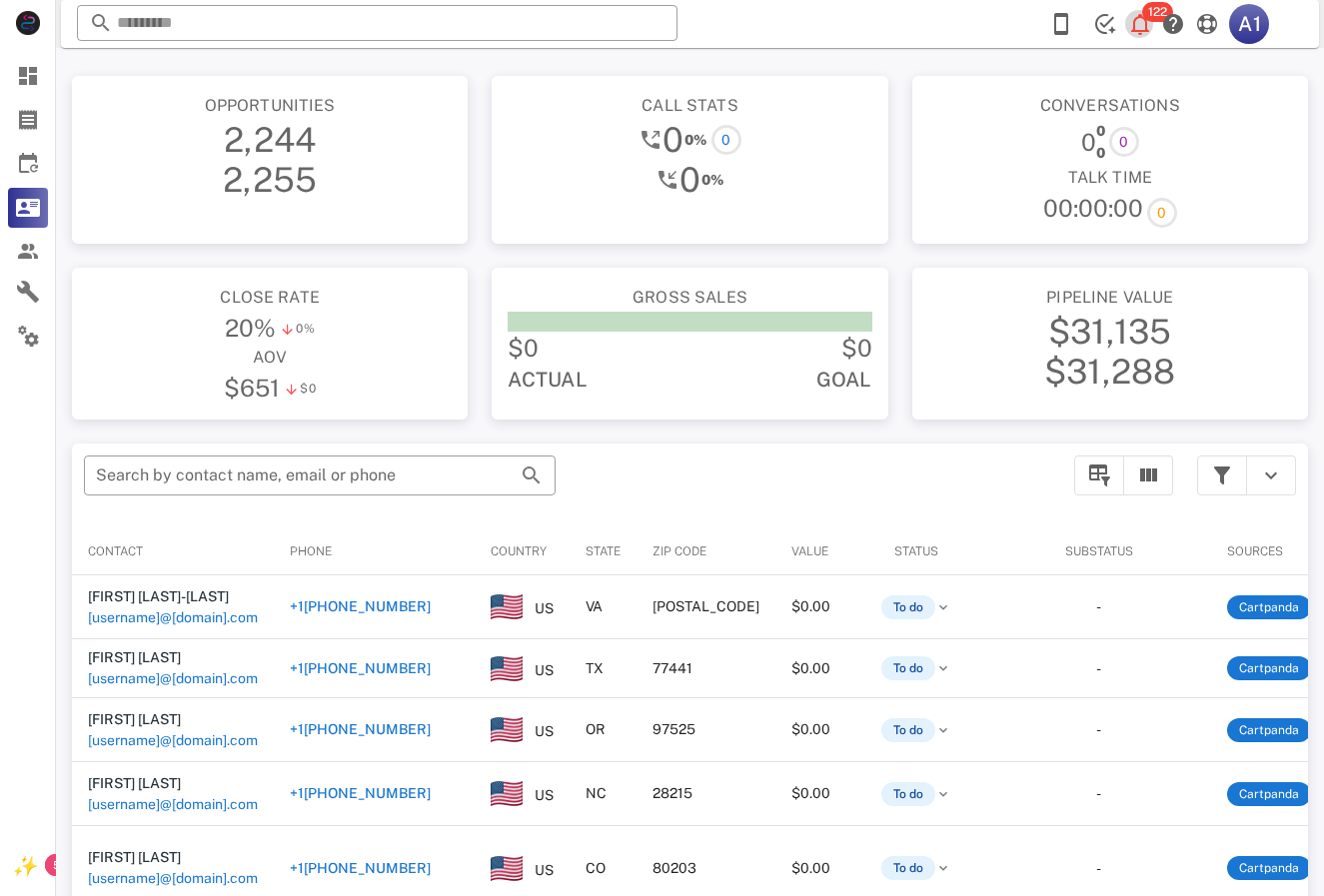 click at bounding box center [1140, 24] 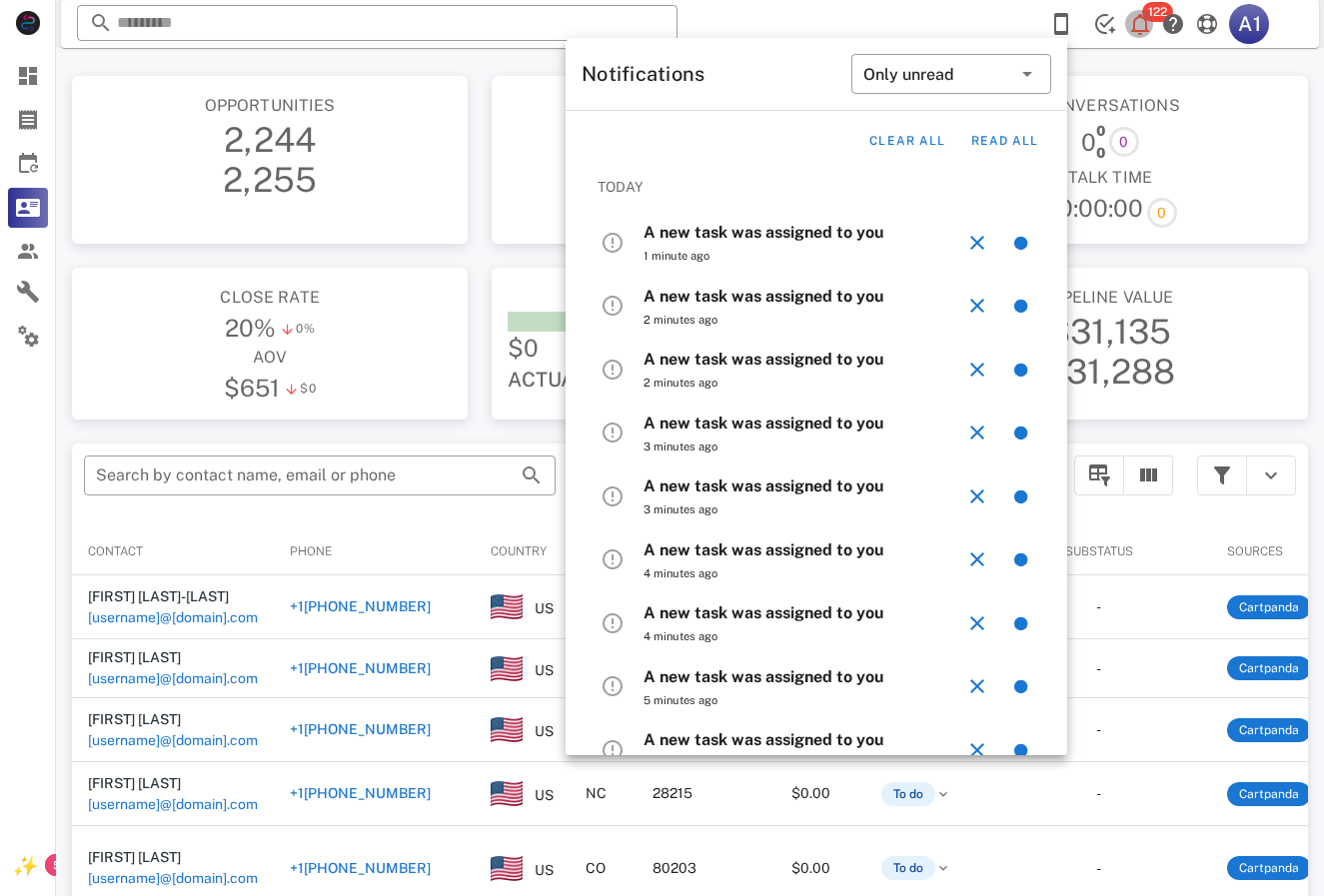 click at bounding box center [1140, 24] 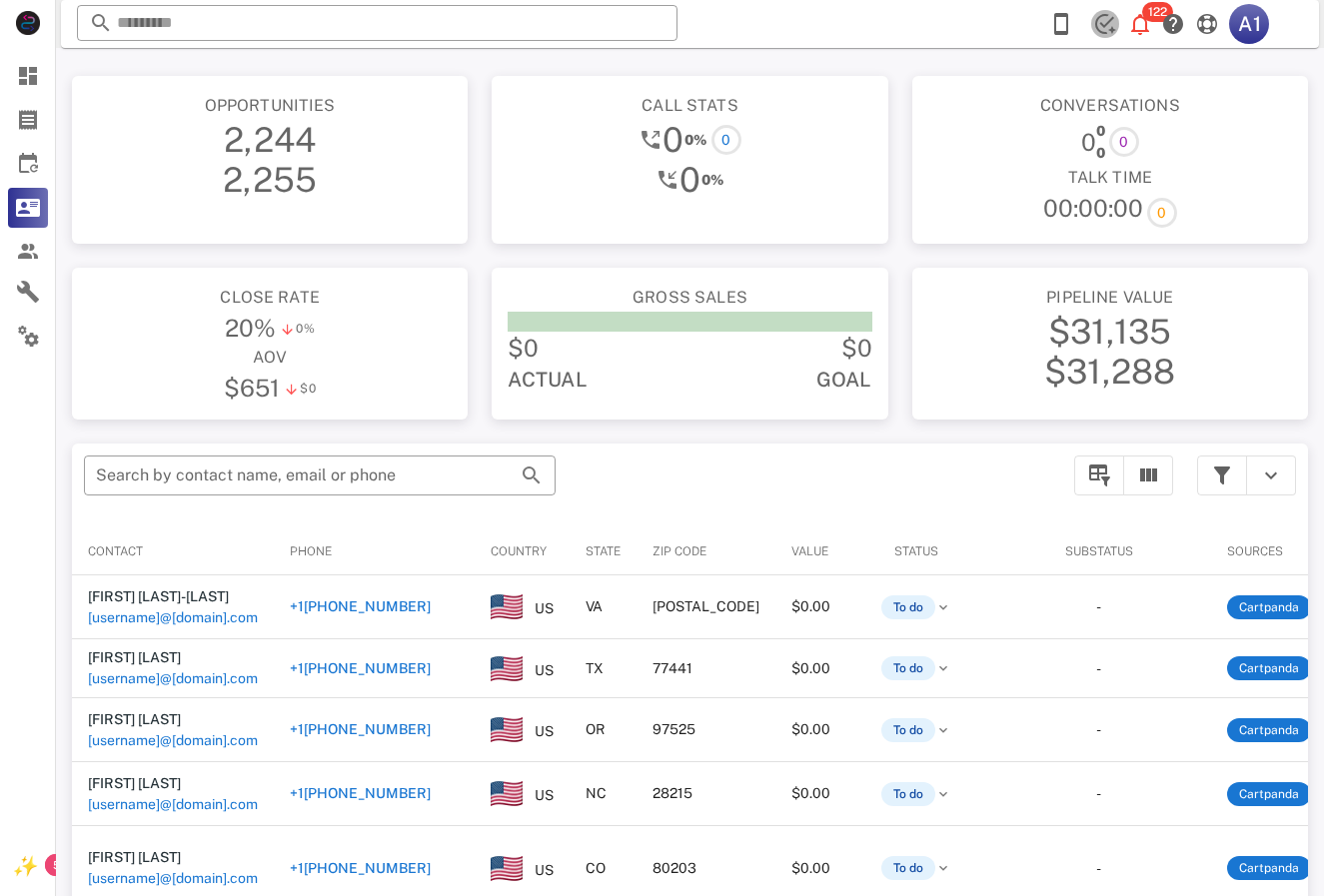 click at bounding box center (1105, 24) 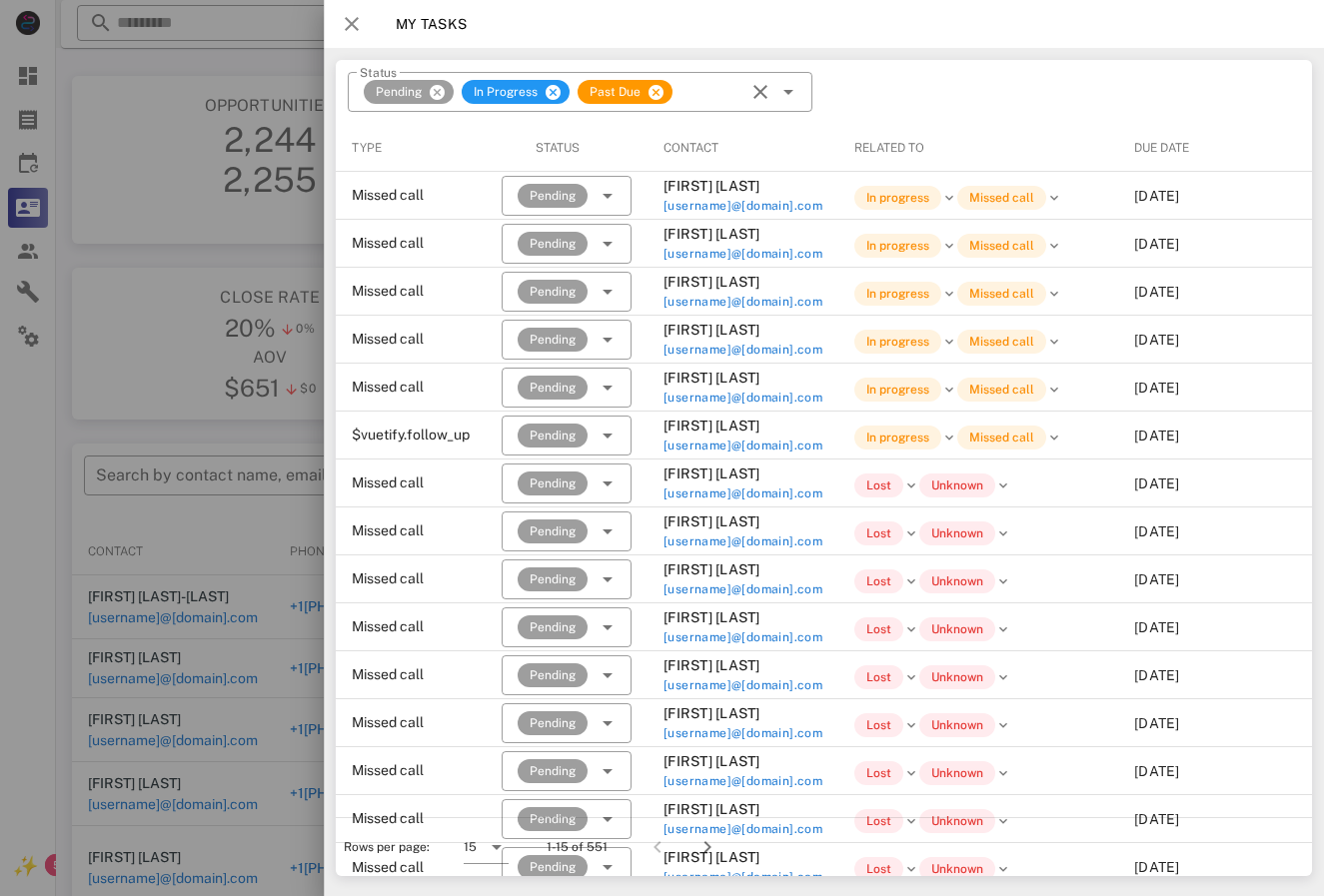 click at bounding box center (352, 24) 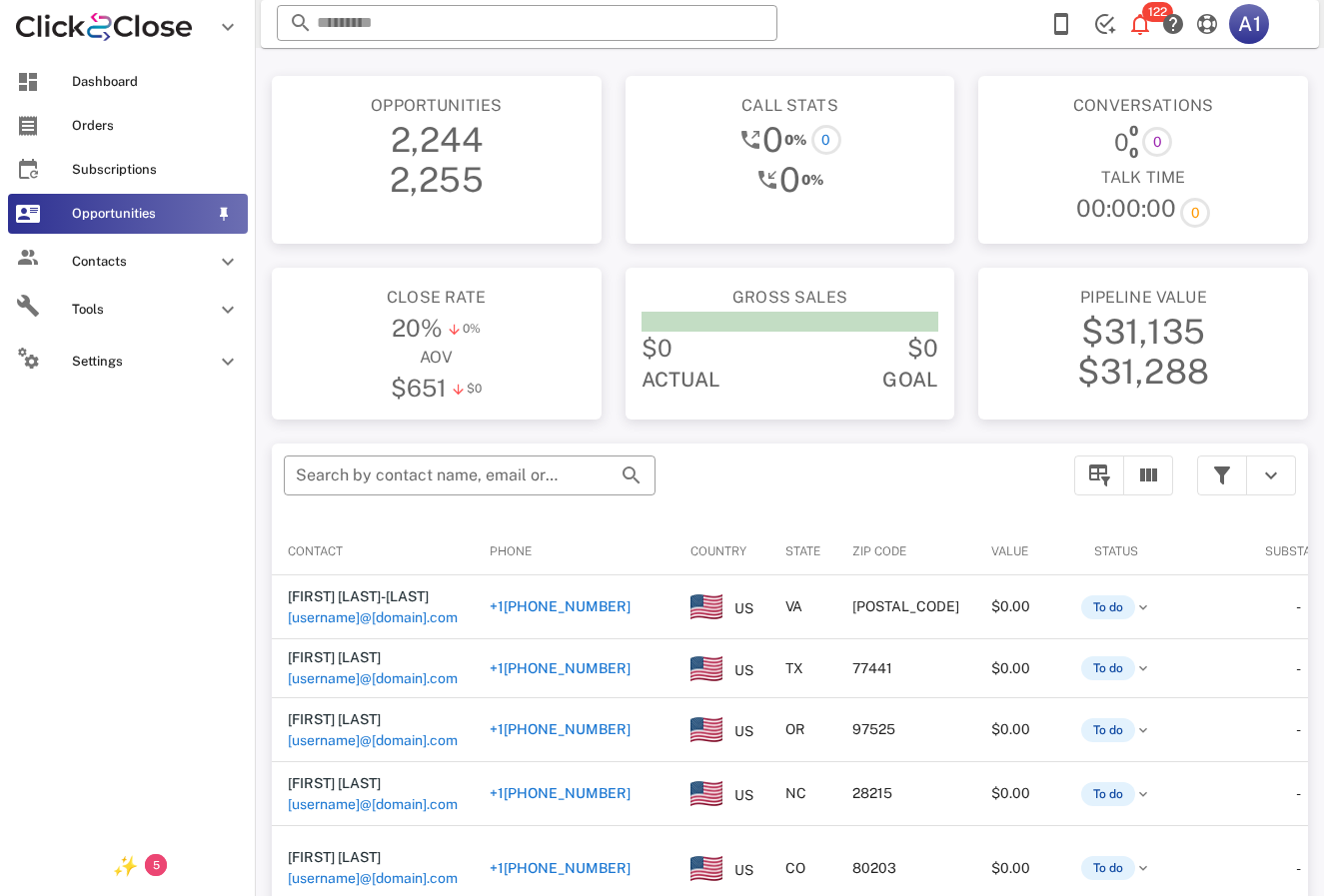 click on "Opportunities" at bounding box center [128, 214] 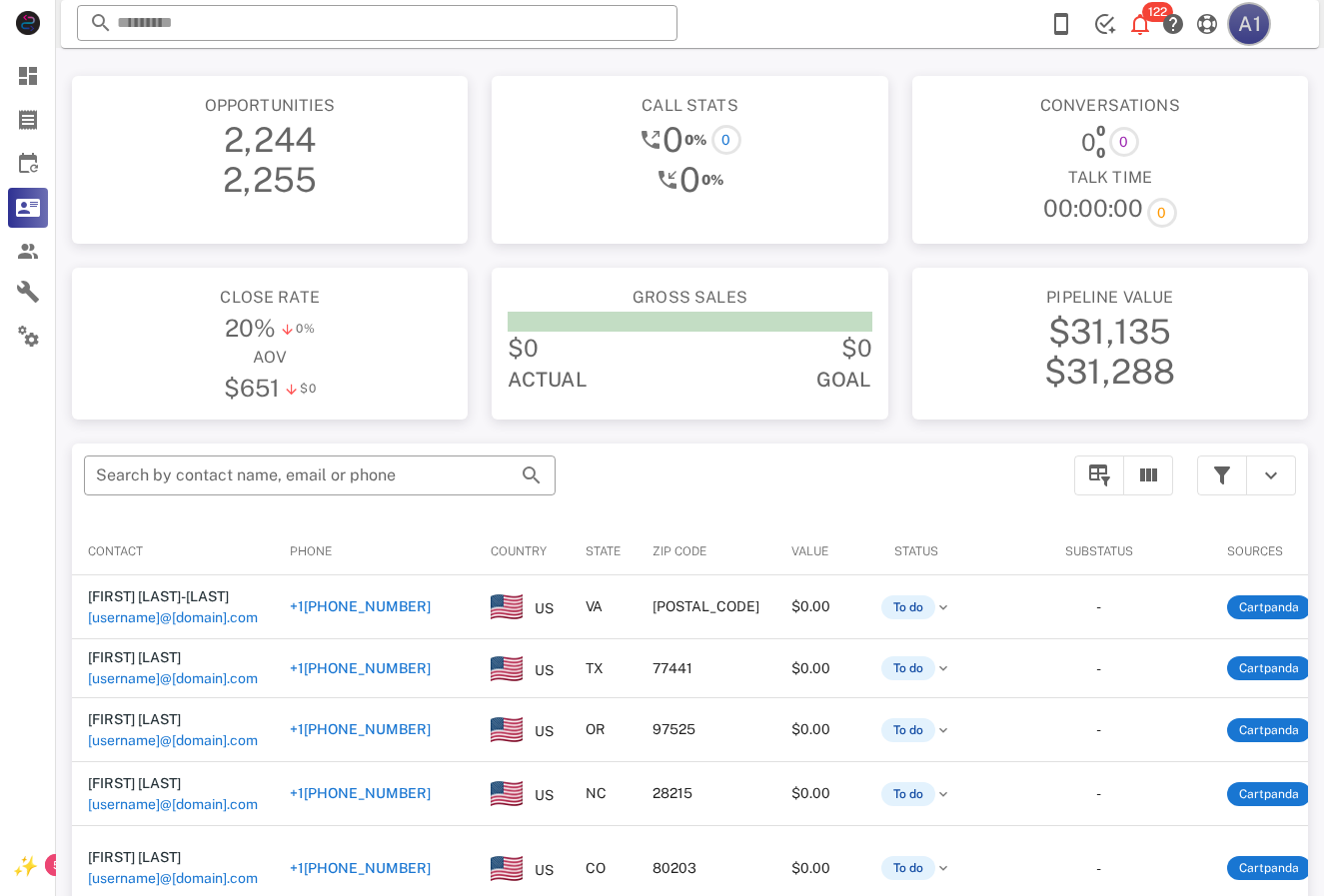 click on "A1" at bounding box center (1249, 24) 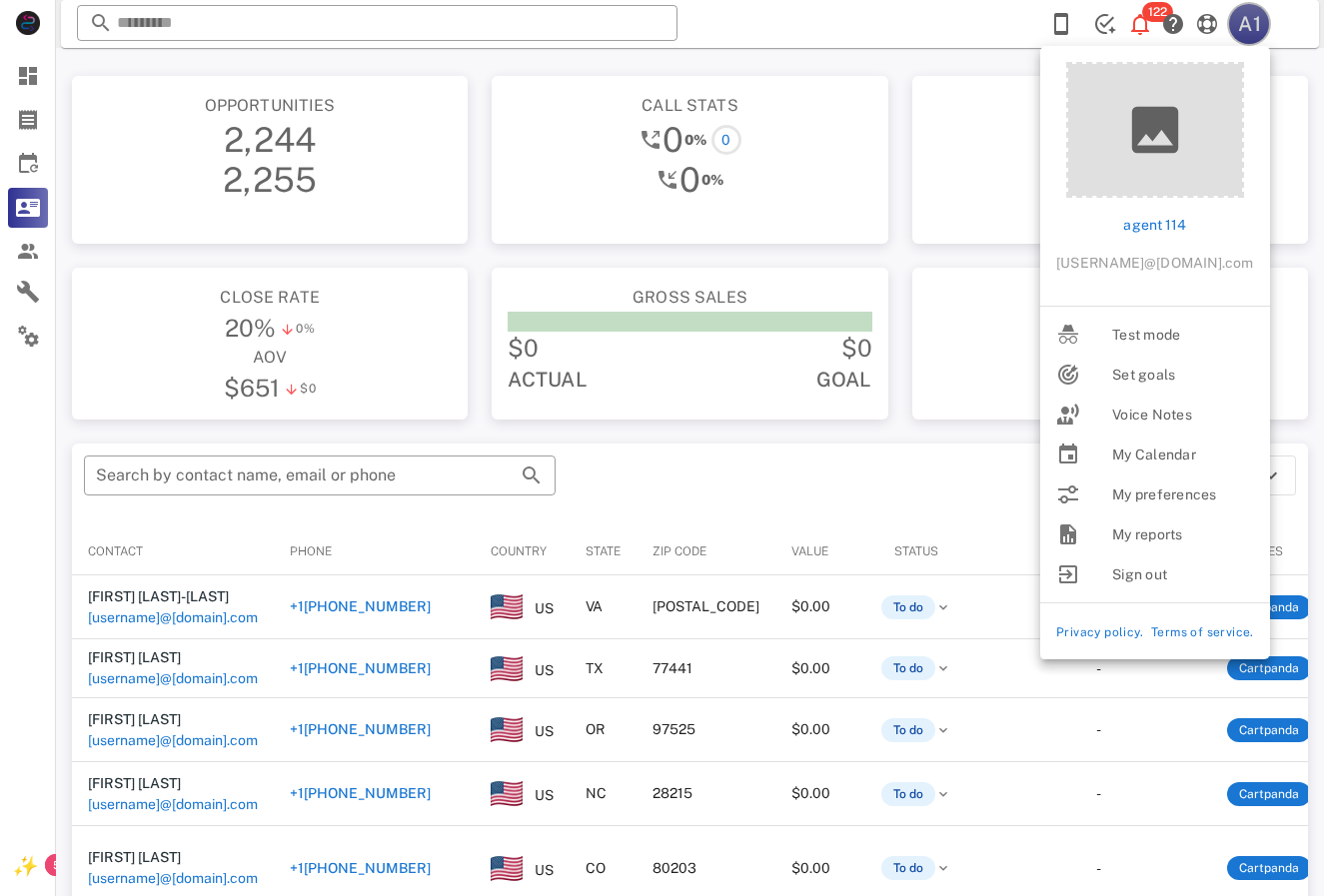 click on "A1" at bounding box center (1249, 24) 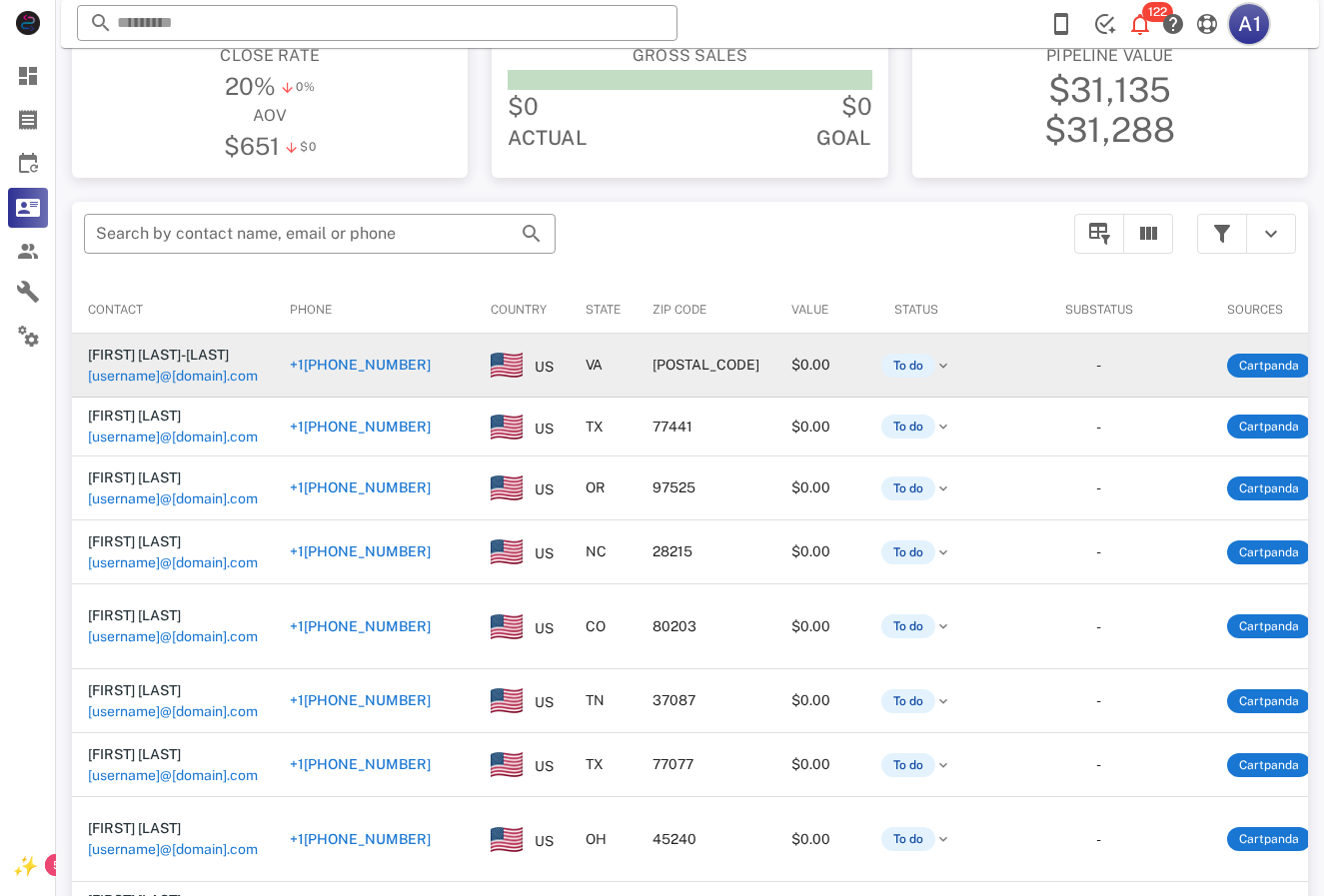 scroll, scrollTop: 240, scrollLeft: 0, axis: vertical 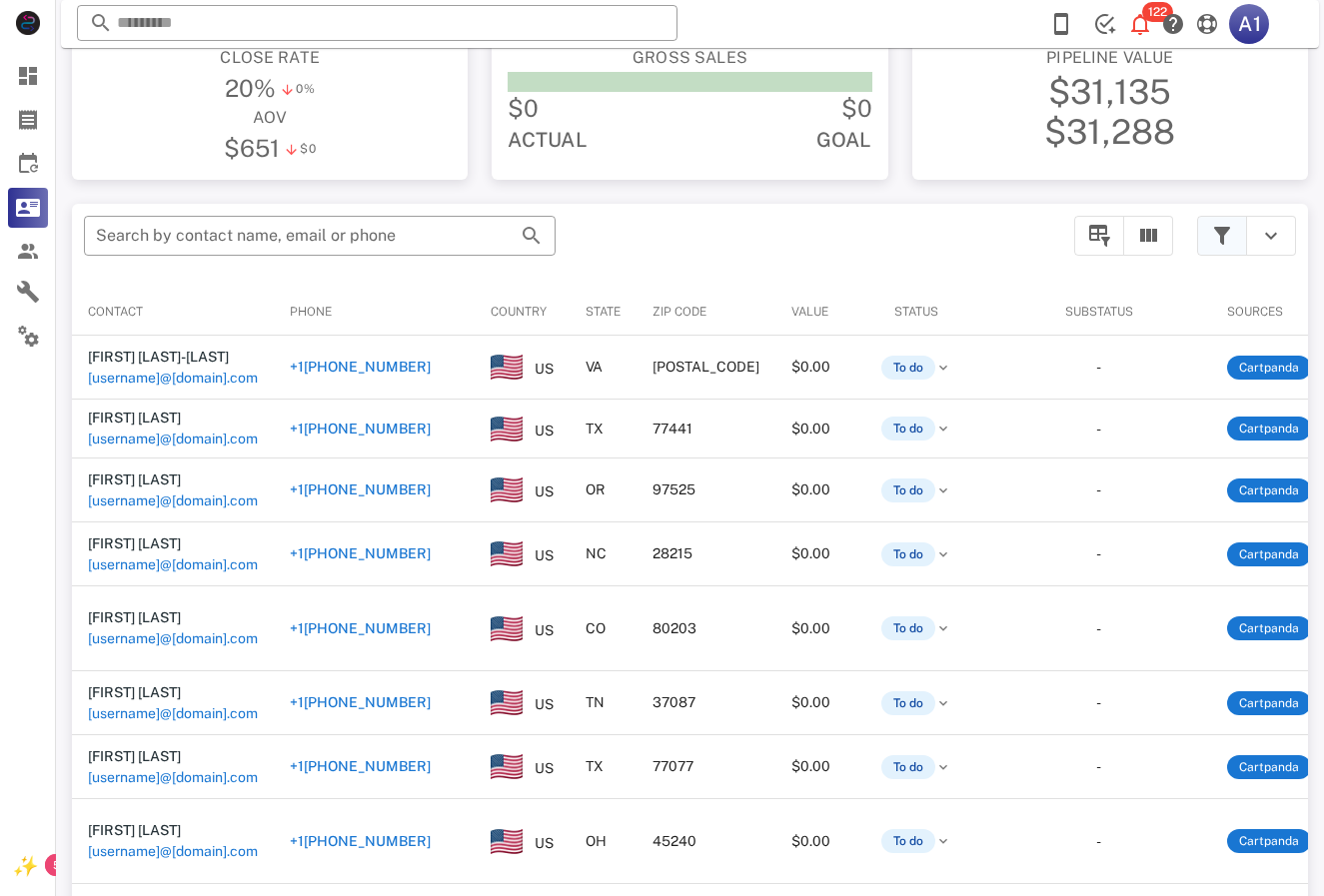 click at bounding box center (1222, 236) 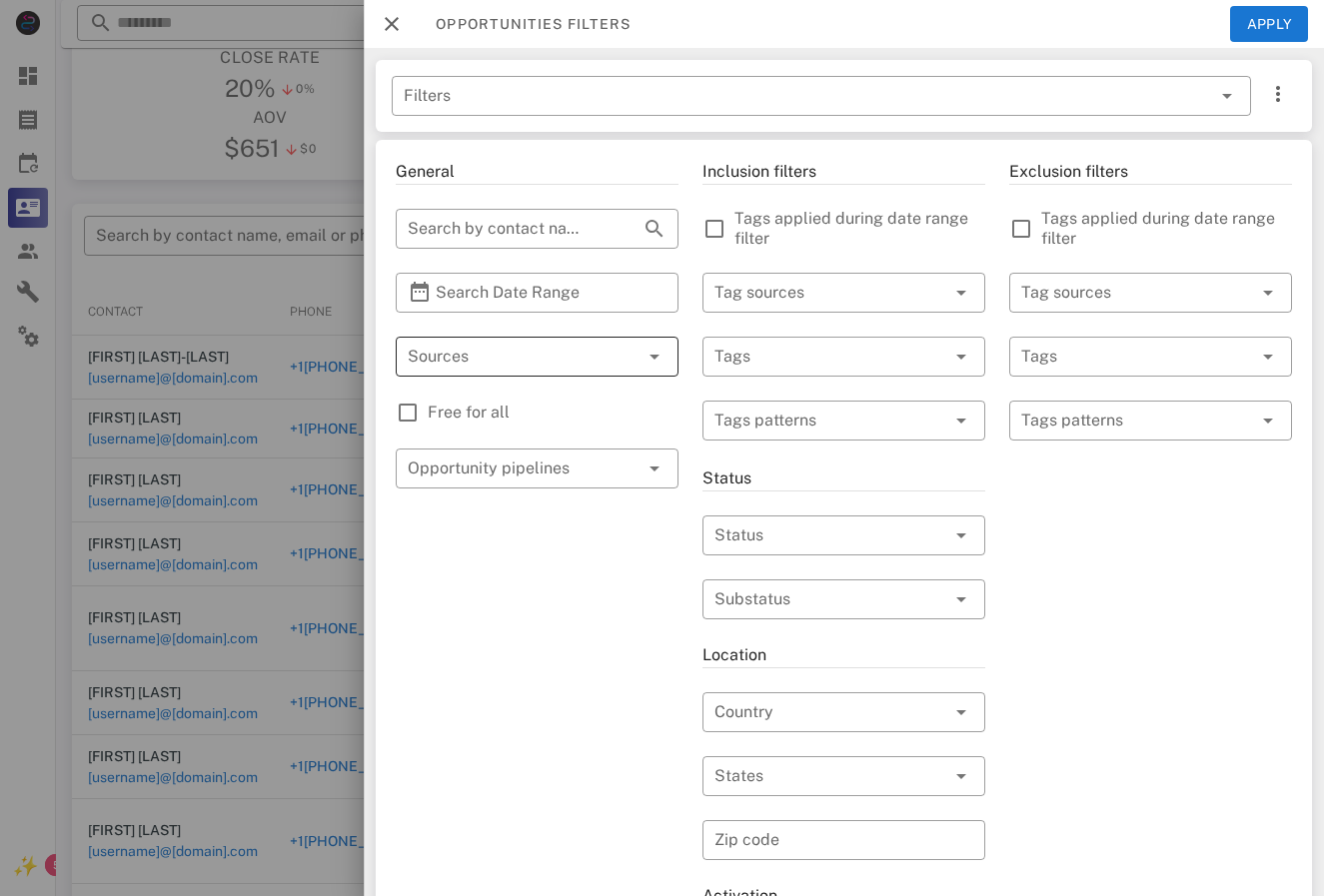 click at bounding box center [655, 357] 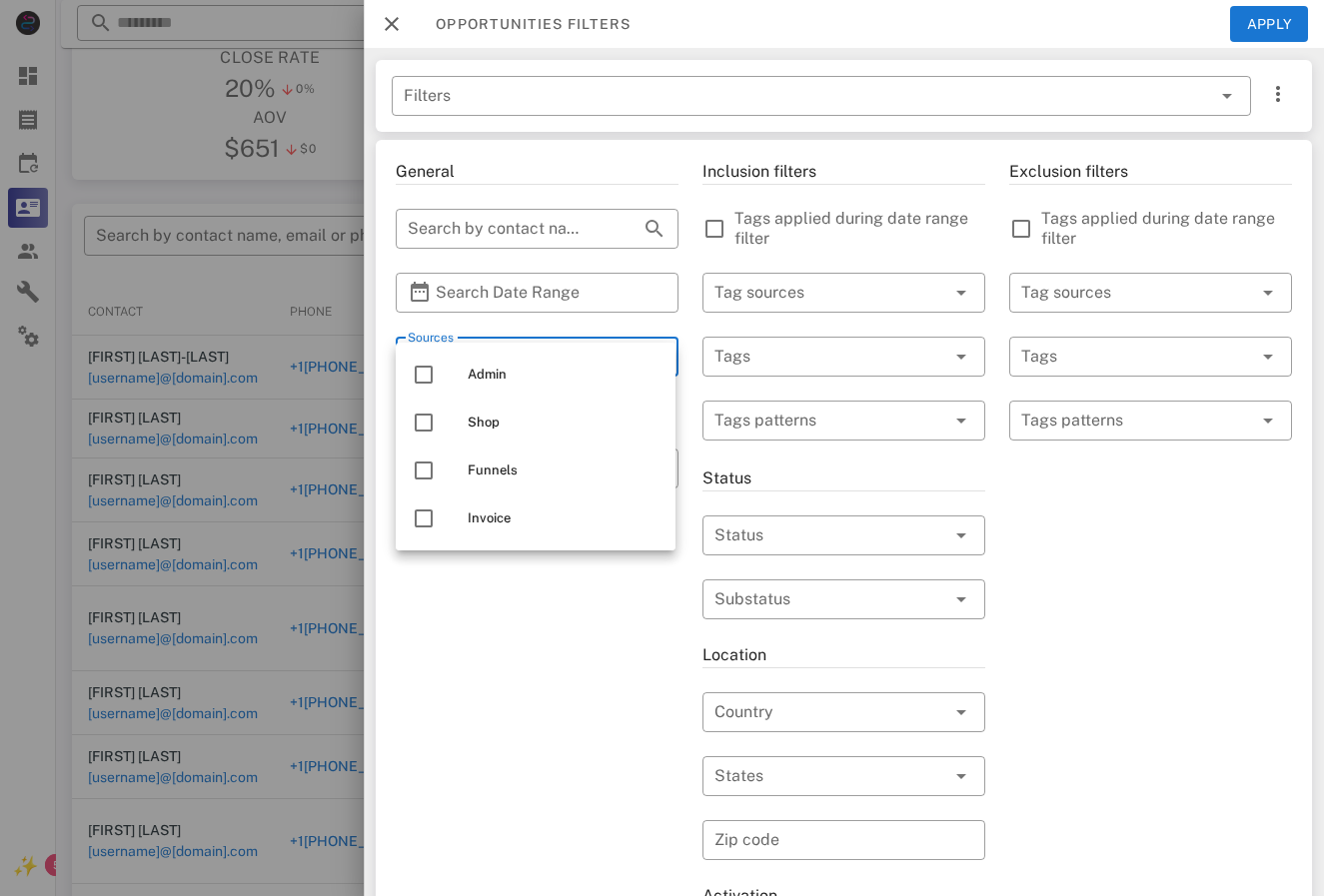 click on "General ​ Search by contact name, email or phone ​ Search Date Range ​ Sources Free for all ​ Opportunity pipelines" at bounding box center [537, 716] 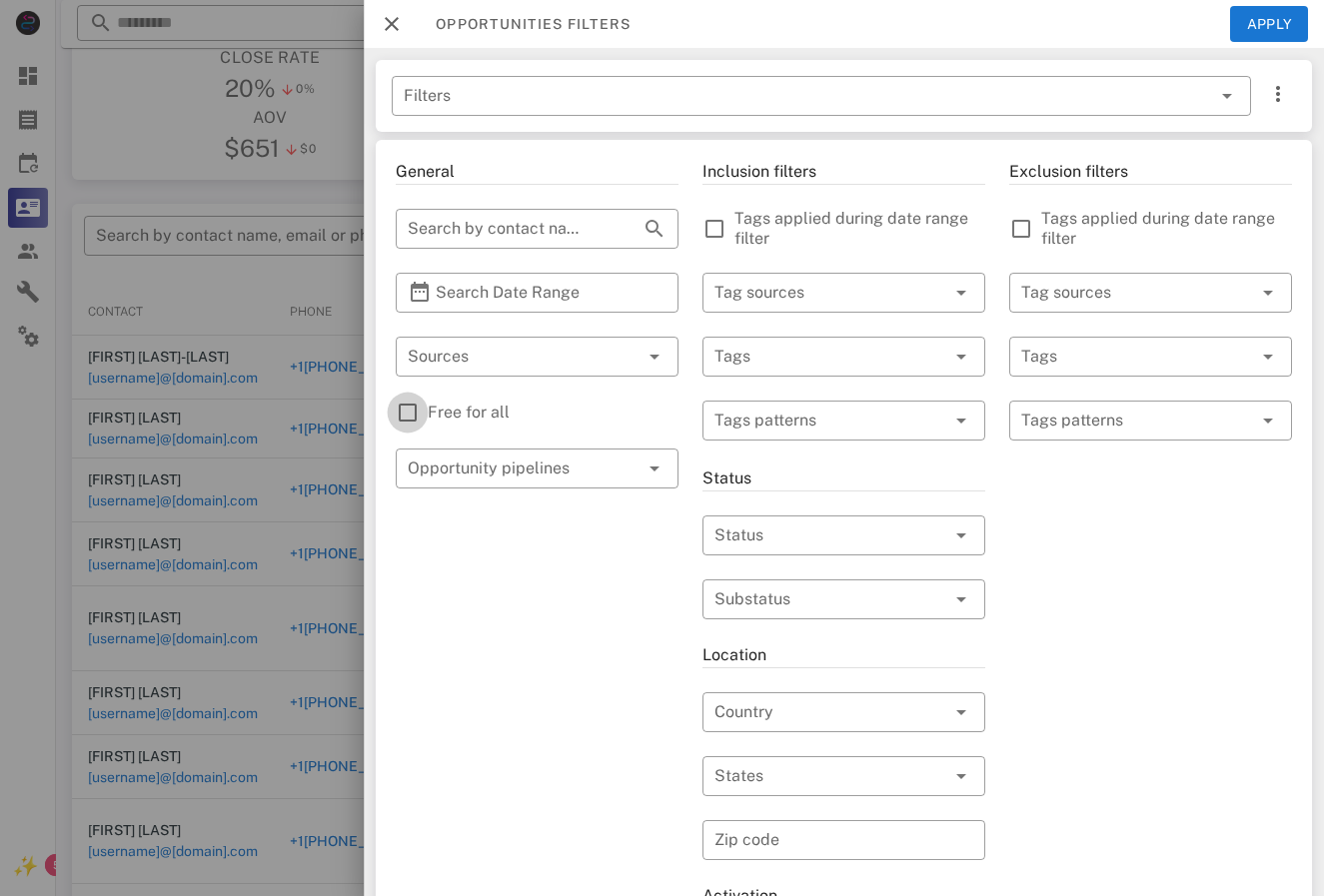 click at bounding box center (408, 413) 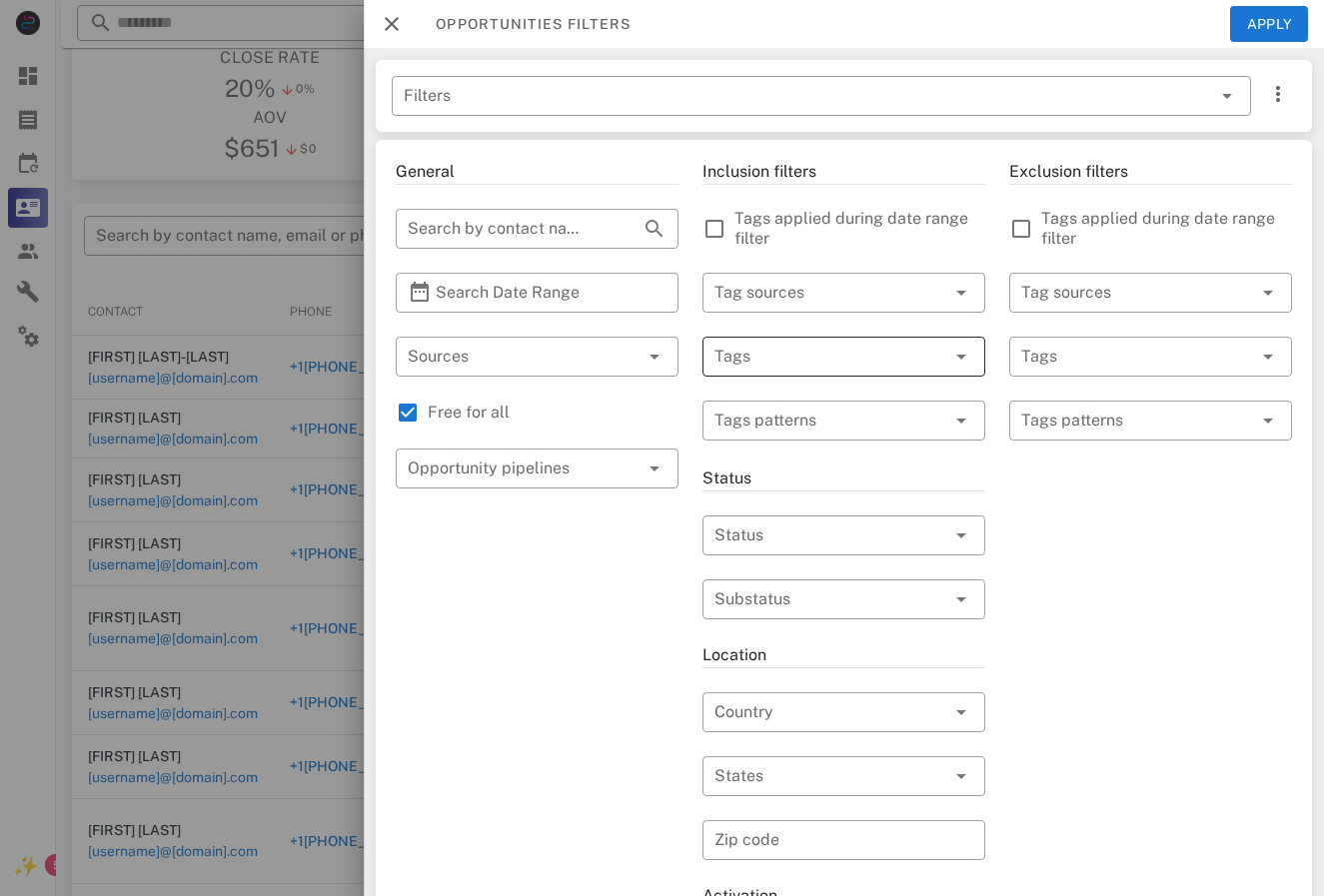 click at bounding box center [961, 357] 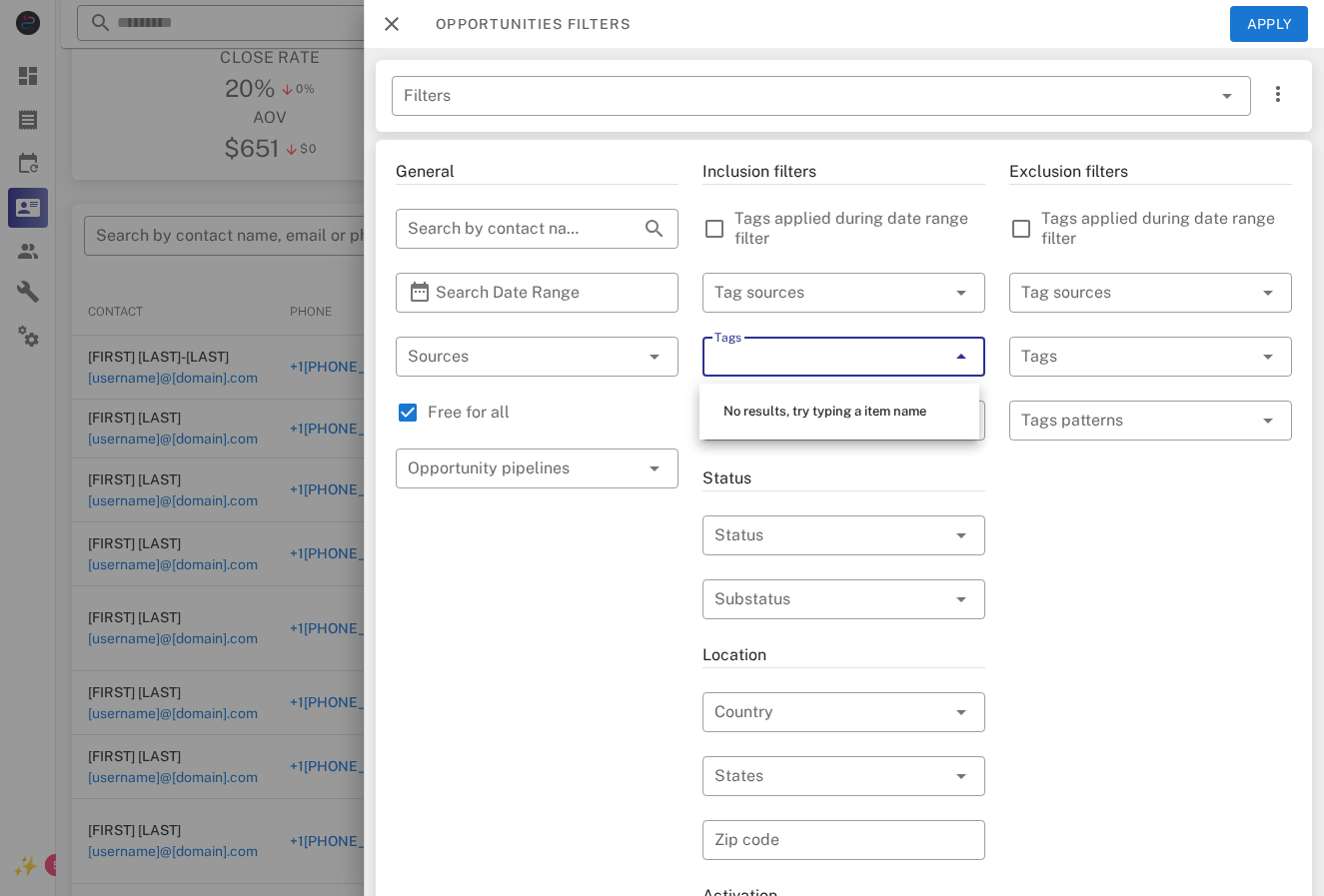 click at bounding box center [961, 357] 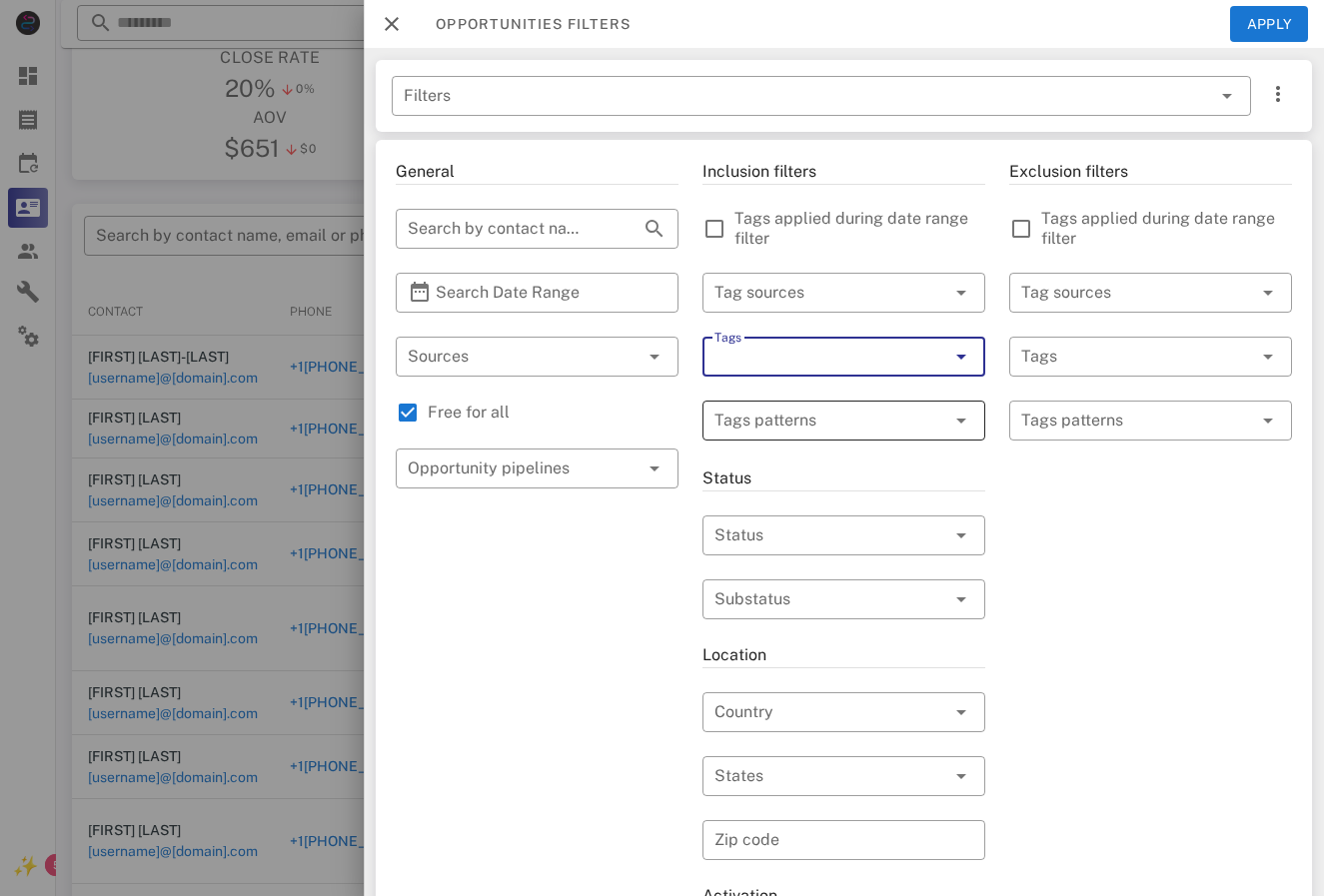 click at bounding box center [961, 421] 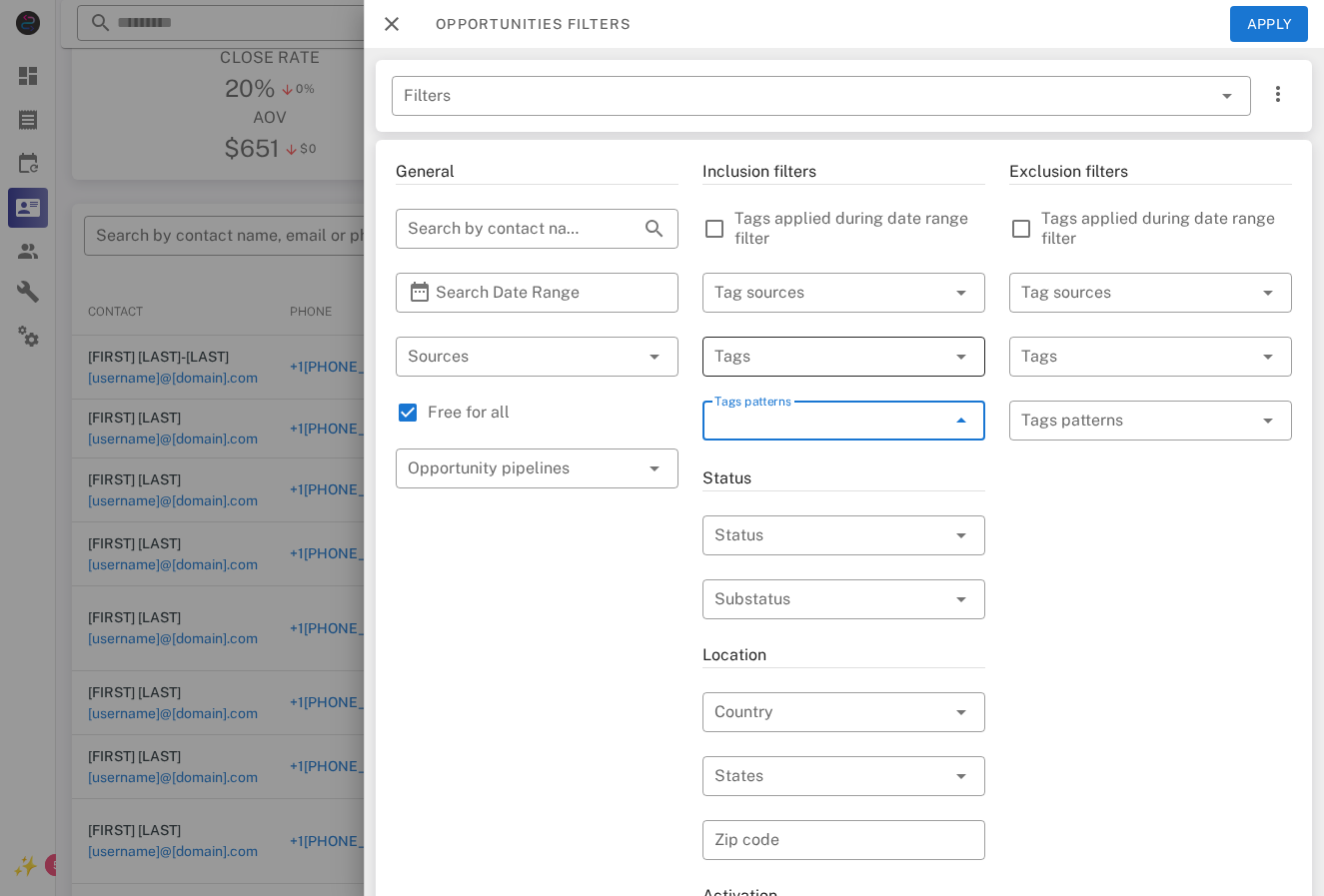 click at bounding box center [815, 357] 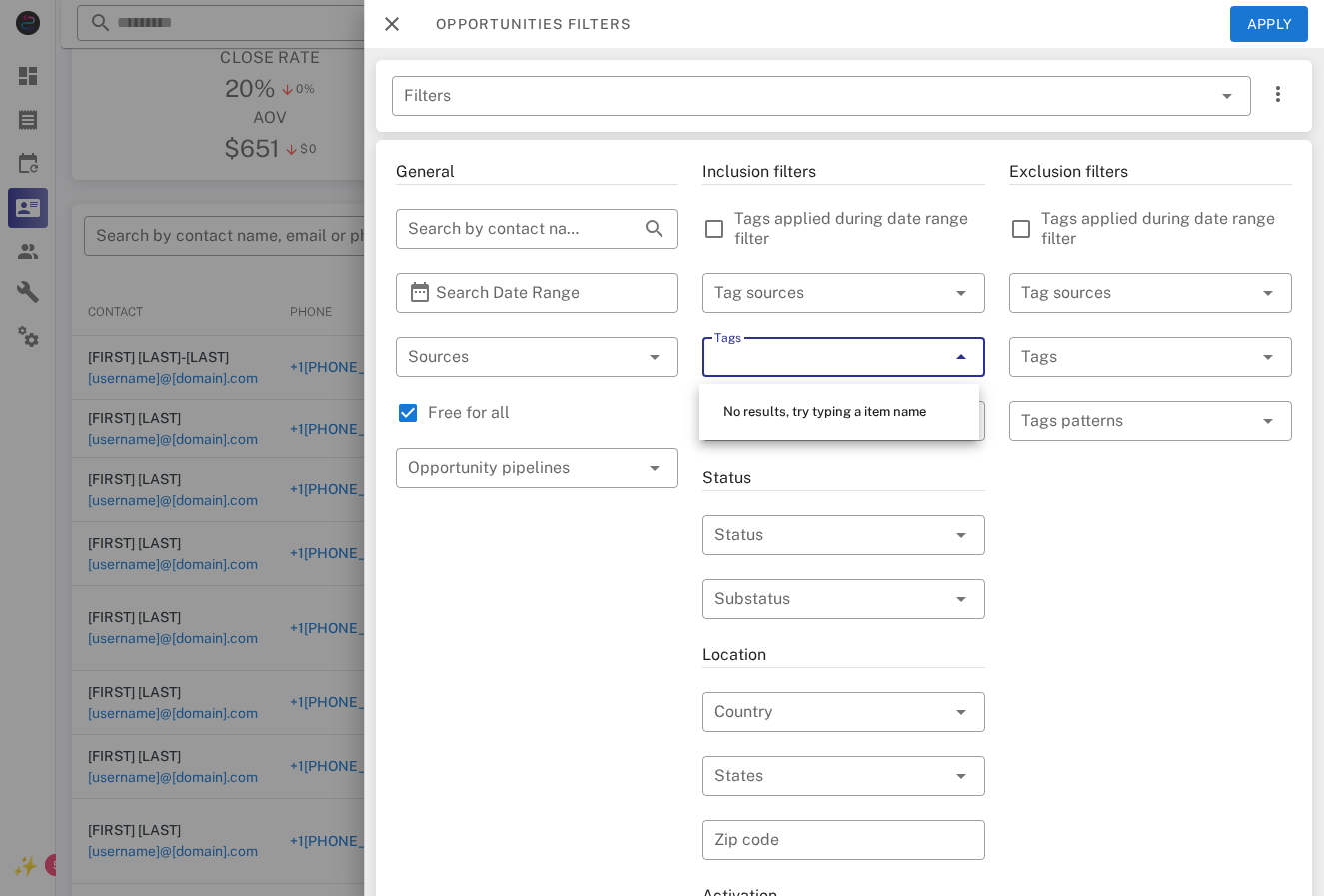 click on "Exclusion filters Tags applied during date range filter ​ Tag sources ​ Tags ​ Tags patterns" at bounding box center (1150, 716) 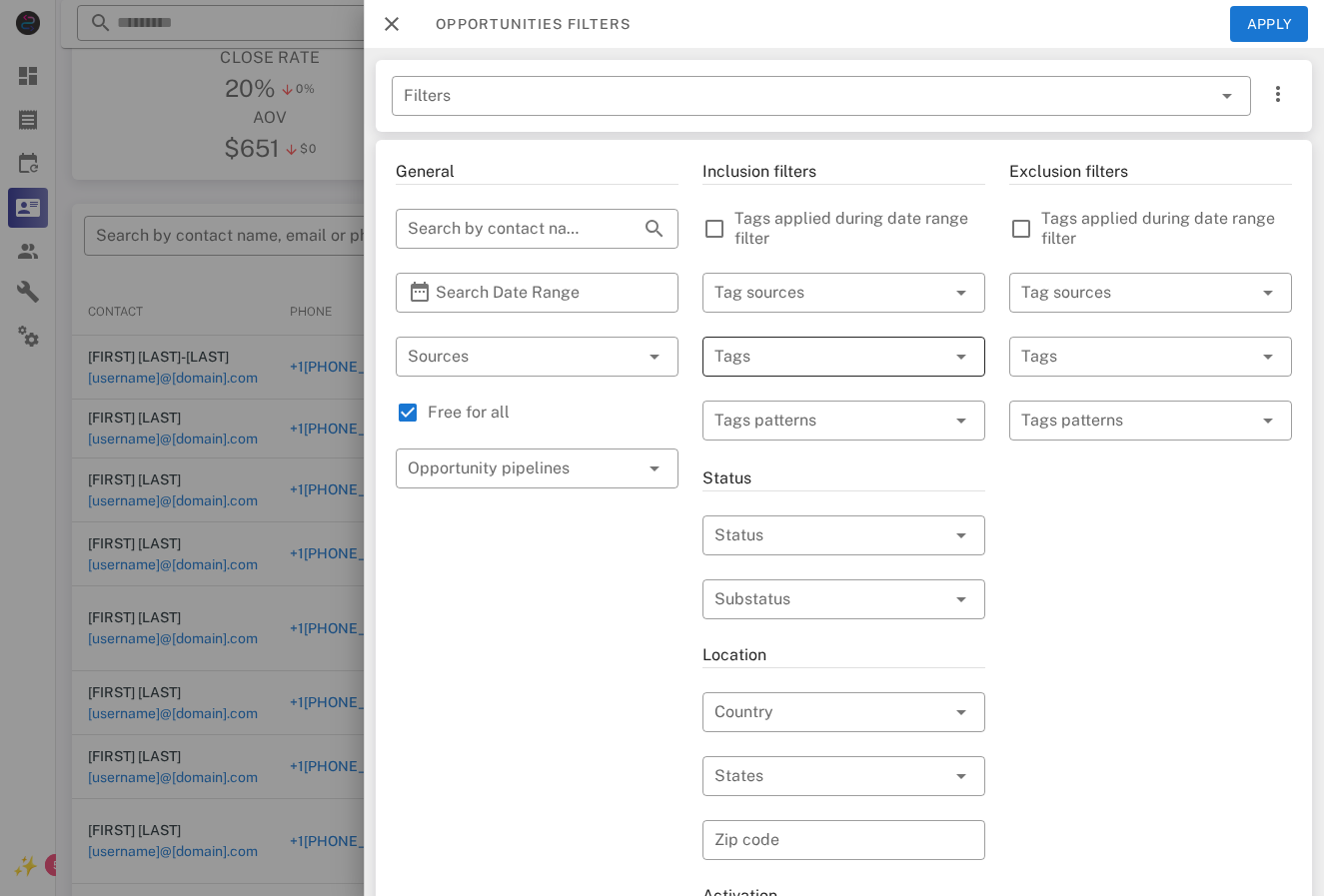 click at bounding box center (961, 357) 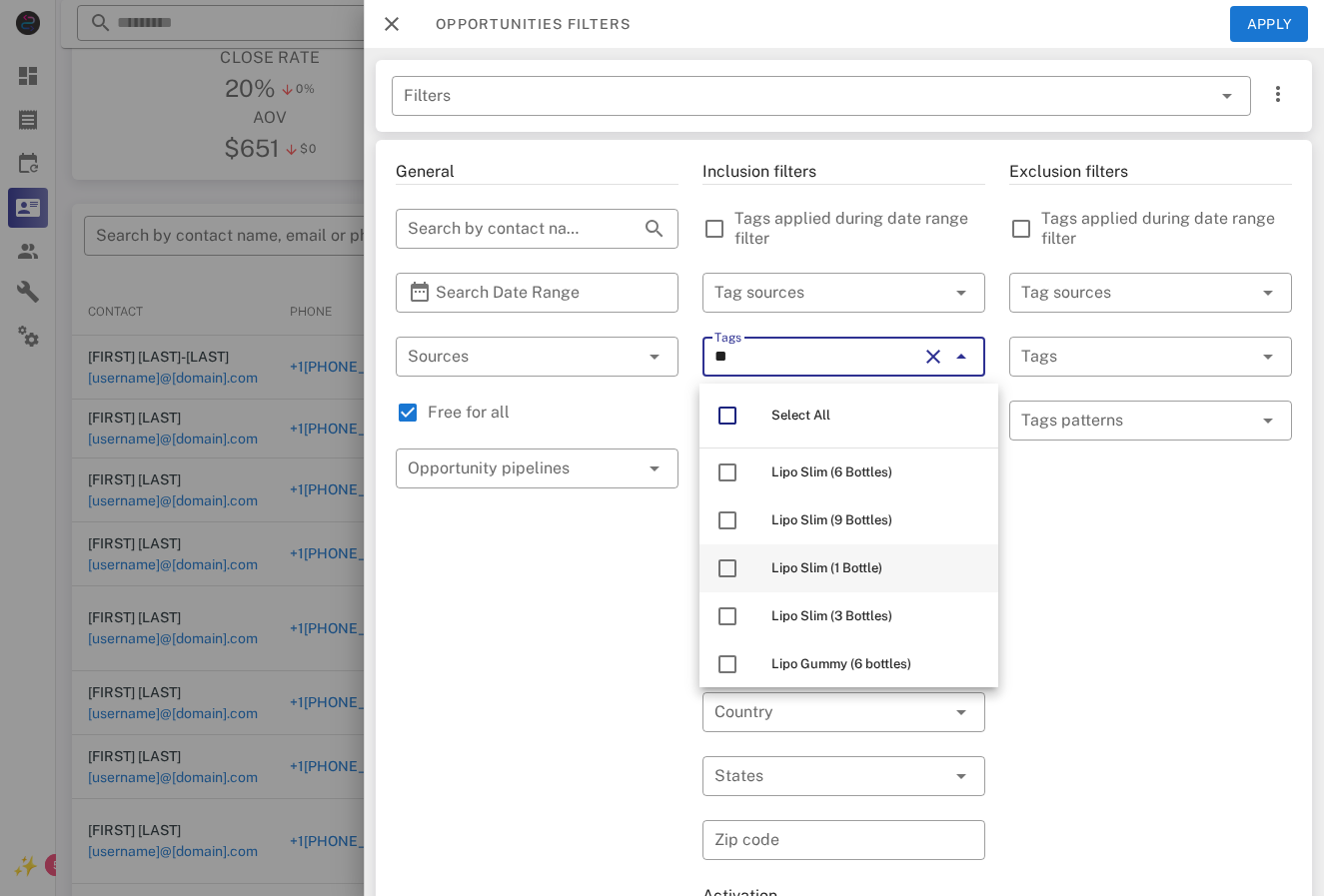 click on "Lipo Slim (1 Bottle)" at bounding box center (826, 567) 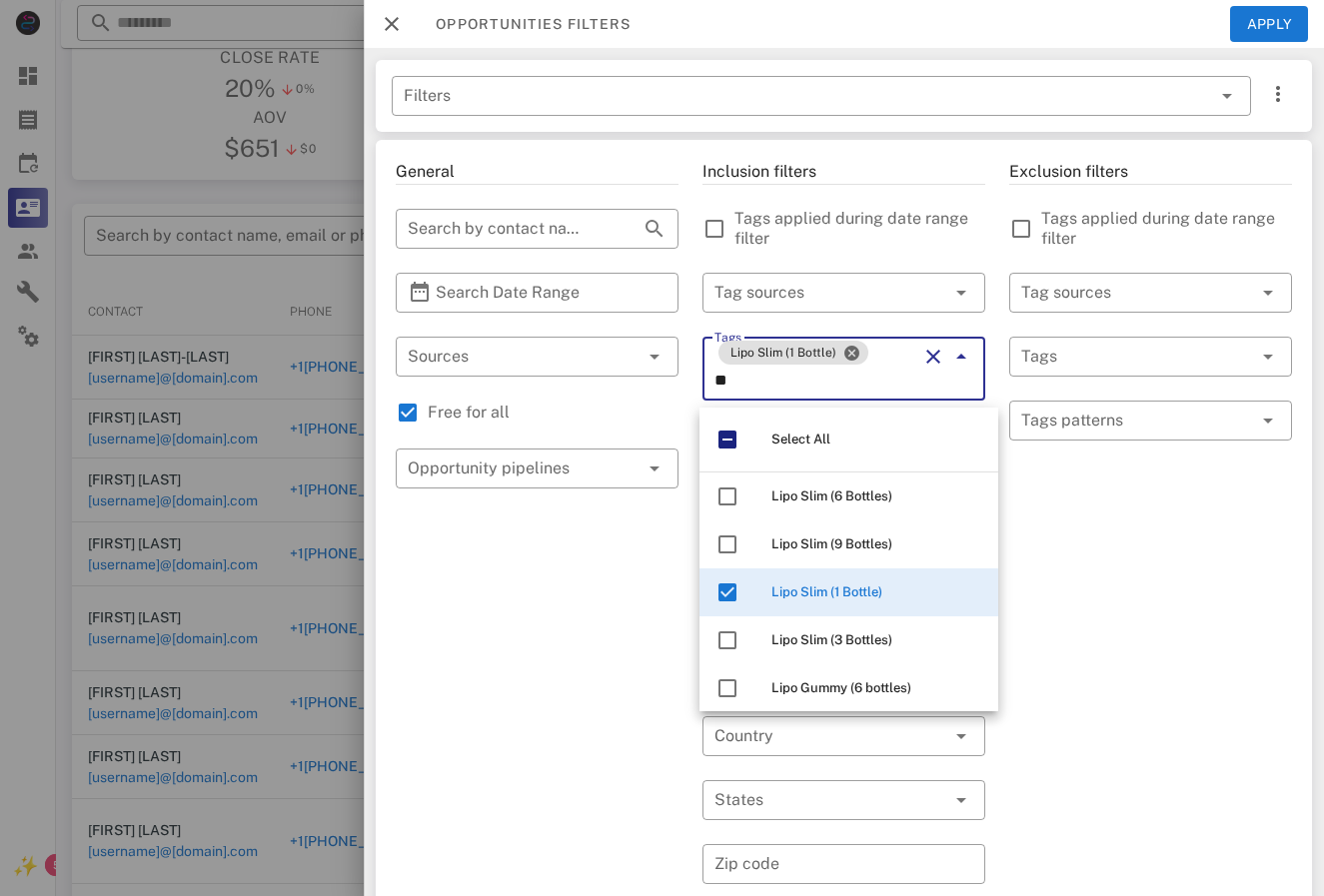 click on "**" at bounding box center (815, 381) 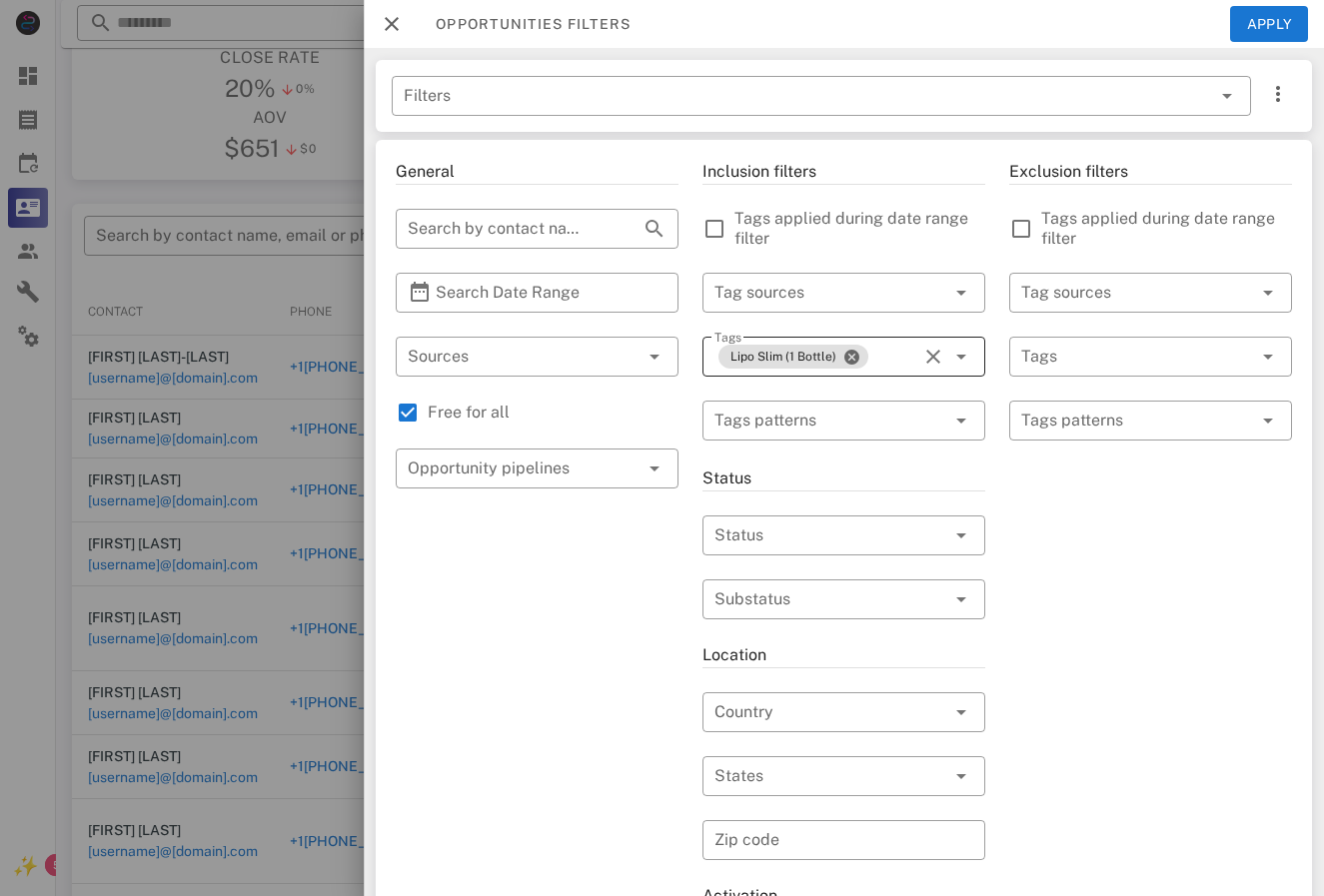 click on "Lipo Slim (1 Bottle)" at bounding box center (815, 357) 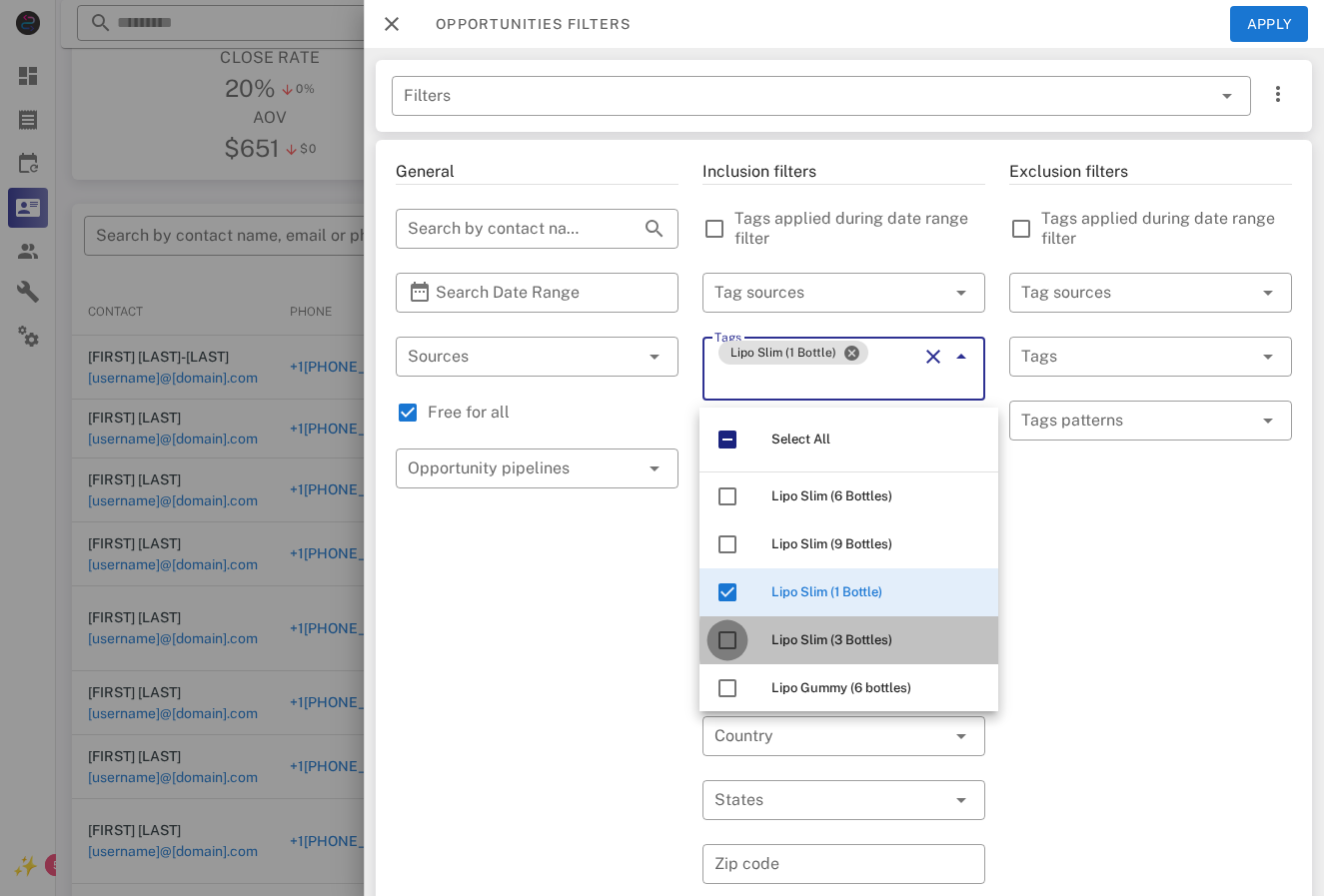 click at bounding box center (727, 640) 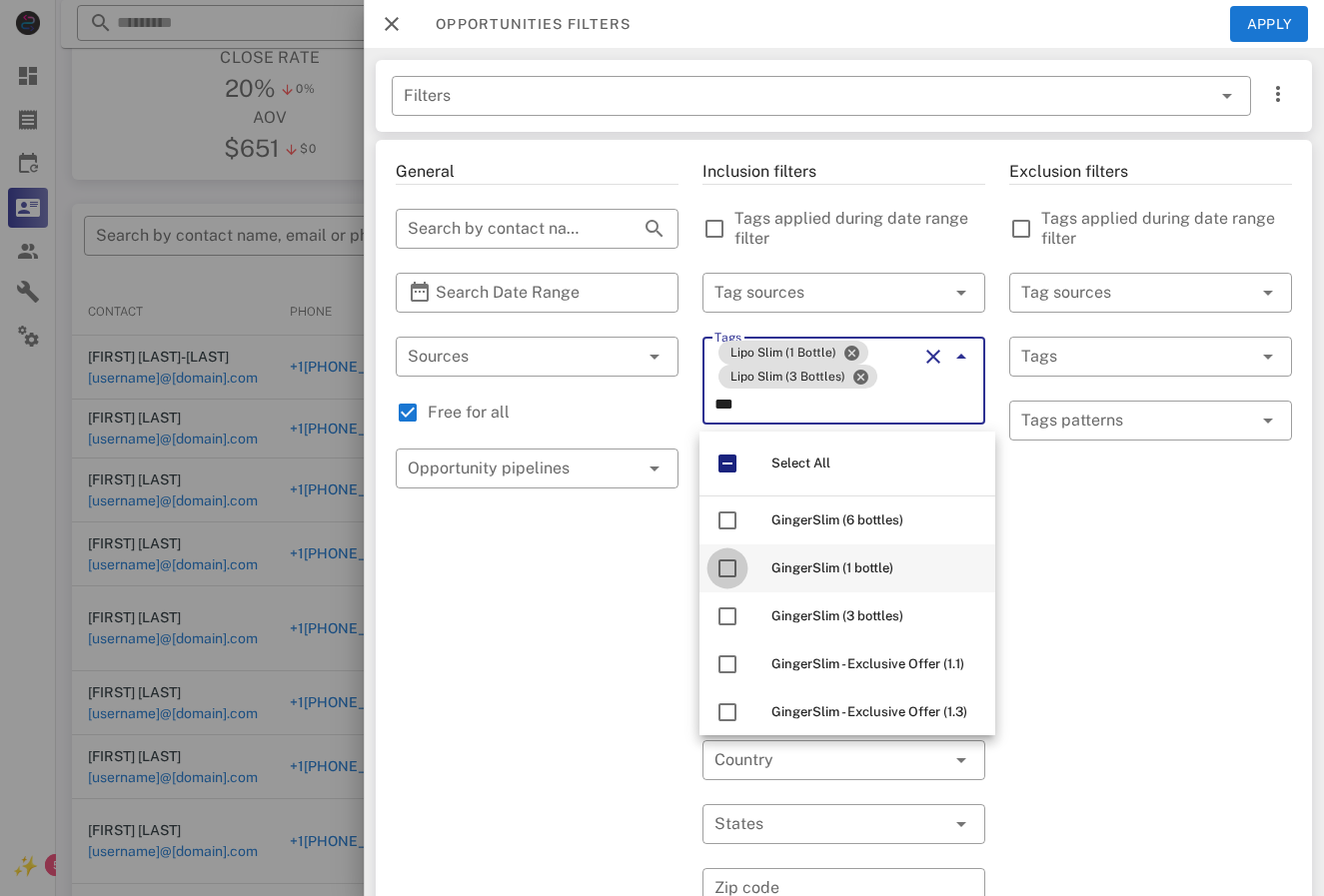 click at bounding box center (727, 568) 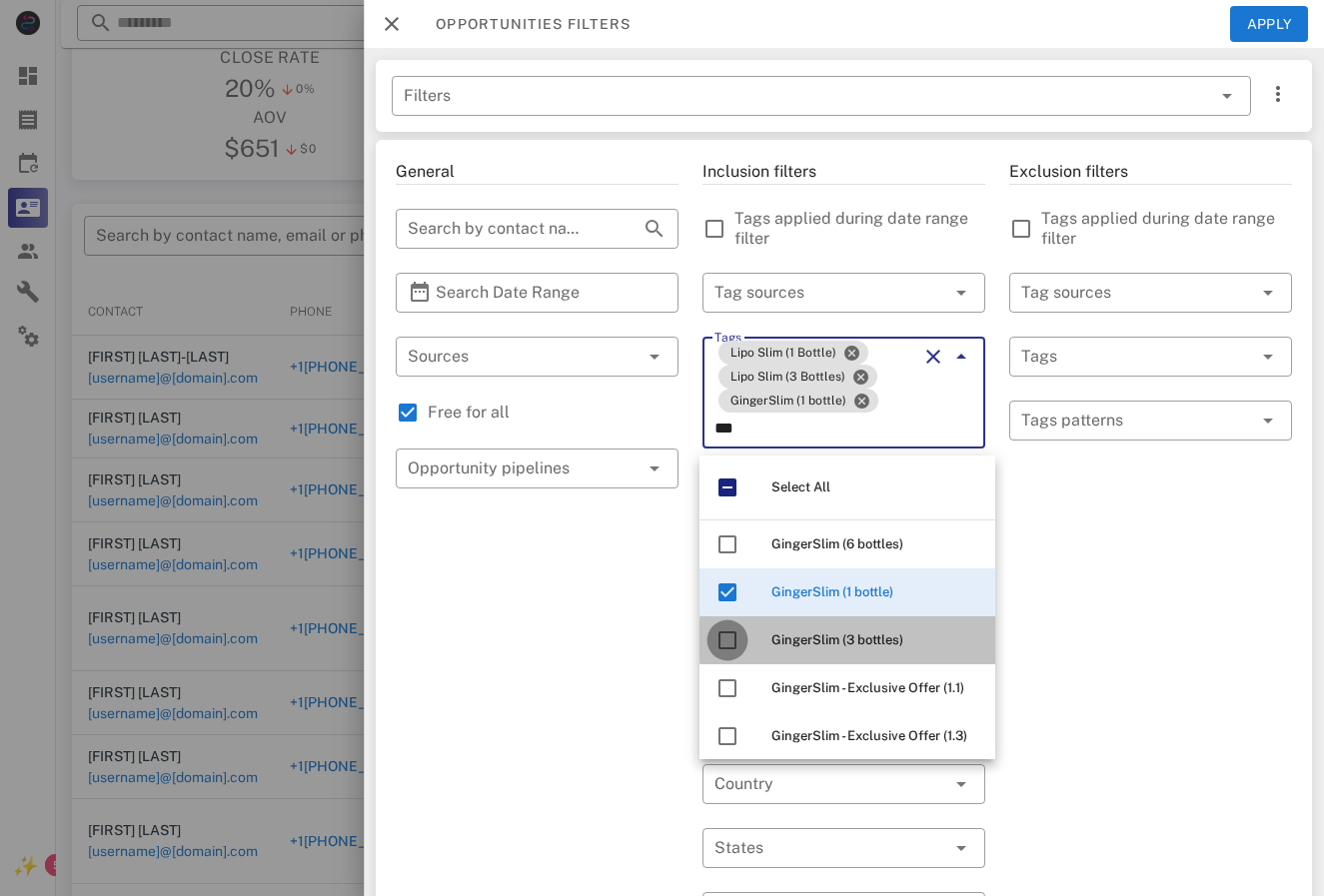 click at bounding box center [727, 640] 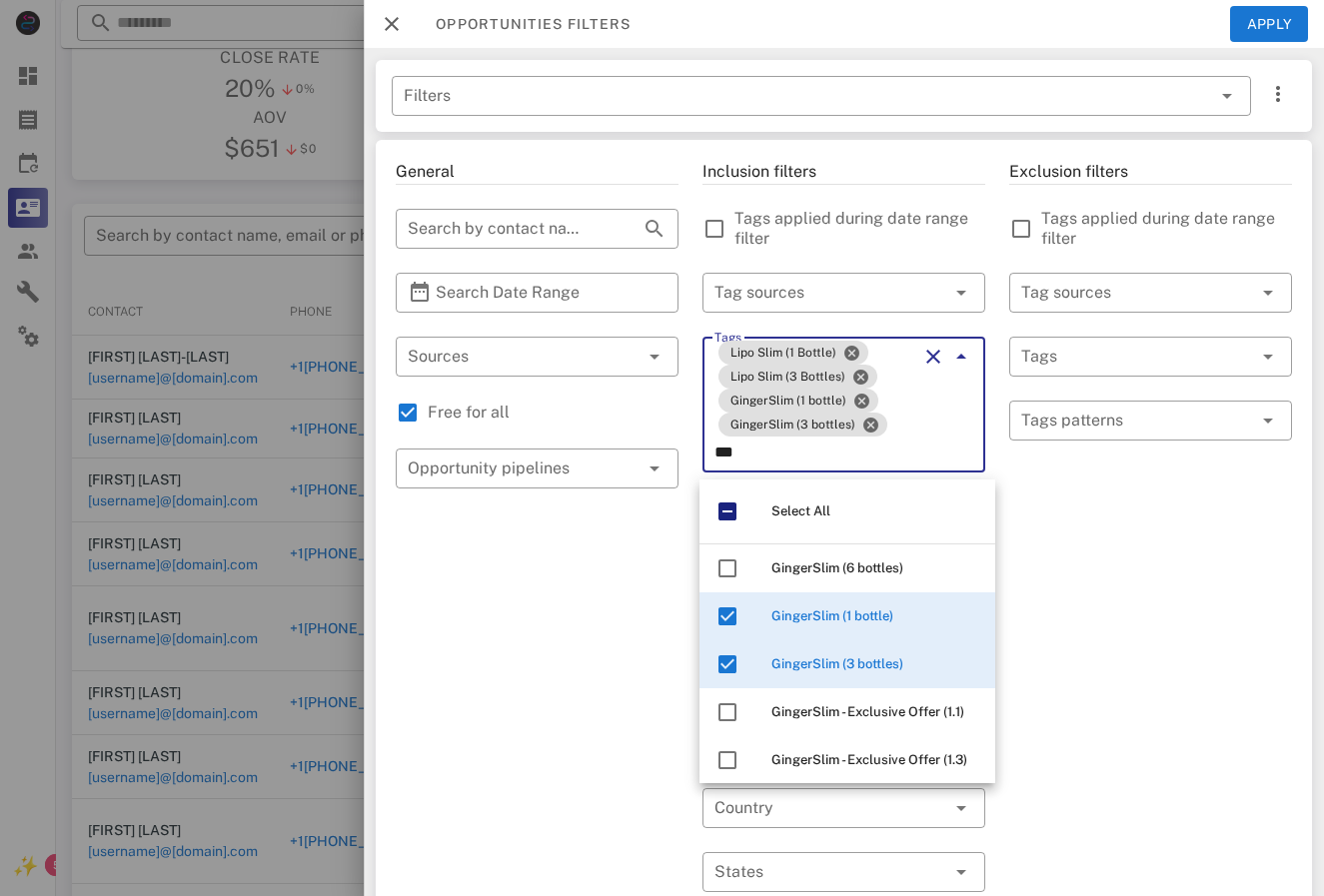 type on "***" 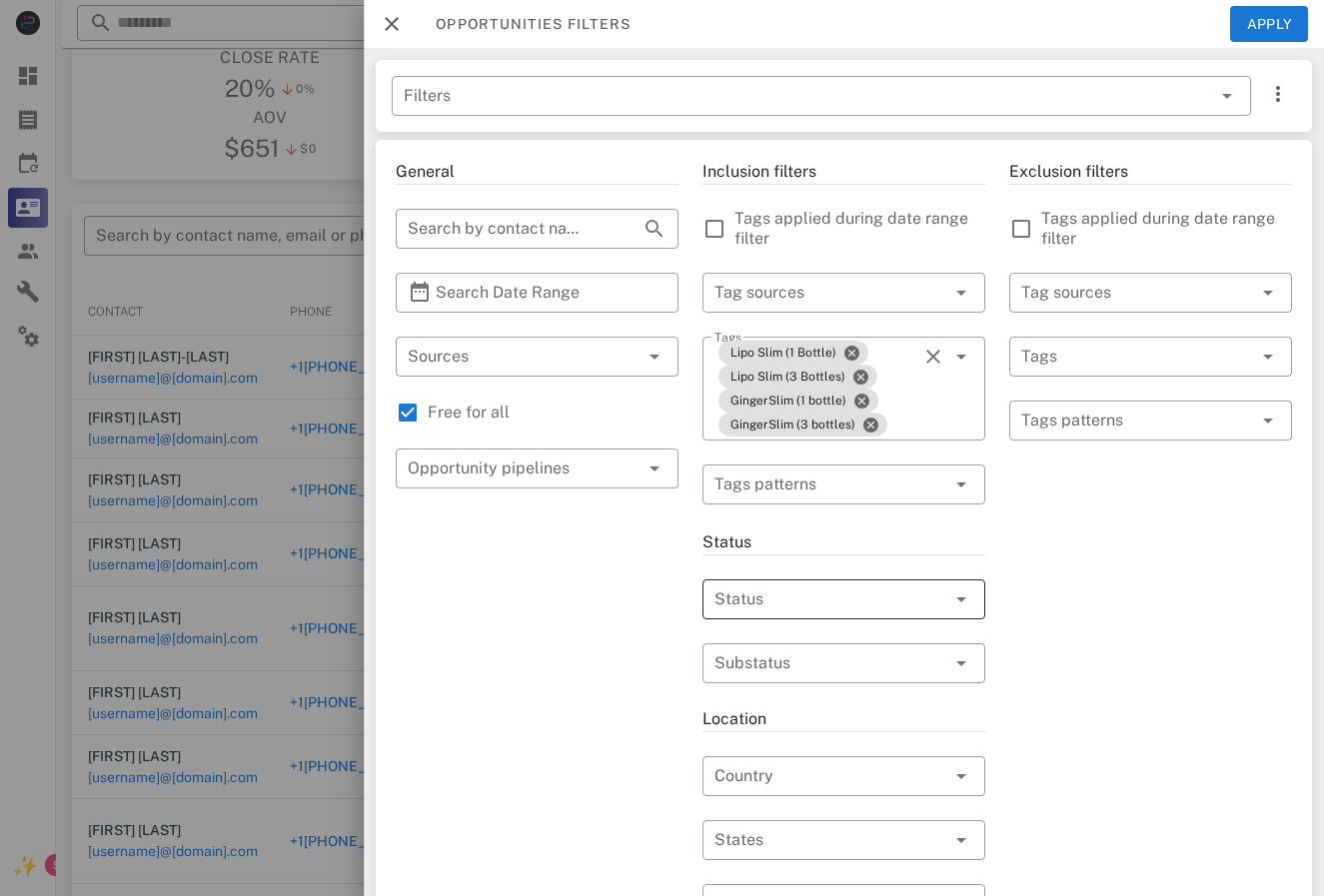 click at bounding box center (961, 599) 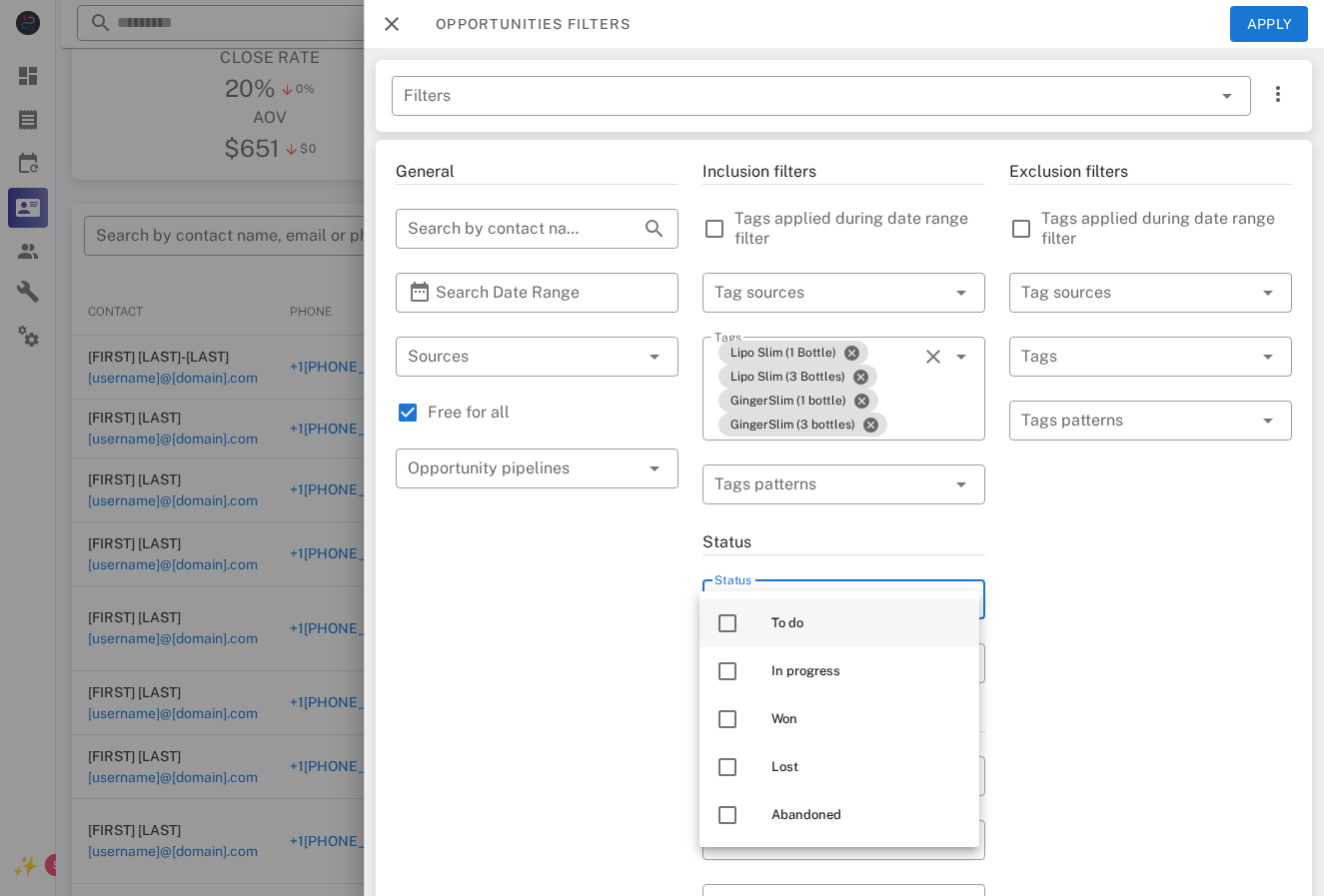 click at bounding box center (727, 623) 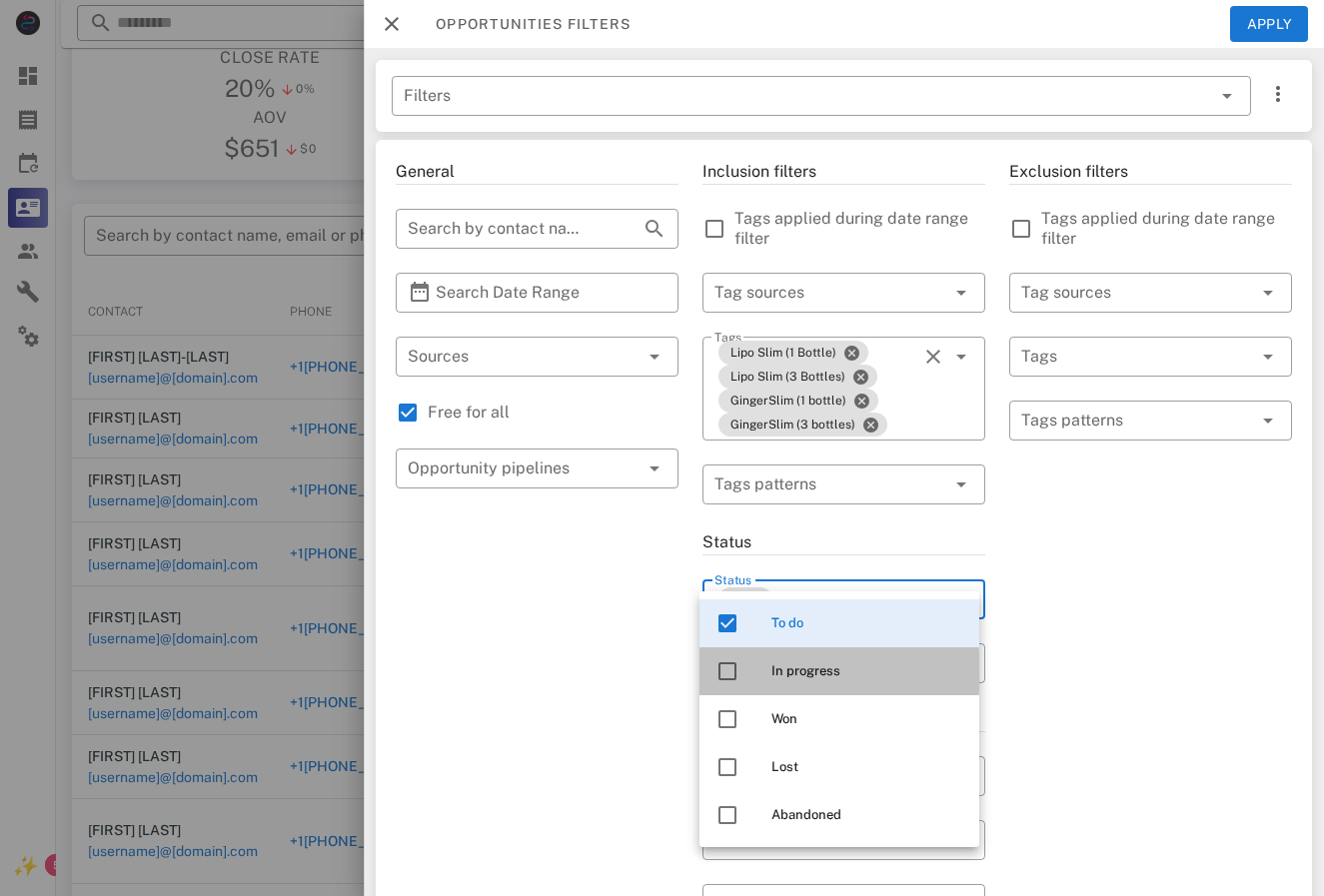 click at bounding box center (727, 671) 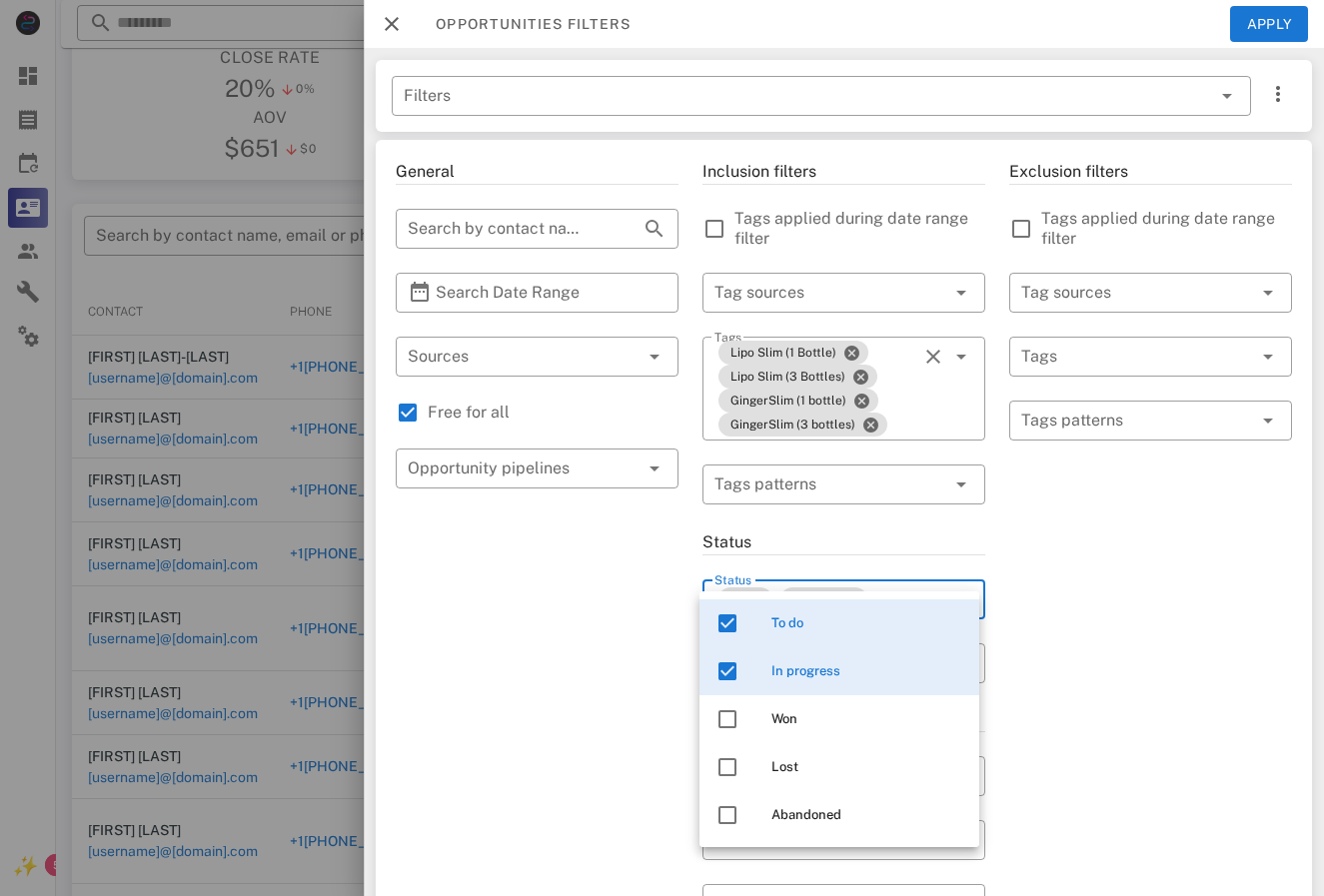 click on "General ​ Search by contact name, email or phone ​ Search Date Range ​ Sources Free for all ​ Opportunity pipelines" at bounding box center (537, 748) 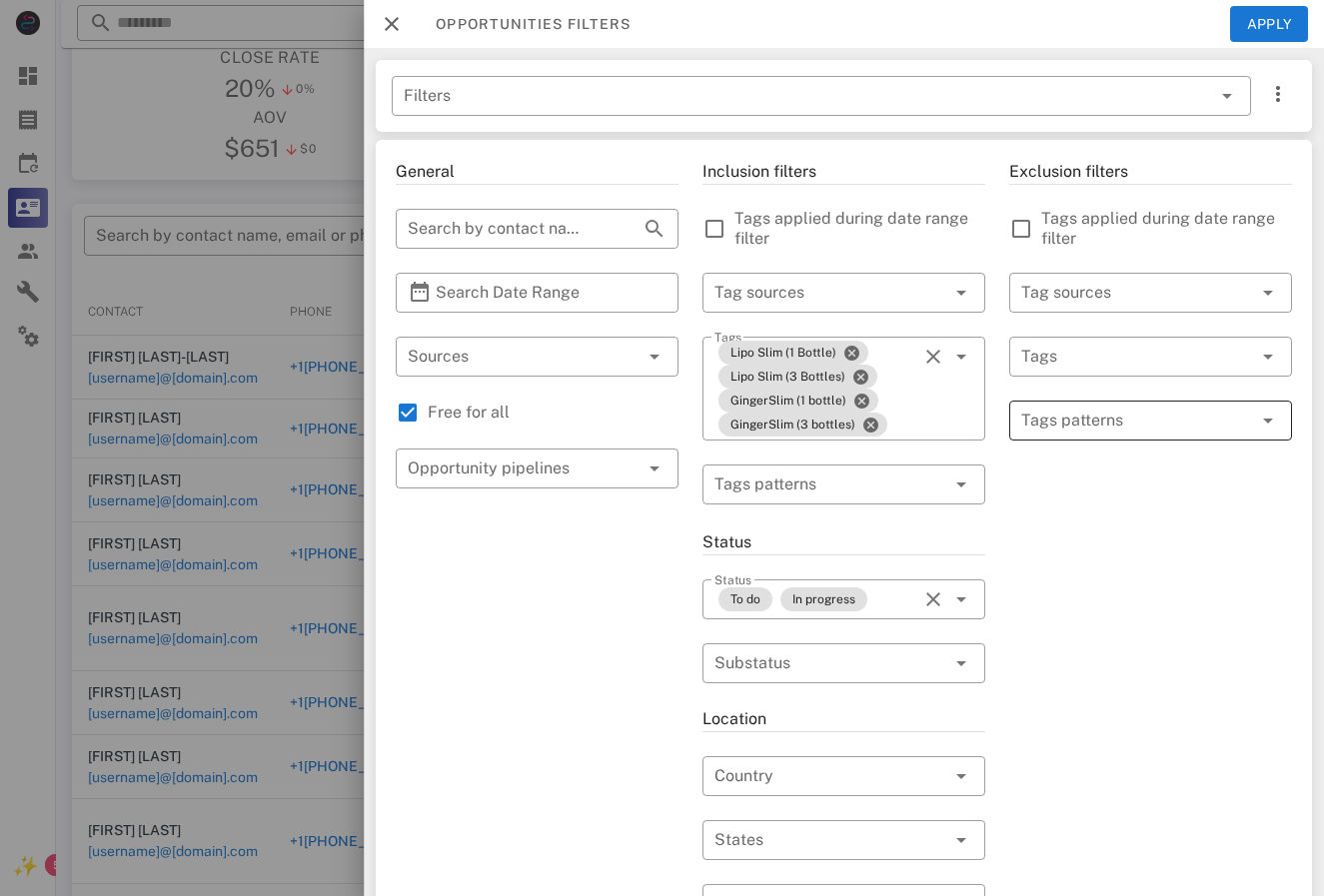 click at bounding box center (1136, 421) 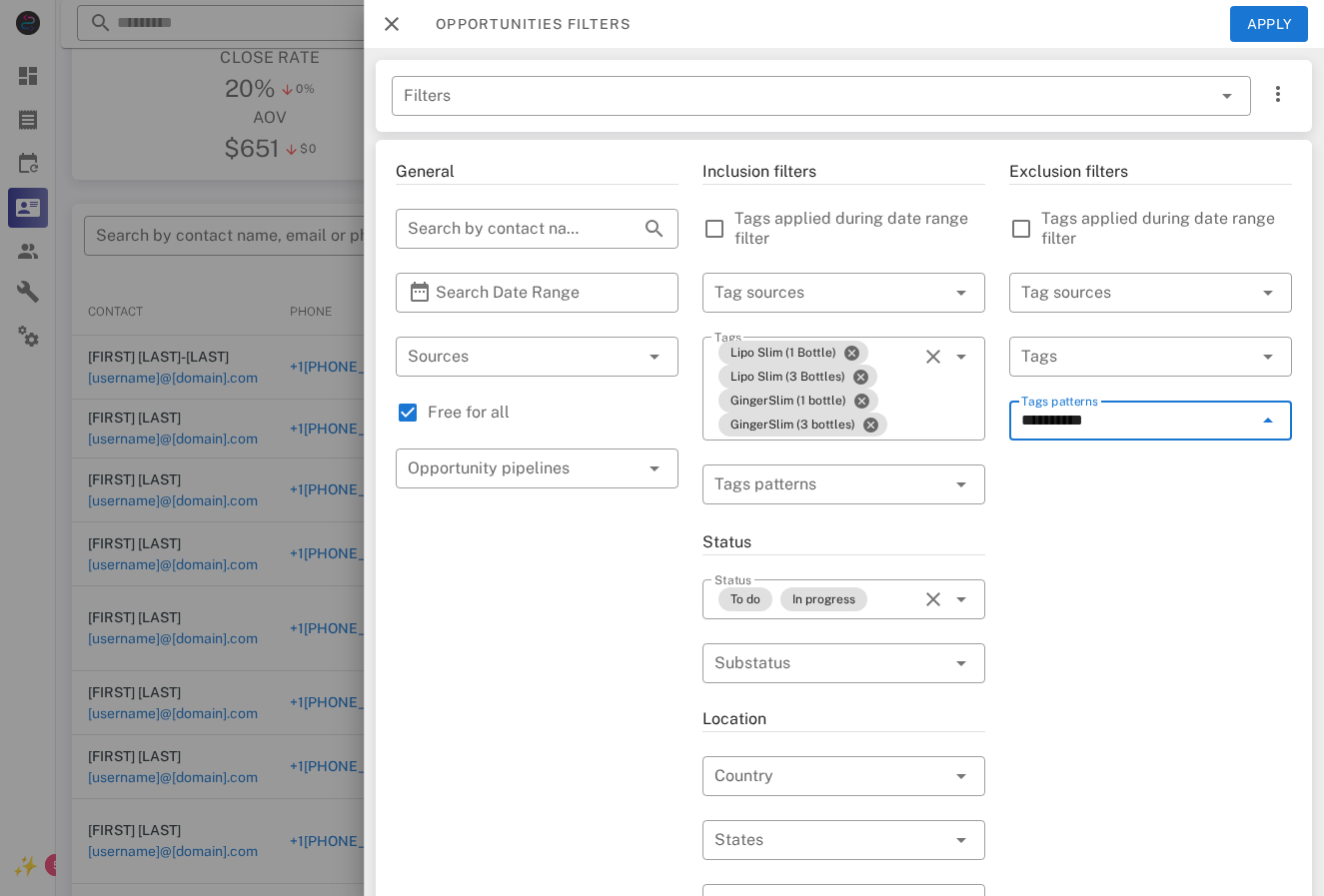 click on "*********" at bounding box center [1136, 421] 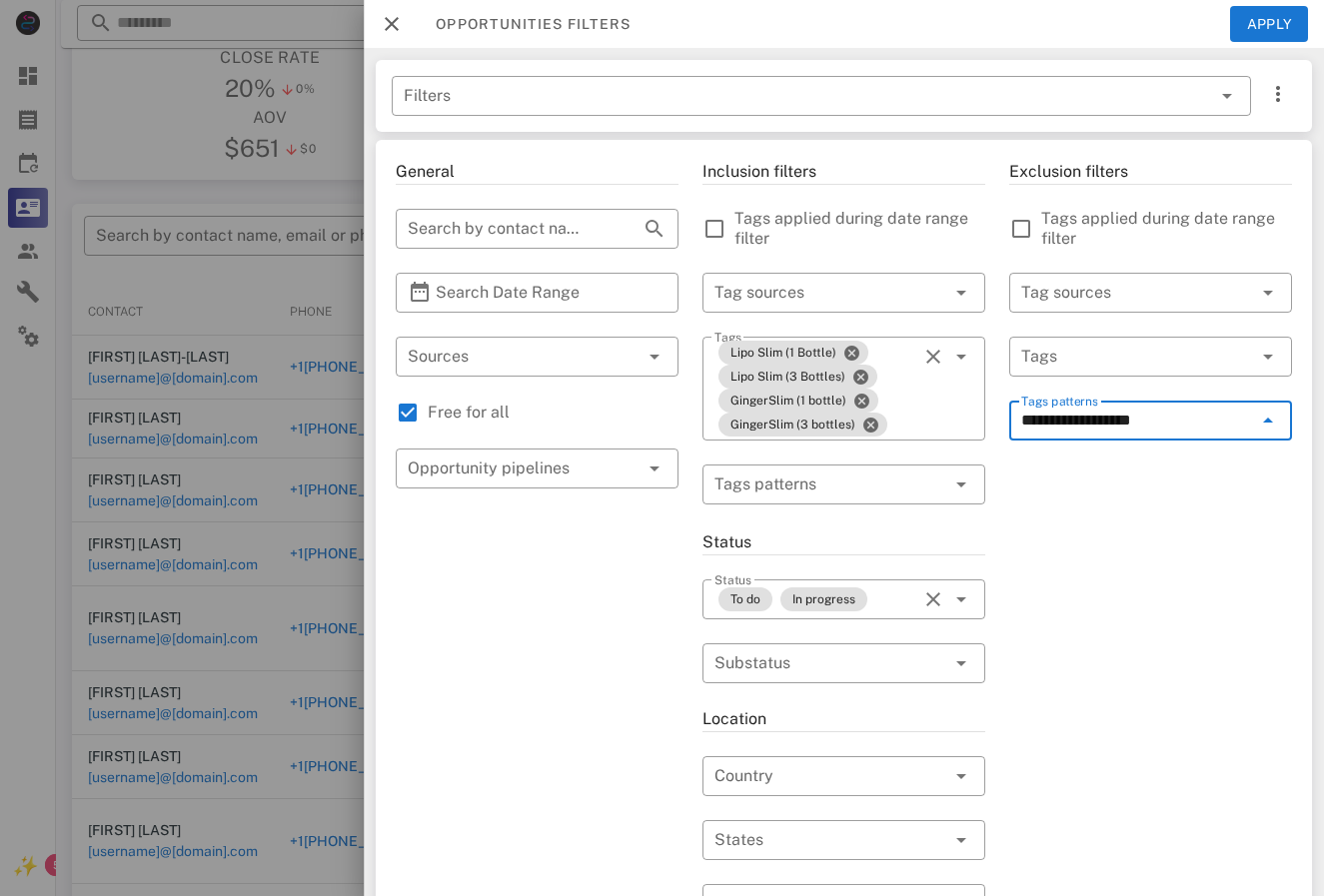 type on "**********" 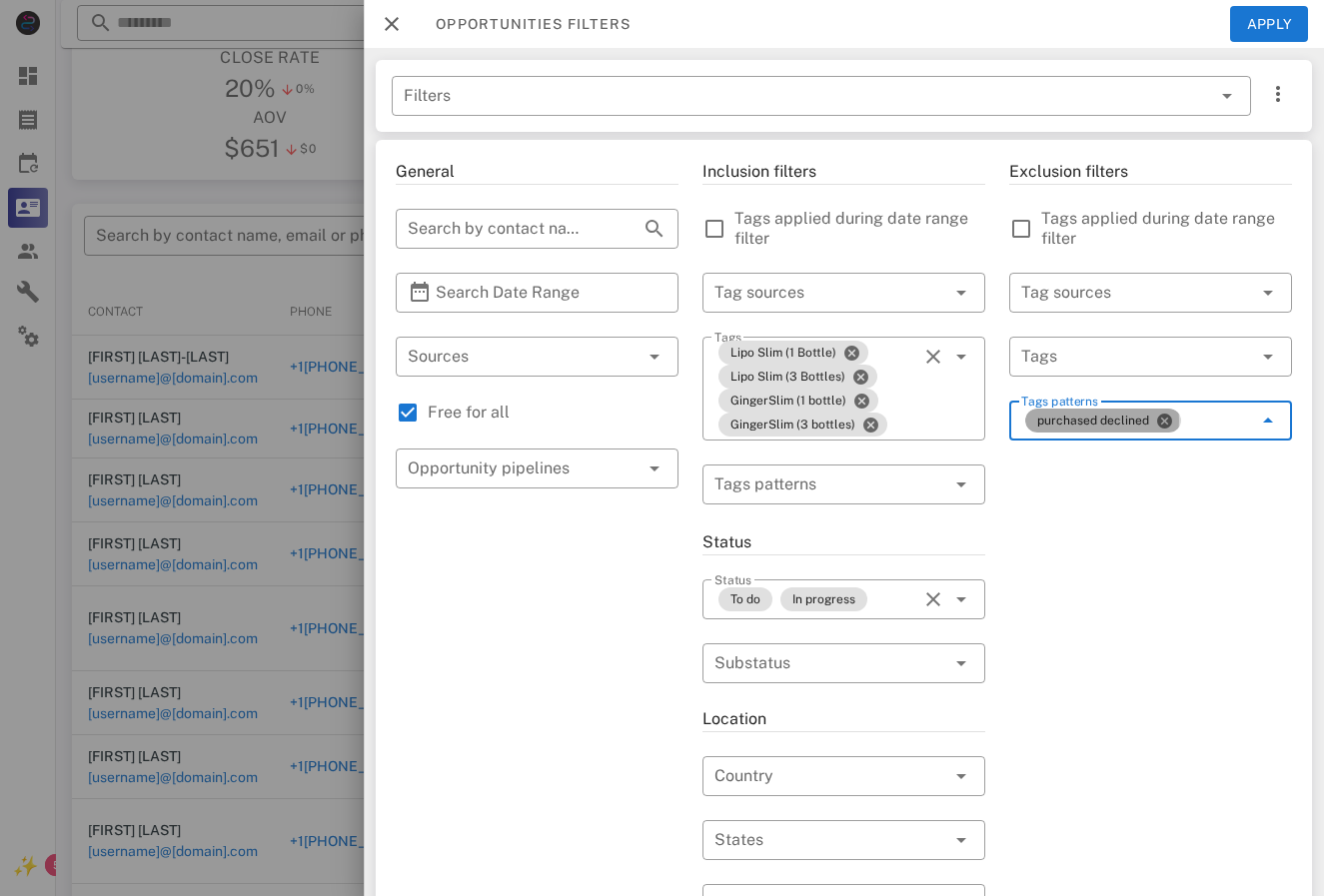 click on "purchased  declined" at bounding box center [1103, 421] 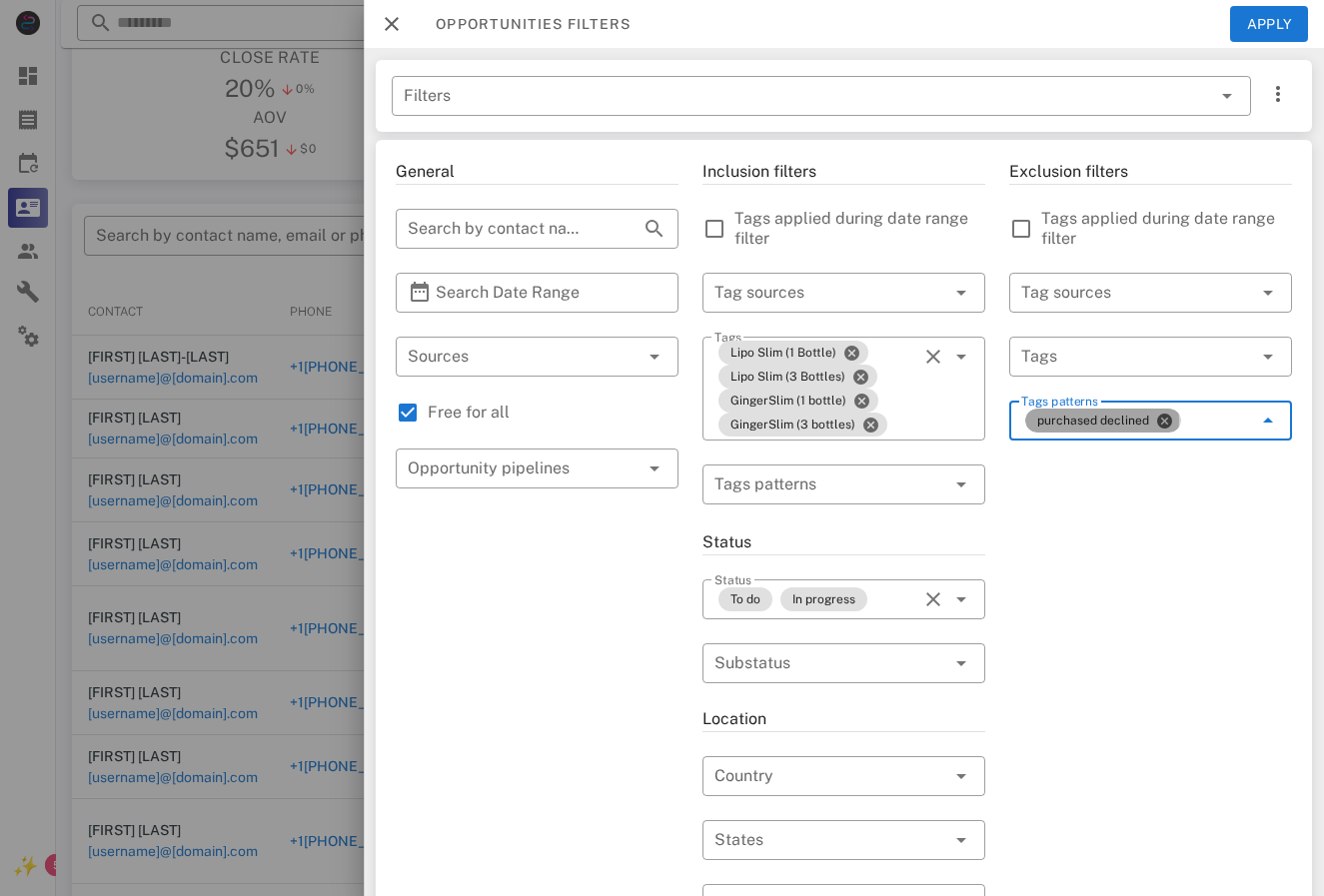 click at bounding box center (1164, 421) 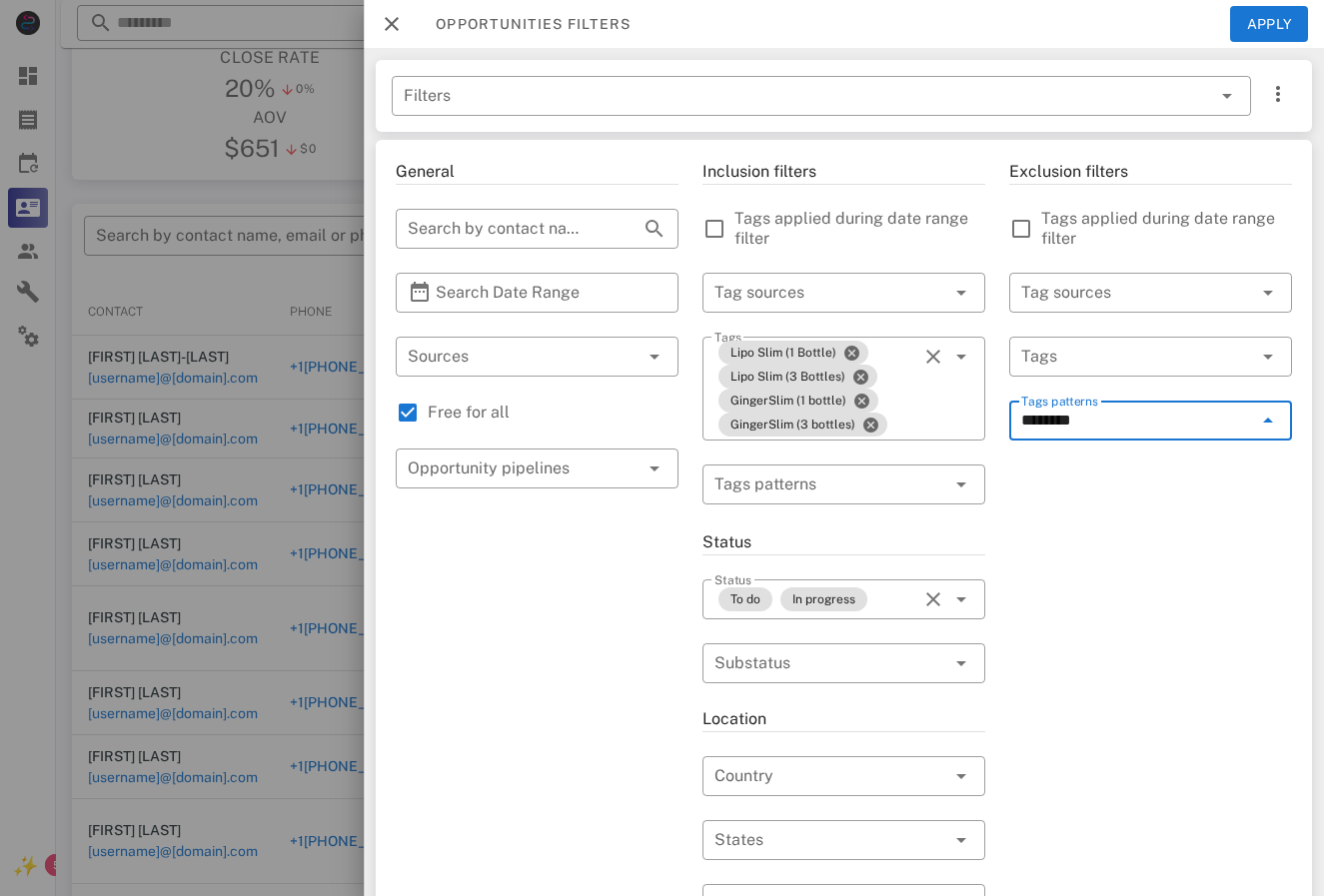 type on "*********" 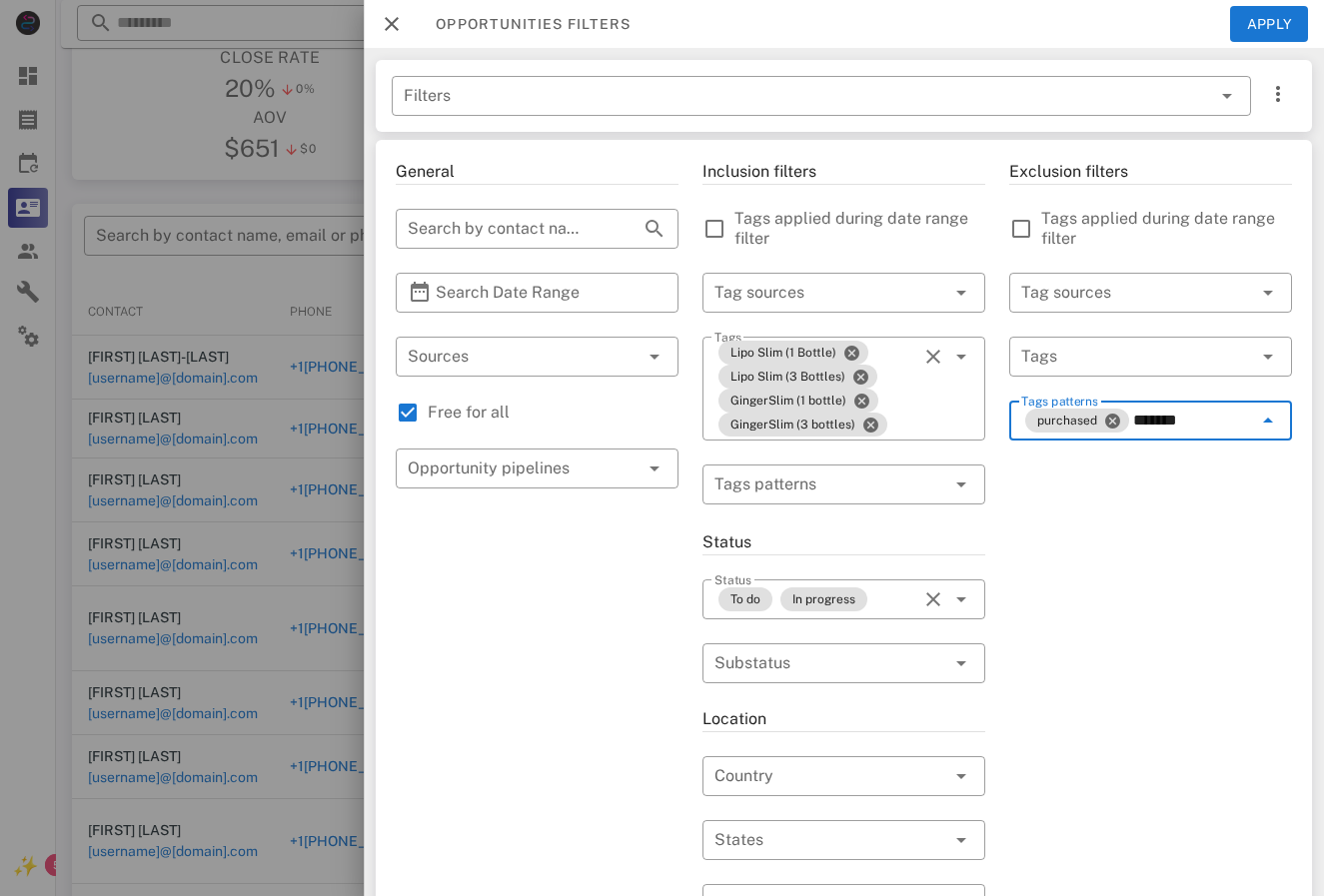 type on "********" 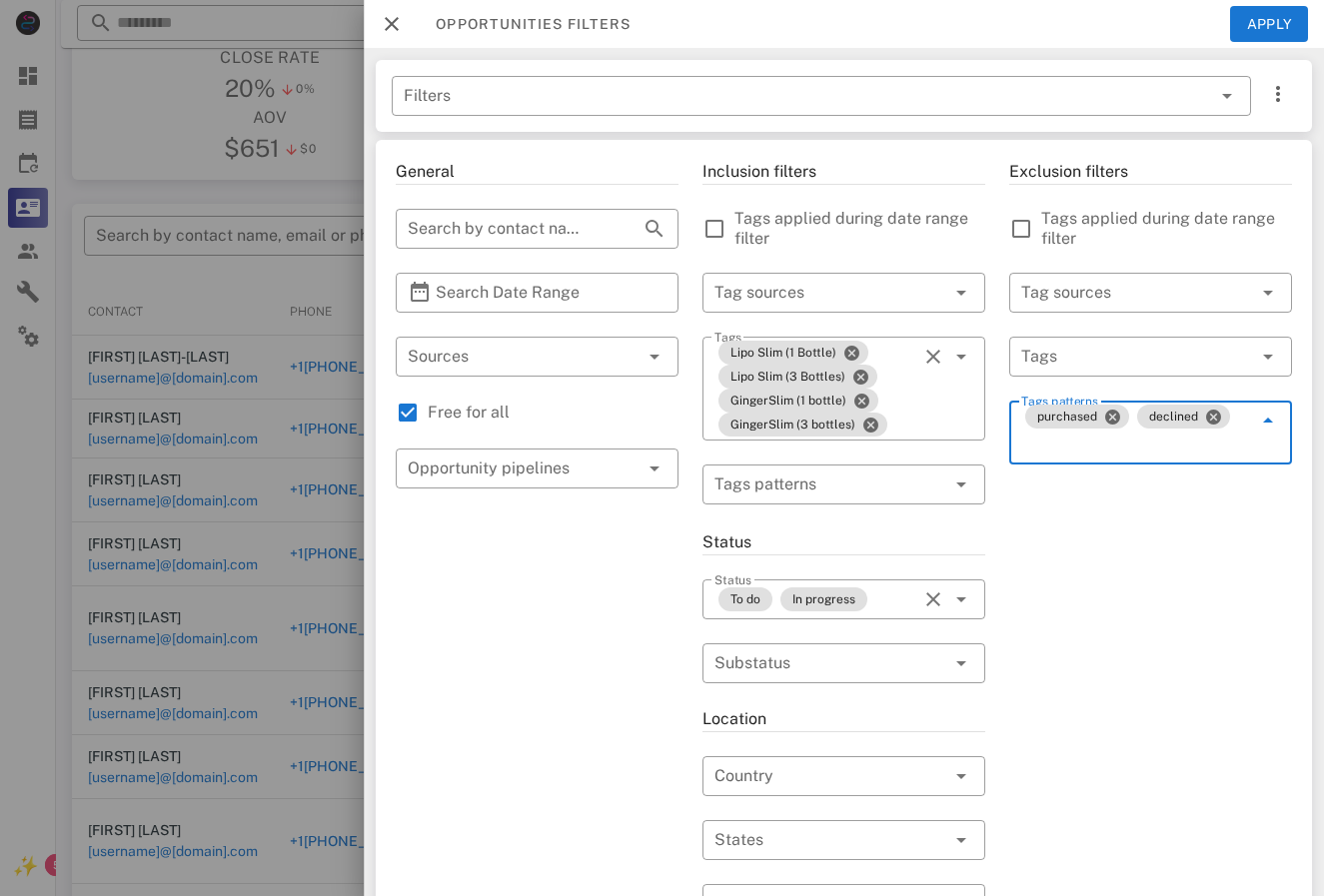 type 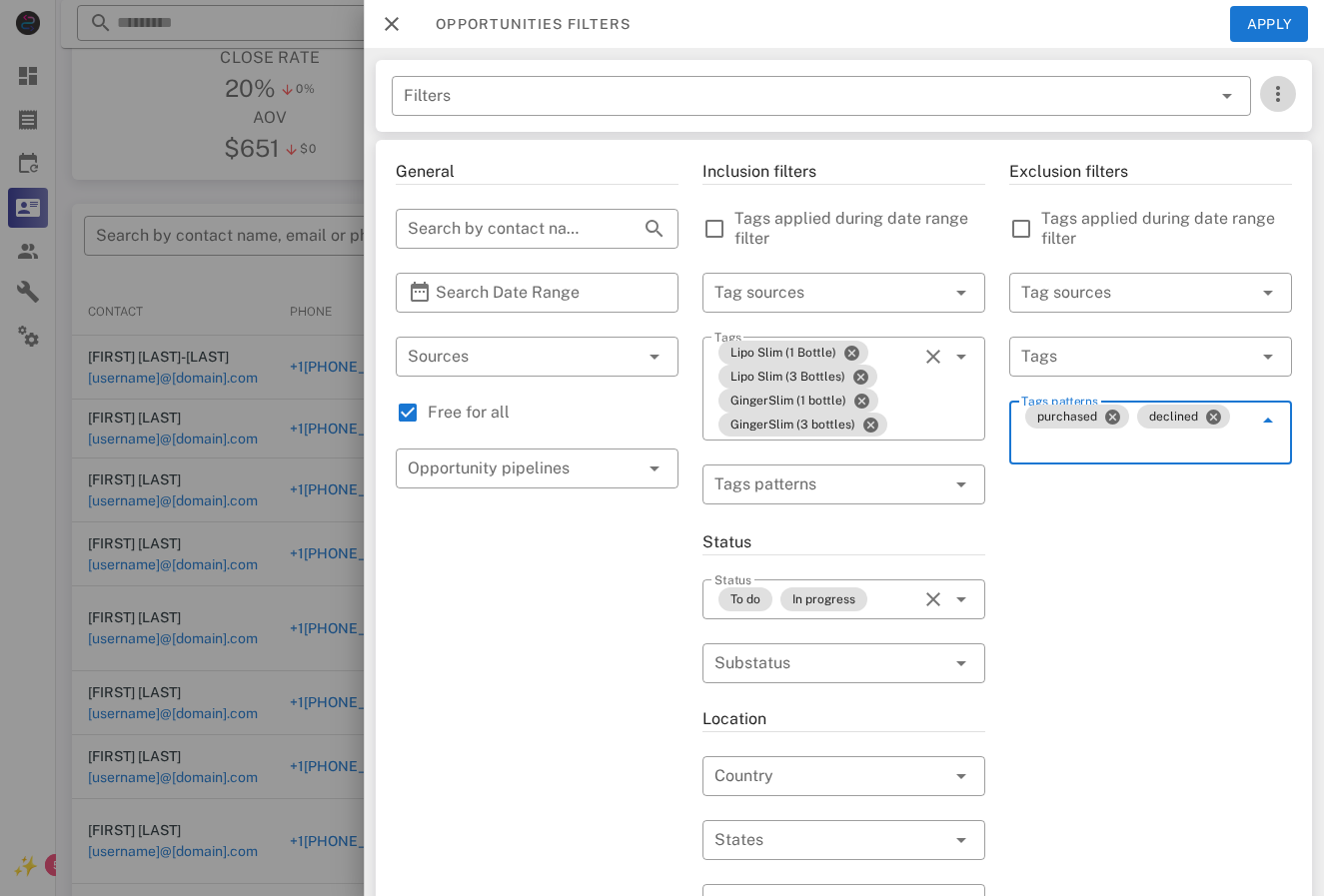 click at bounding box center [1278, 94] 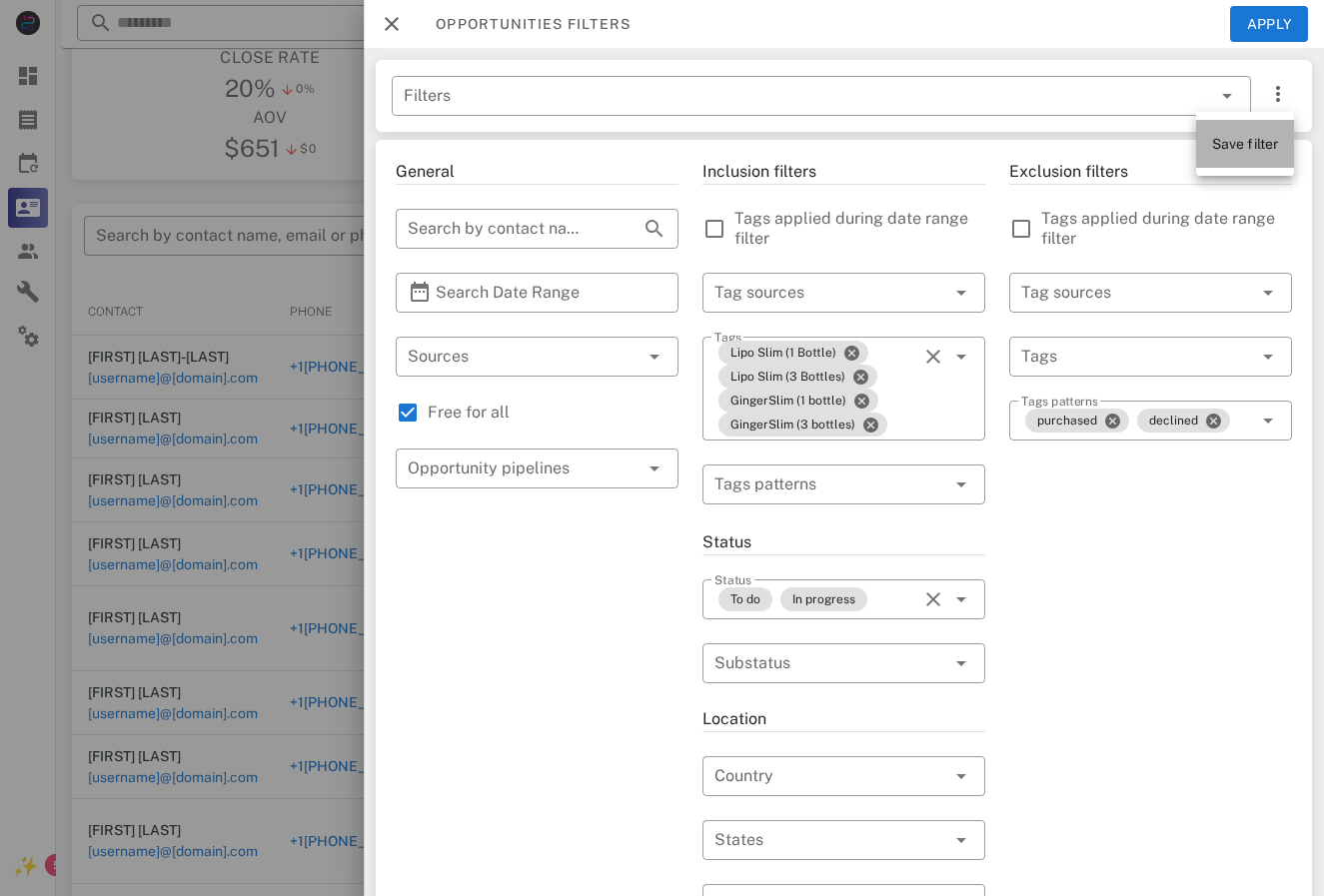 click on "Save filter" at bounding box center [1245, 144] 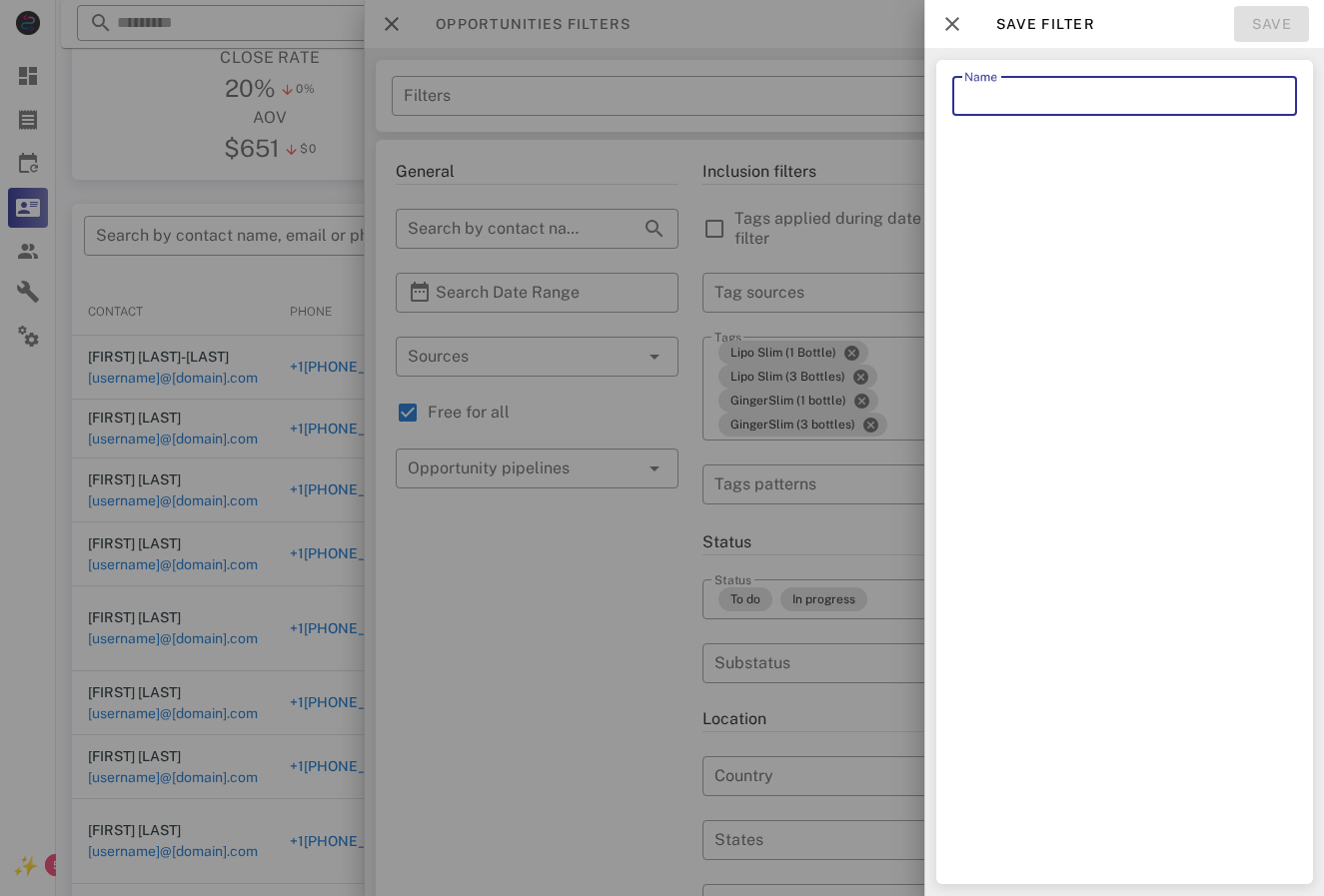 click on "Name" at bounding box center (1124, 96) 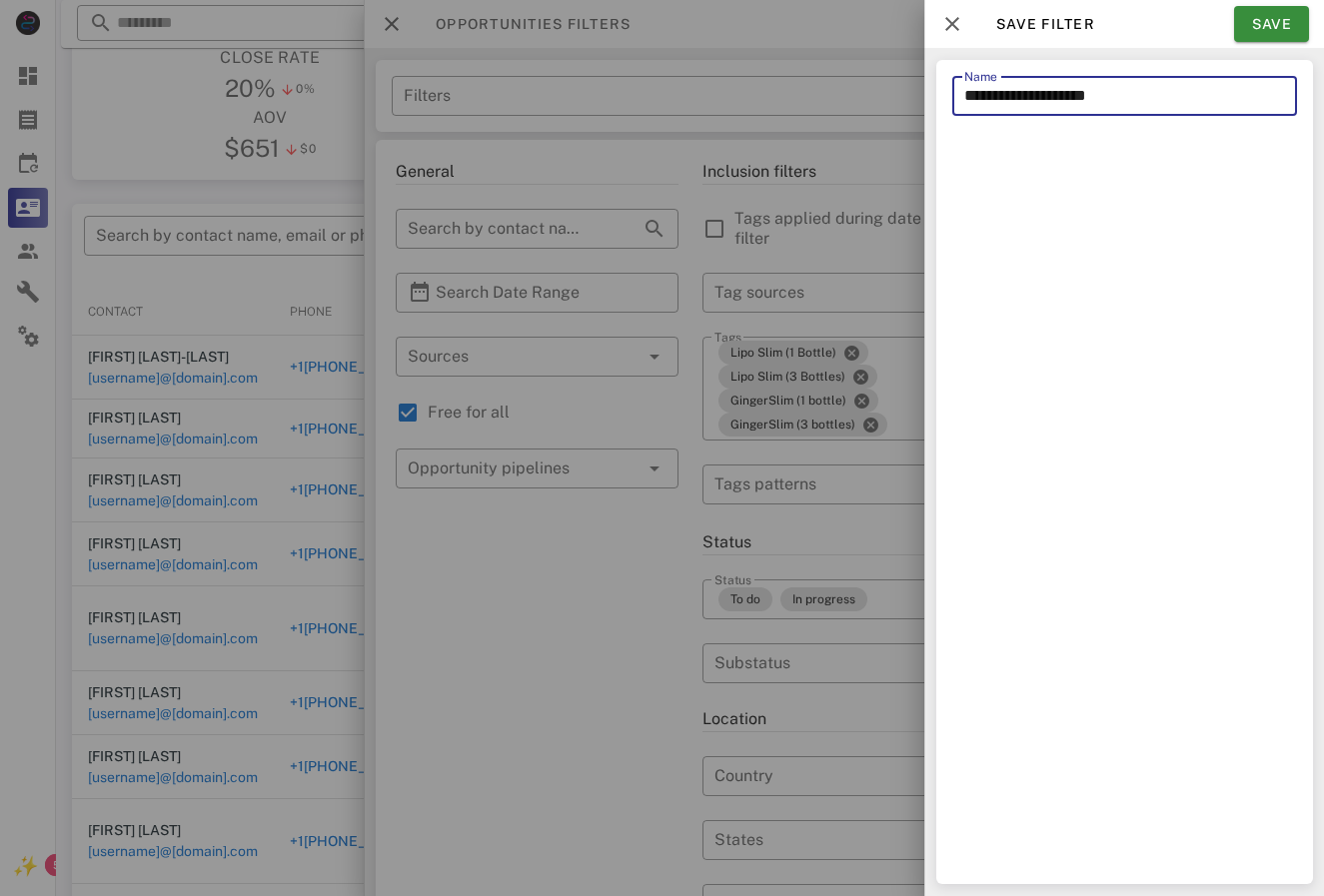 type on "**********" 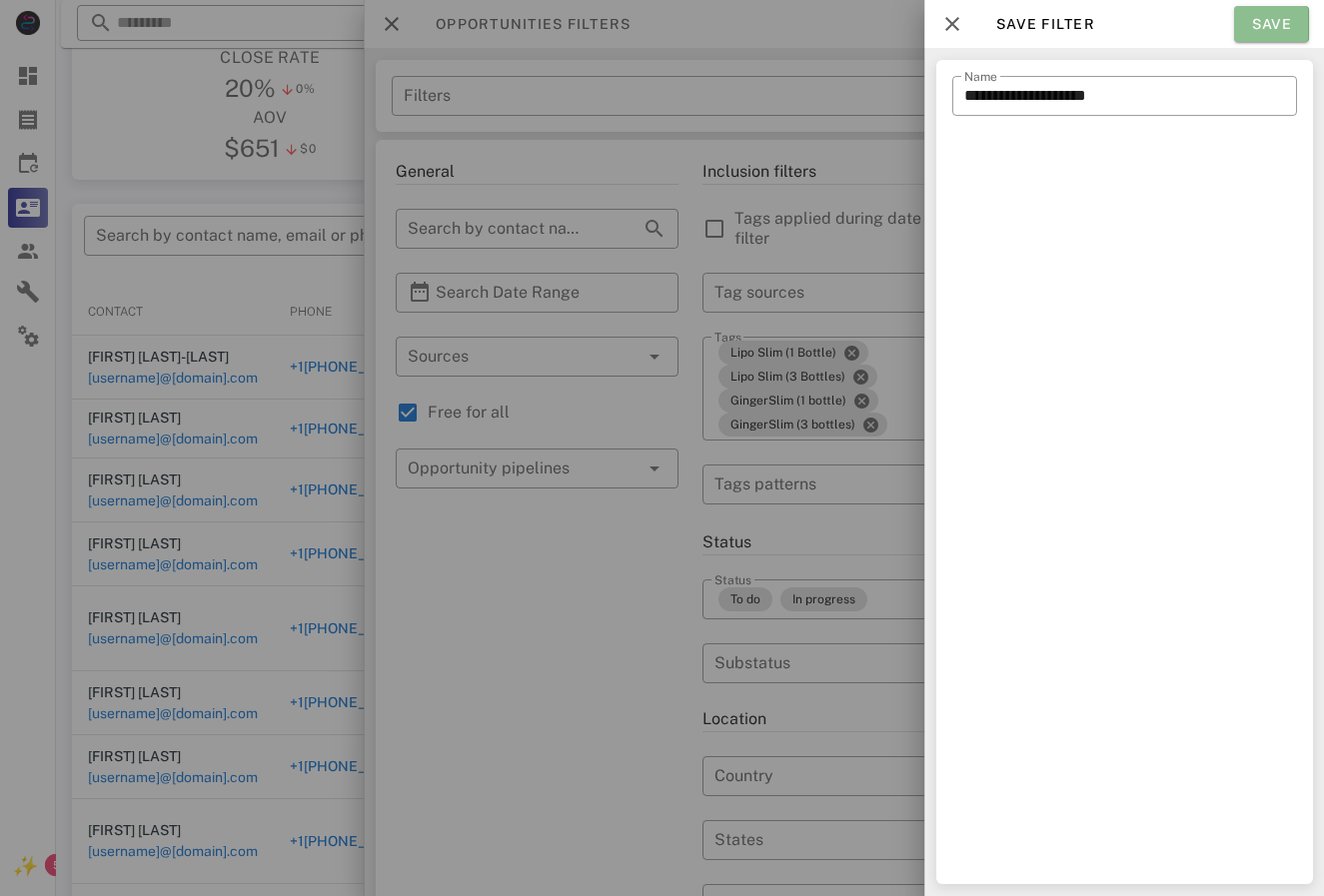 click on "Save" at bounding box center (1271, 24) 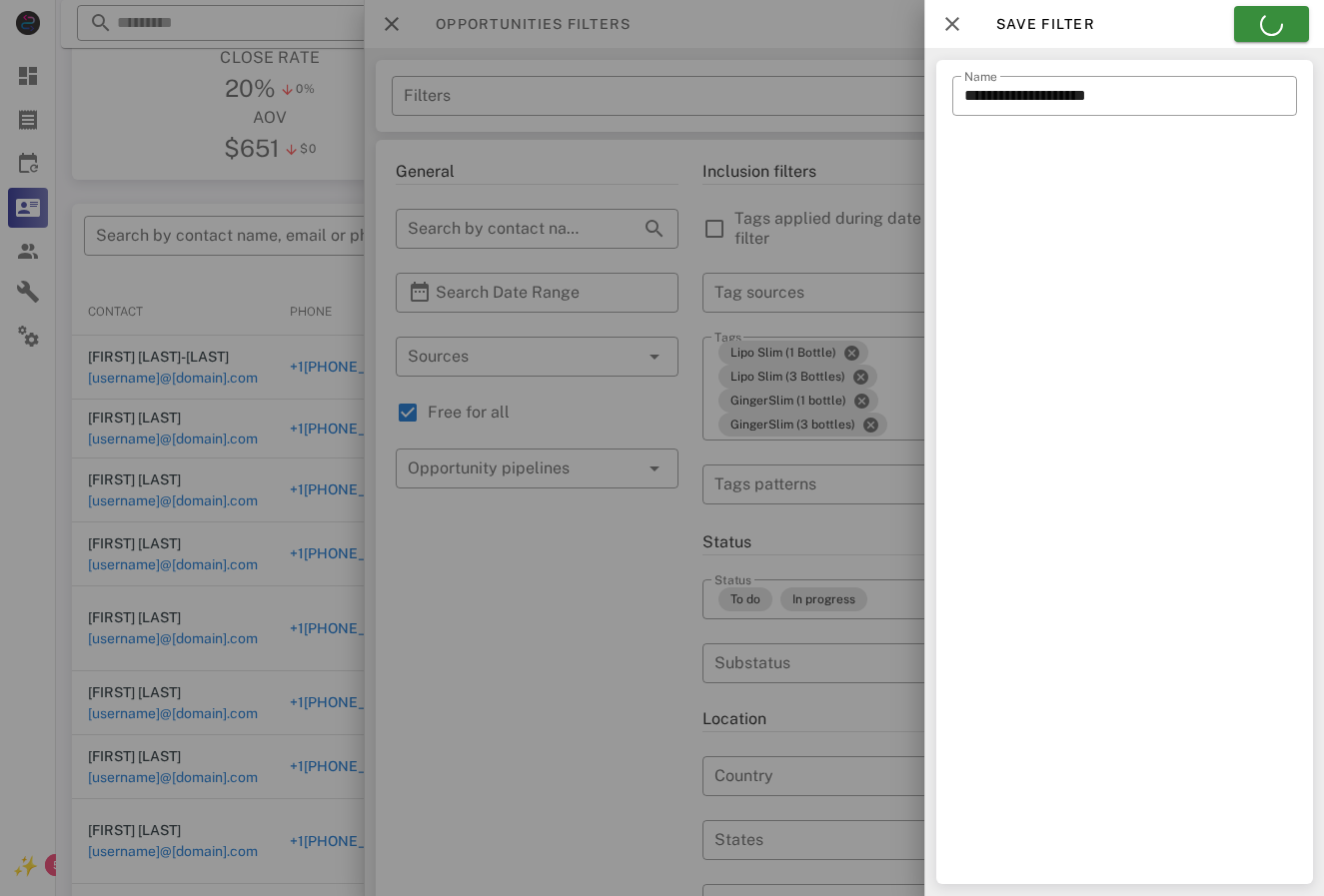 type on "**********" 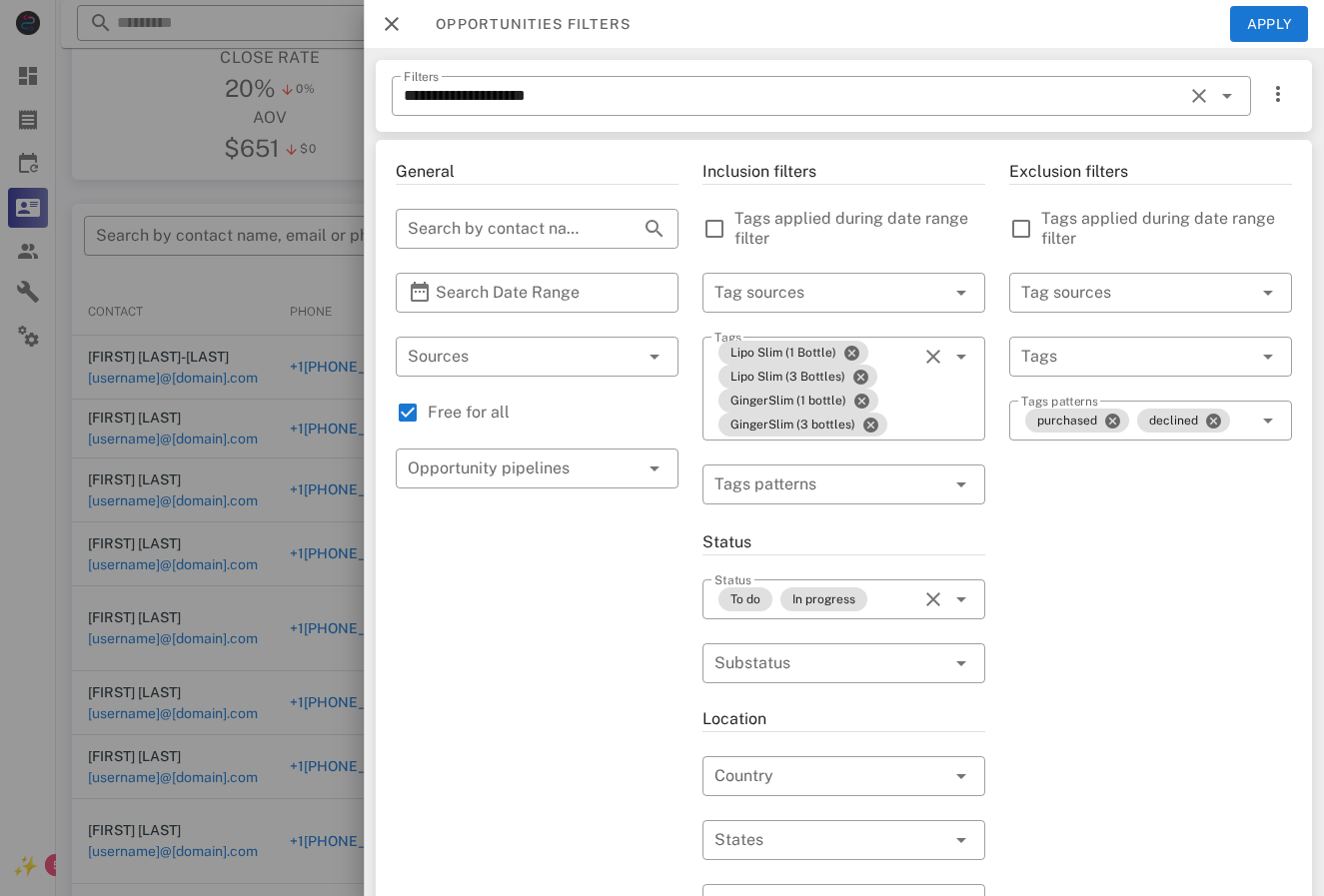 click on "Opportunities filters Apply" at bounding box center (843, 24) 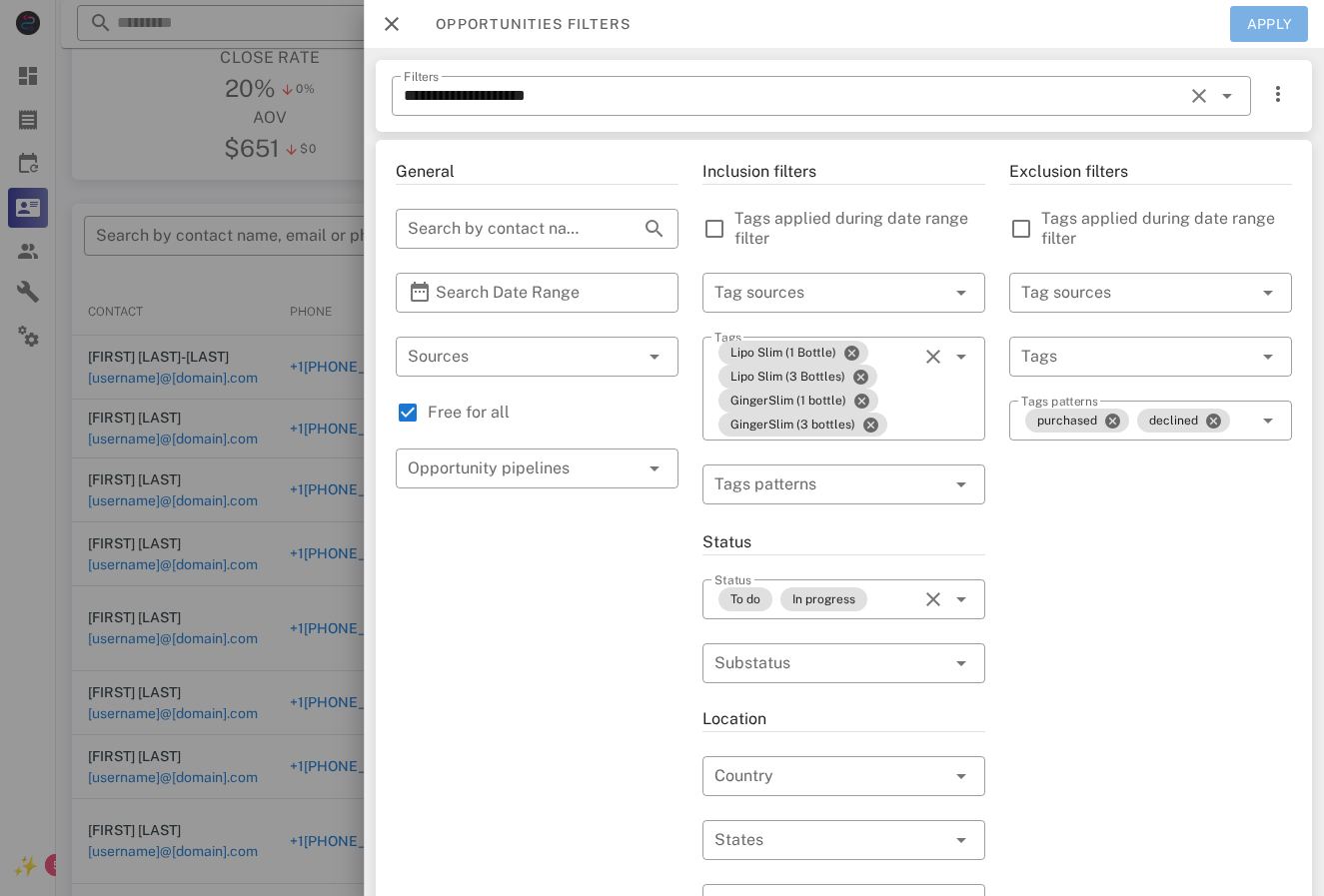 click on "Apply" at bounding box center [1269, 24] 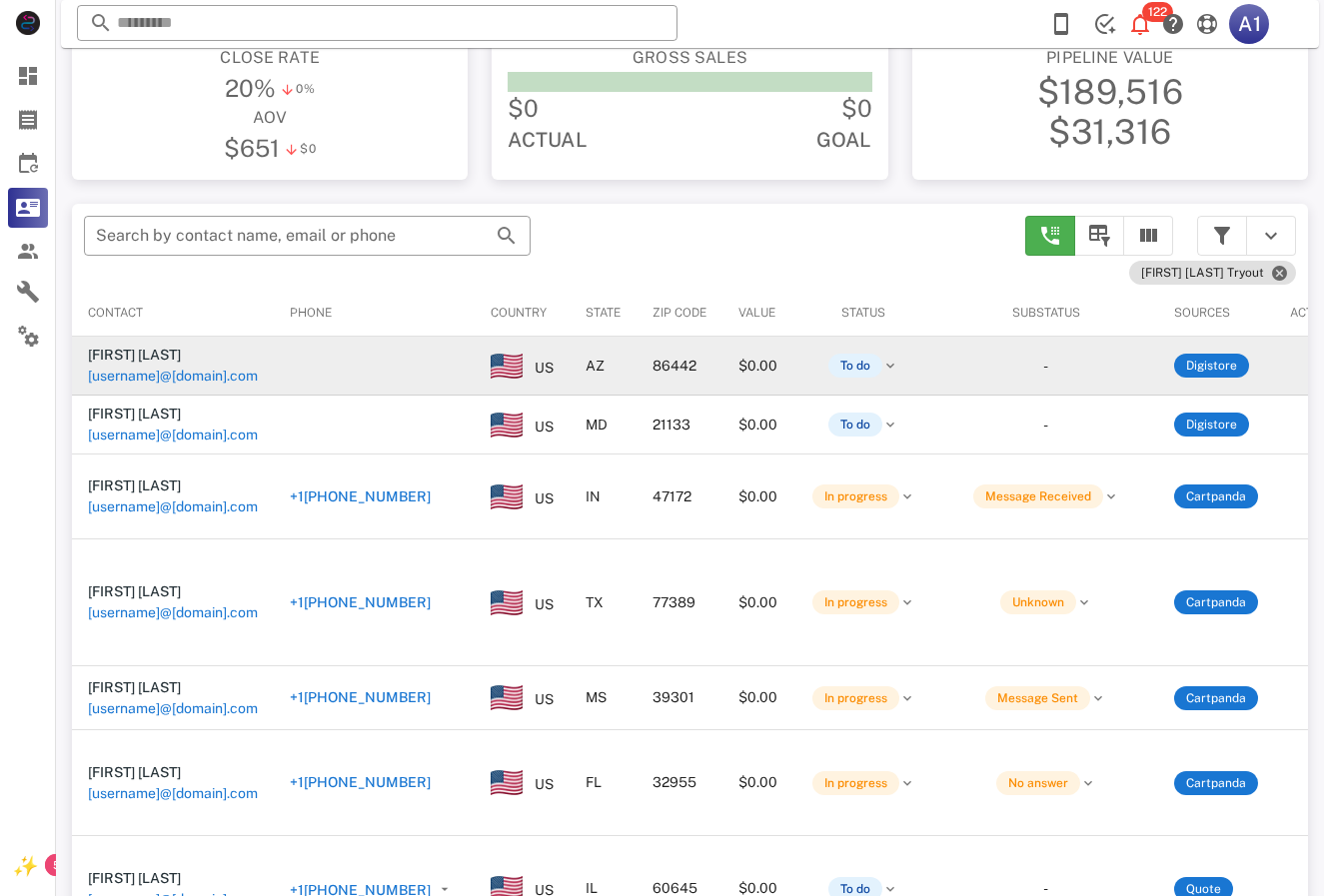 click on "[USERNAME]@[DOMAIN].com" at bounding box center [173, 376] 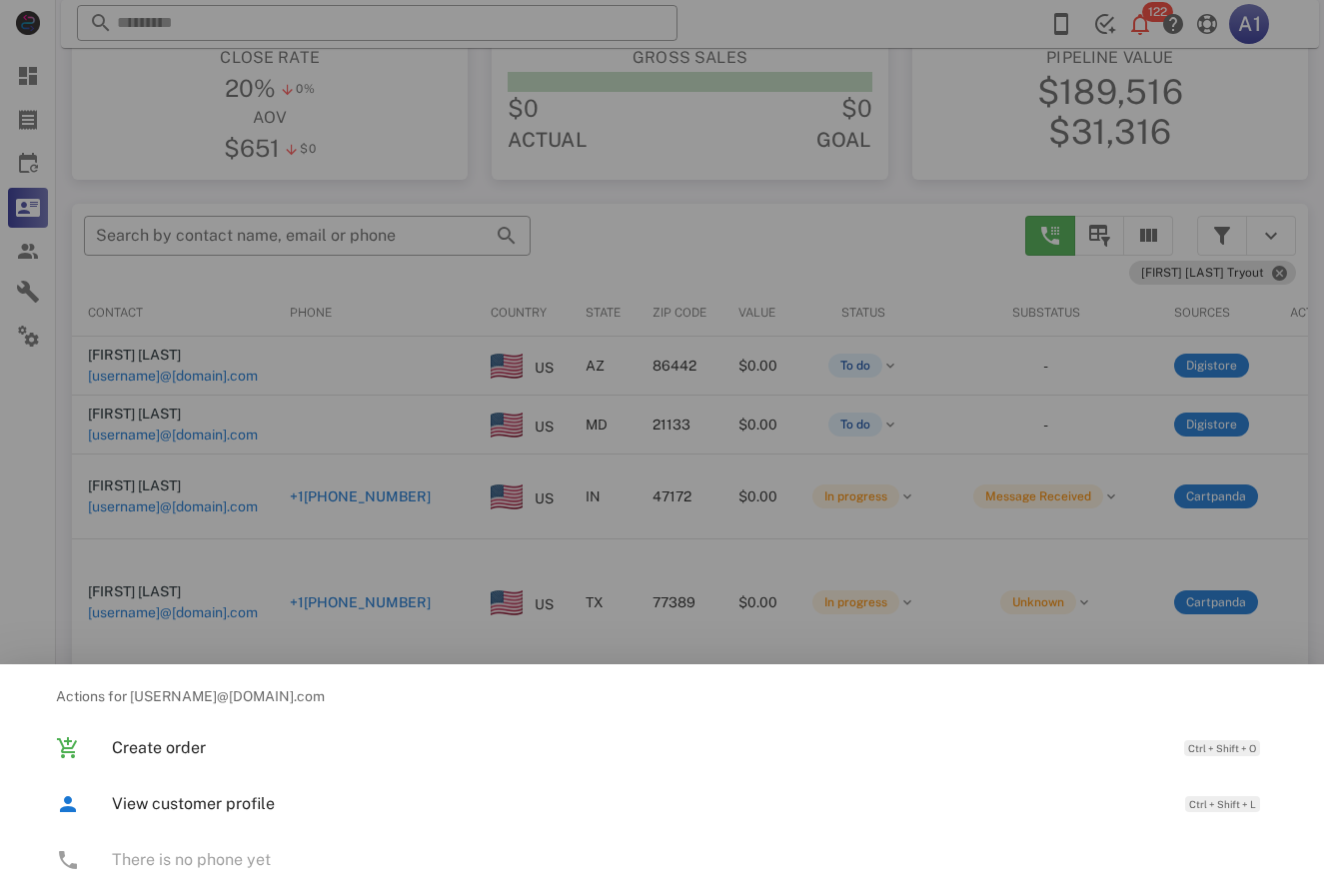click at bounding box center [662, 448] 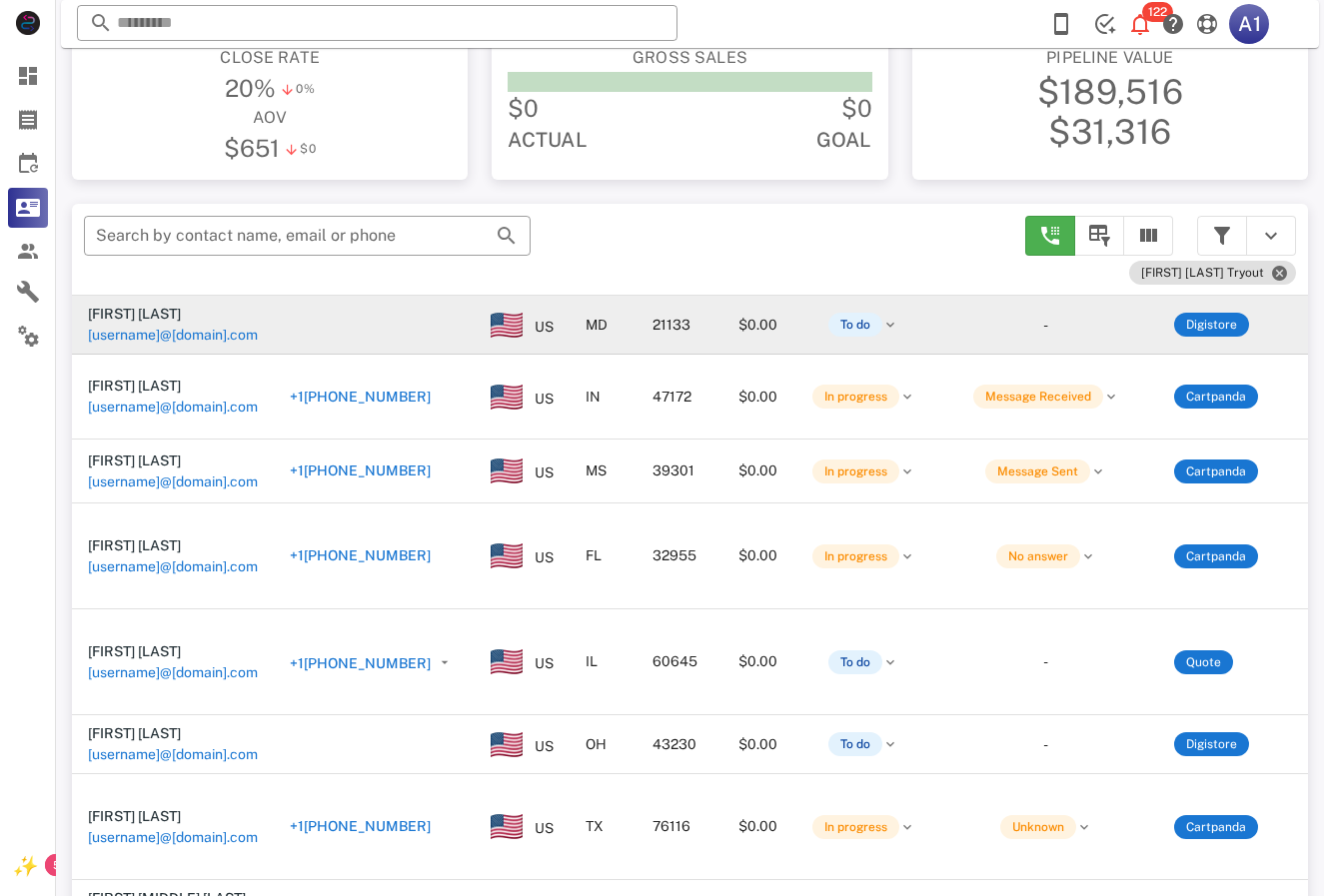 scroll, scrollTop: 0, scrollLeft: 0, axis: both 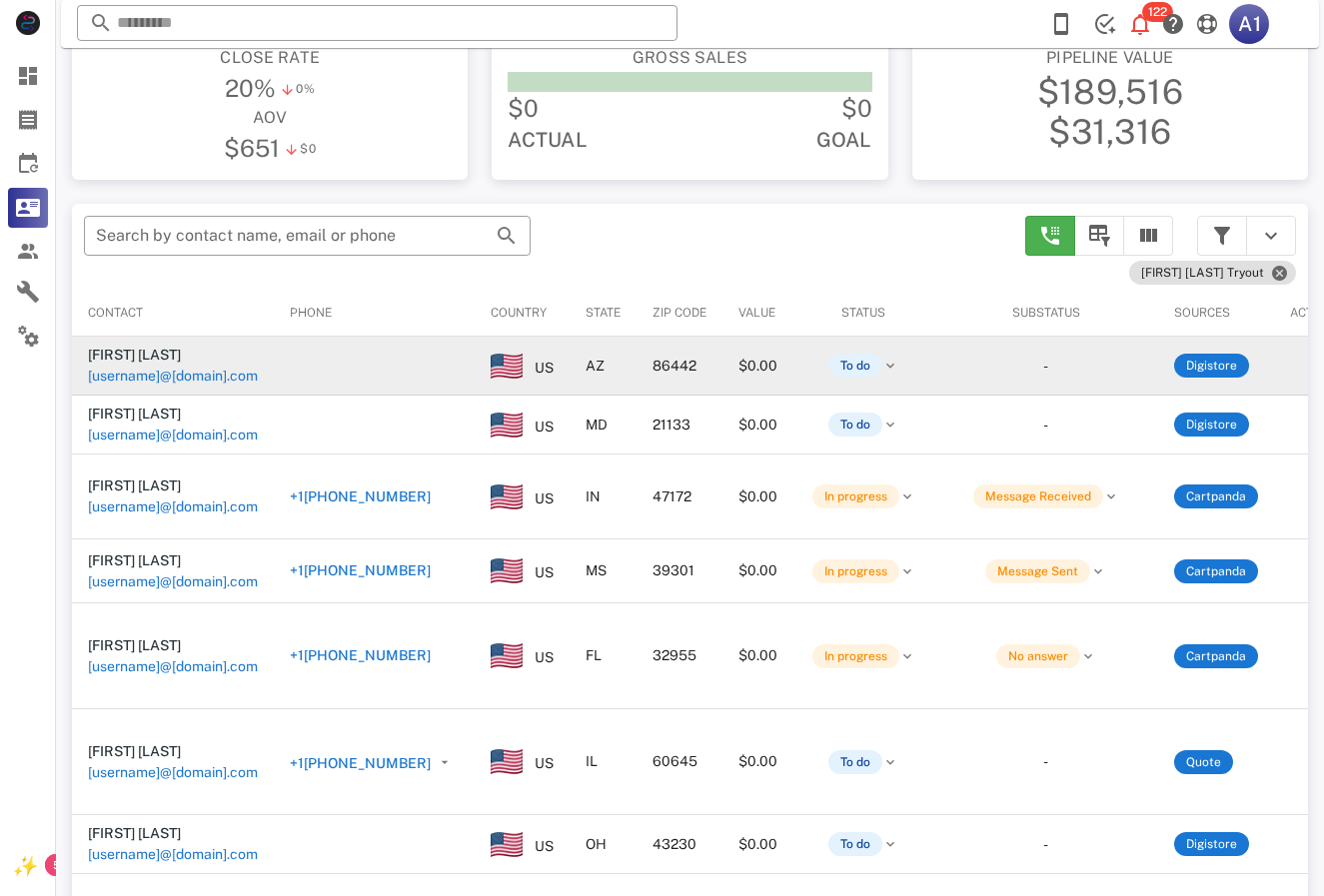 click on "[USERNAME]@[DOMAIN].com" at bounding box center (173, 376) 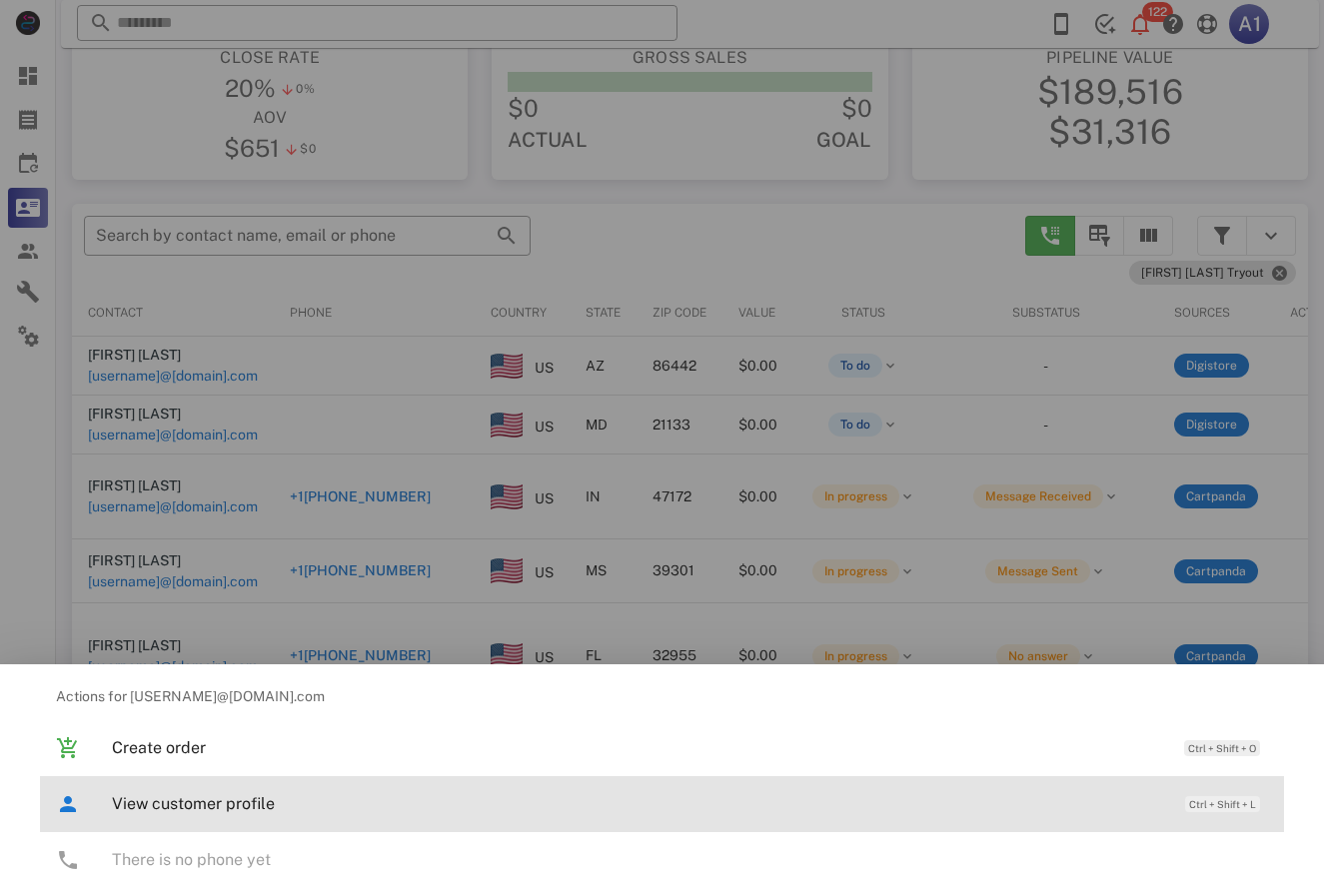 click on "View customer profile" at bounding box center (639, 803) 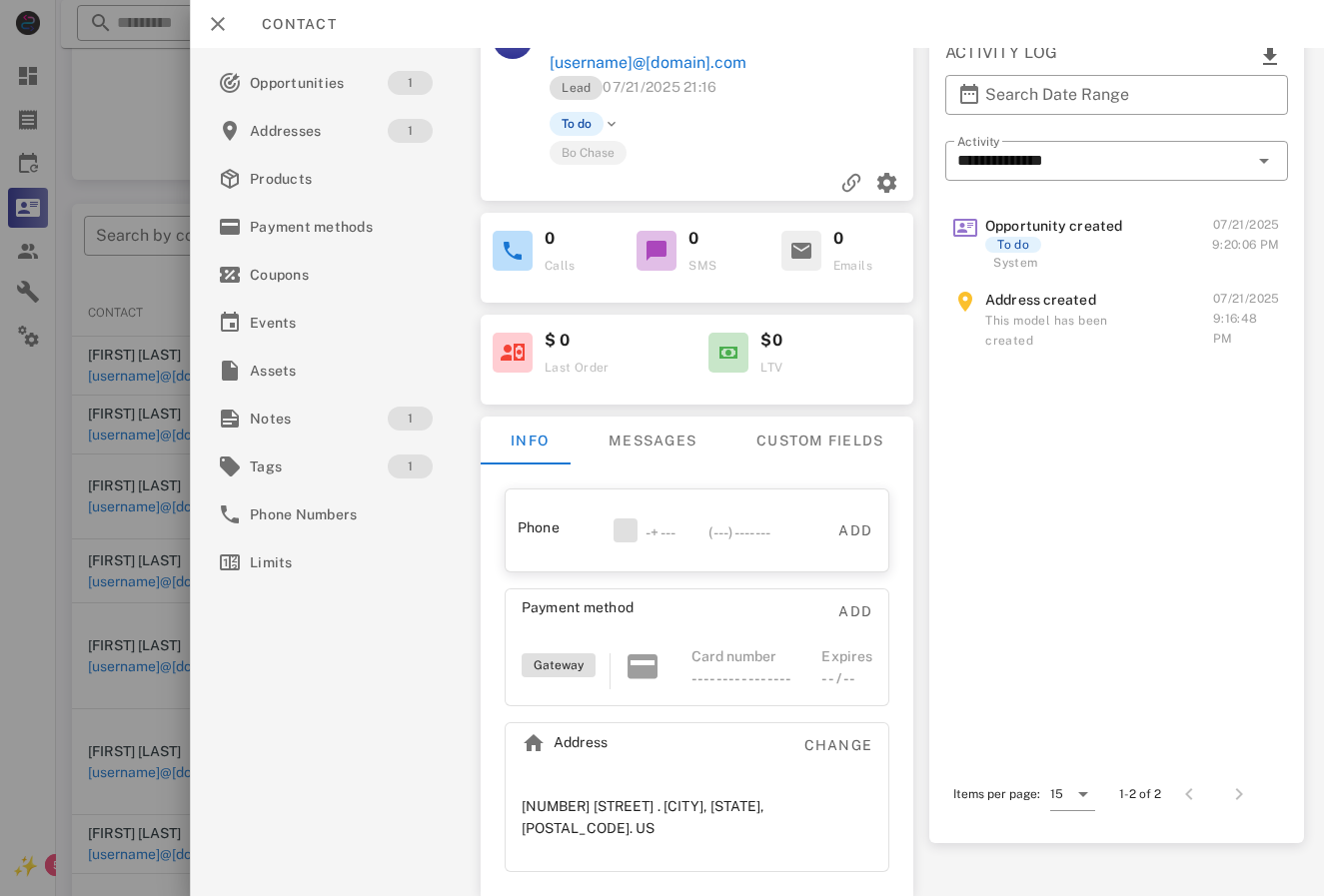 scroll, scrollTop: 164, scrollLeft: 0, axis: vertical 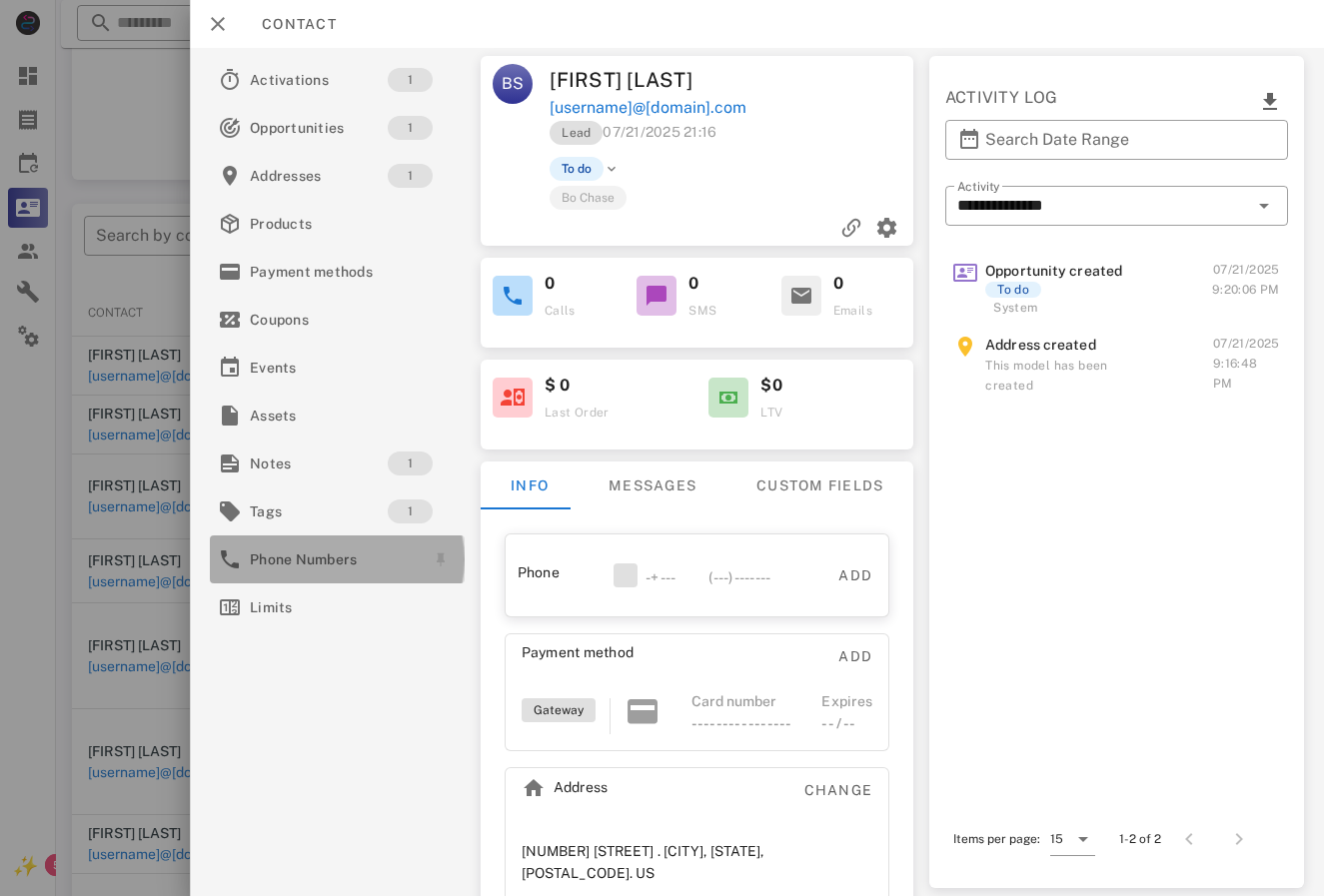 click on "Phone Numbers" at bounding box center (333, 559) 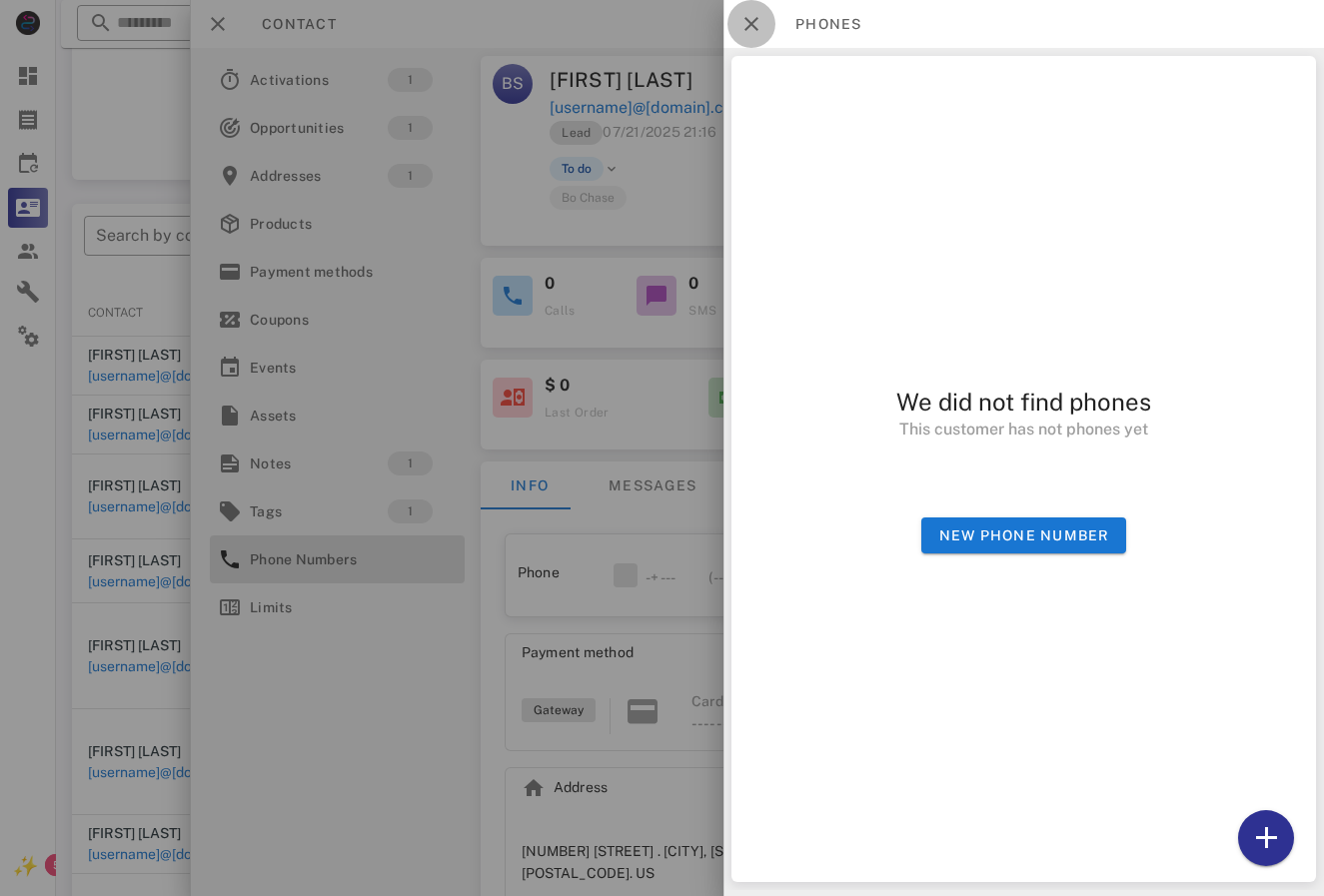 click at bounding box center (751, 24) 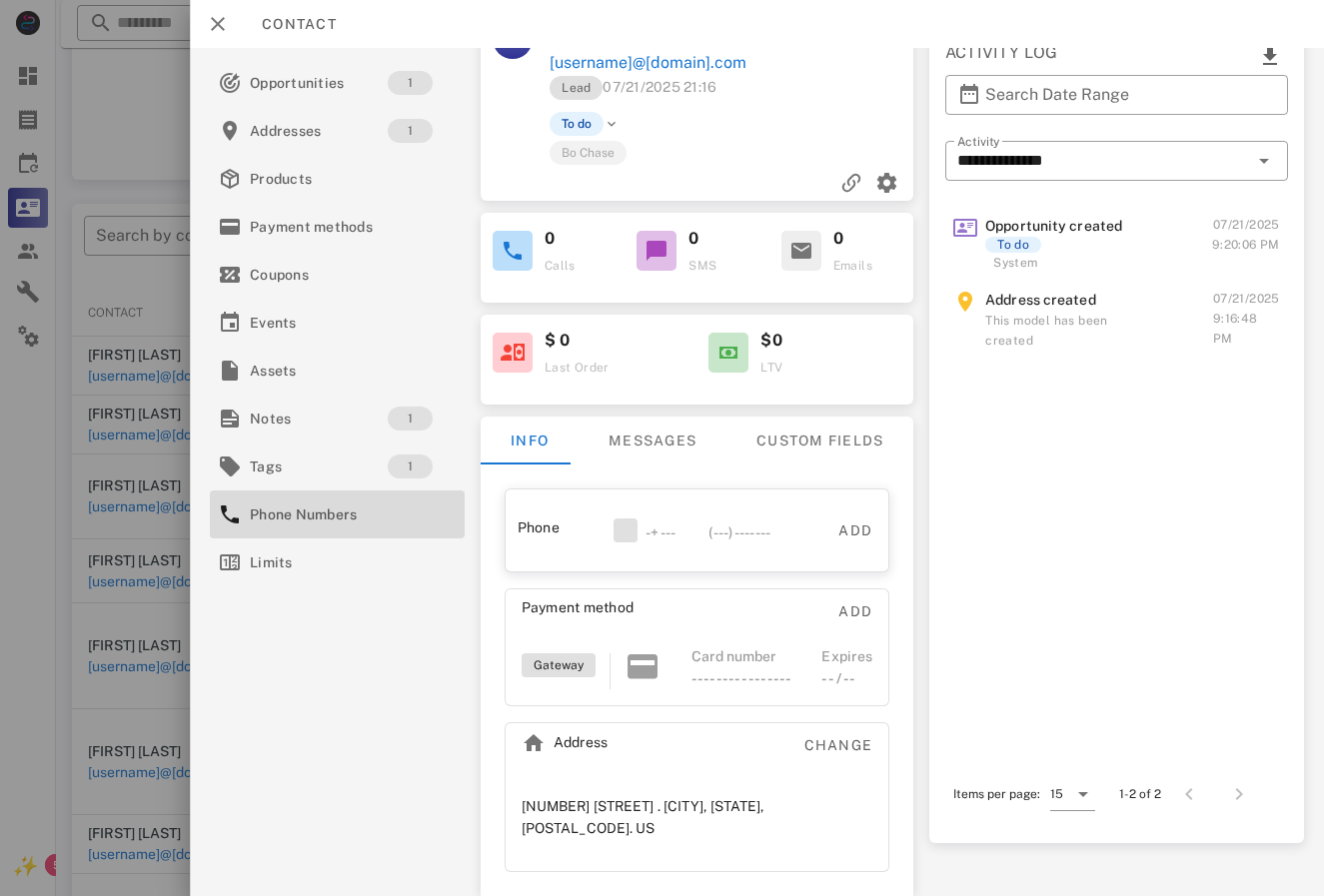 scroll, scrollTop: 164, scrollLeft: 0, axis: vertical 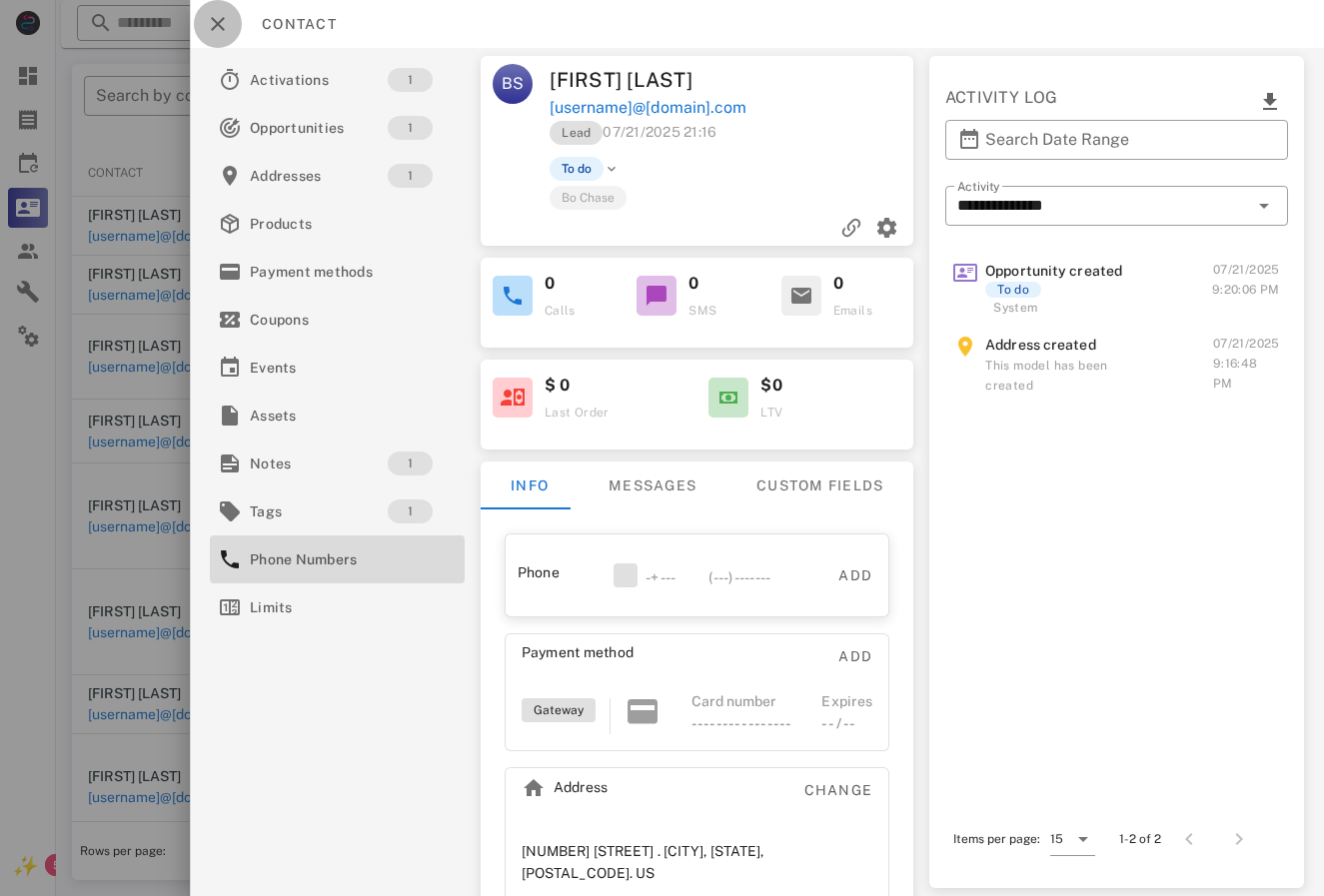 click at bounding box center [218, 24] 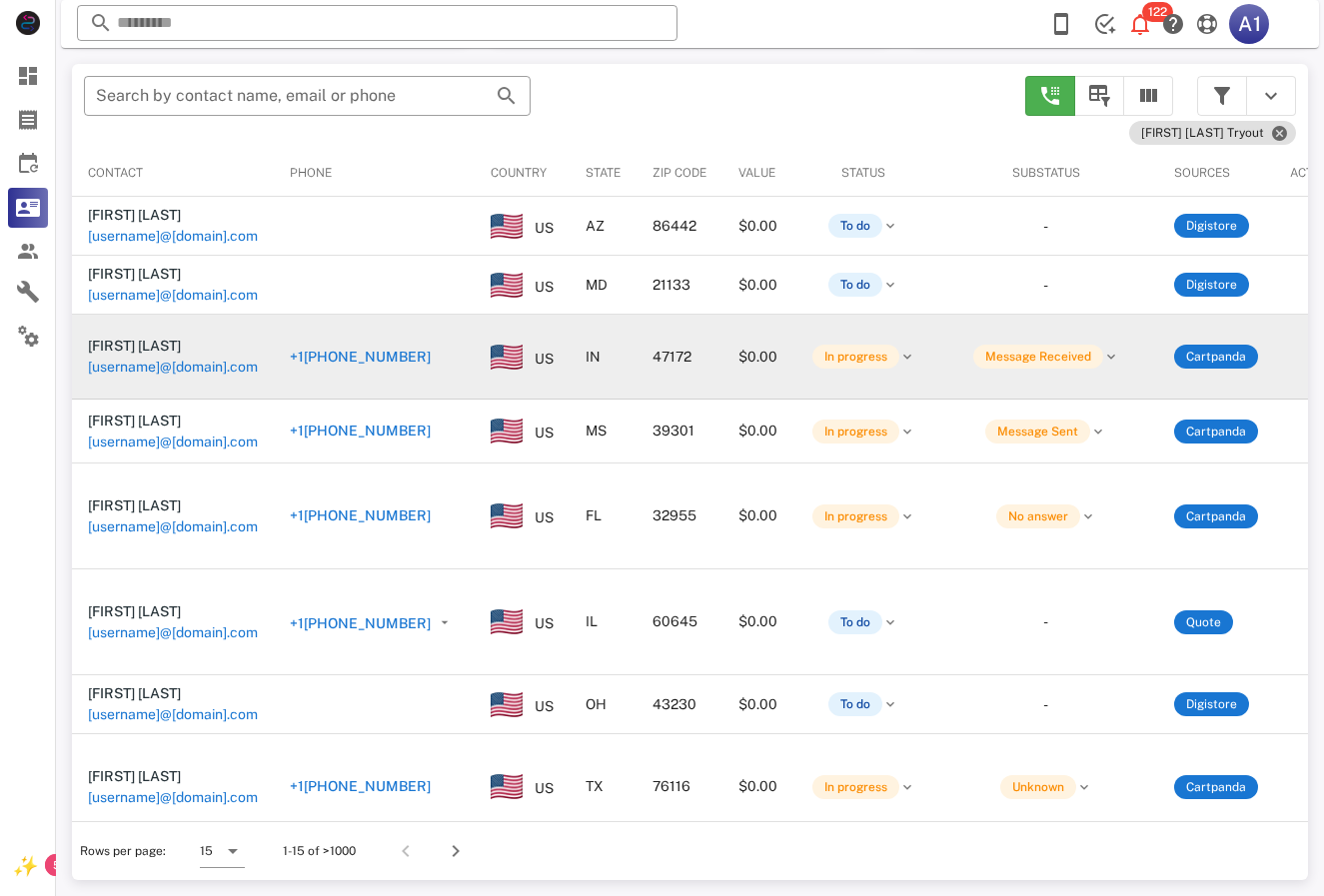 click on "+1[PHONE_NUMBER]" at bounding box center [360, 357] 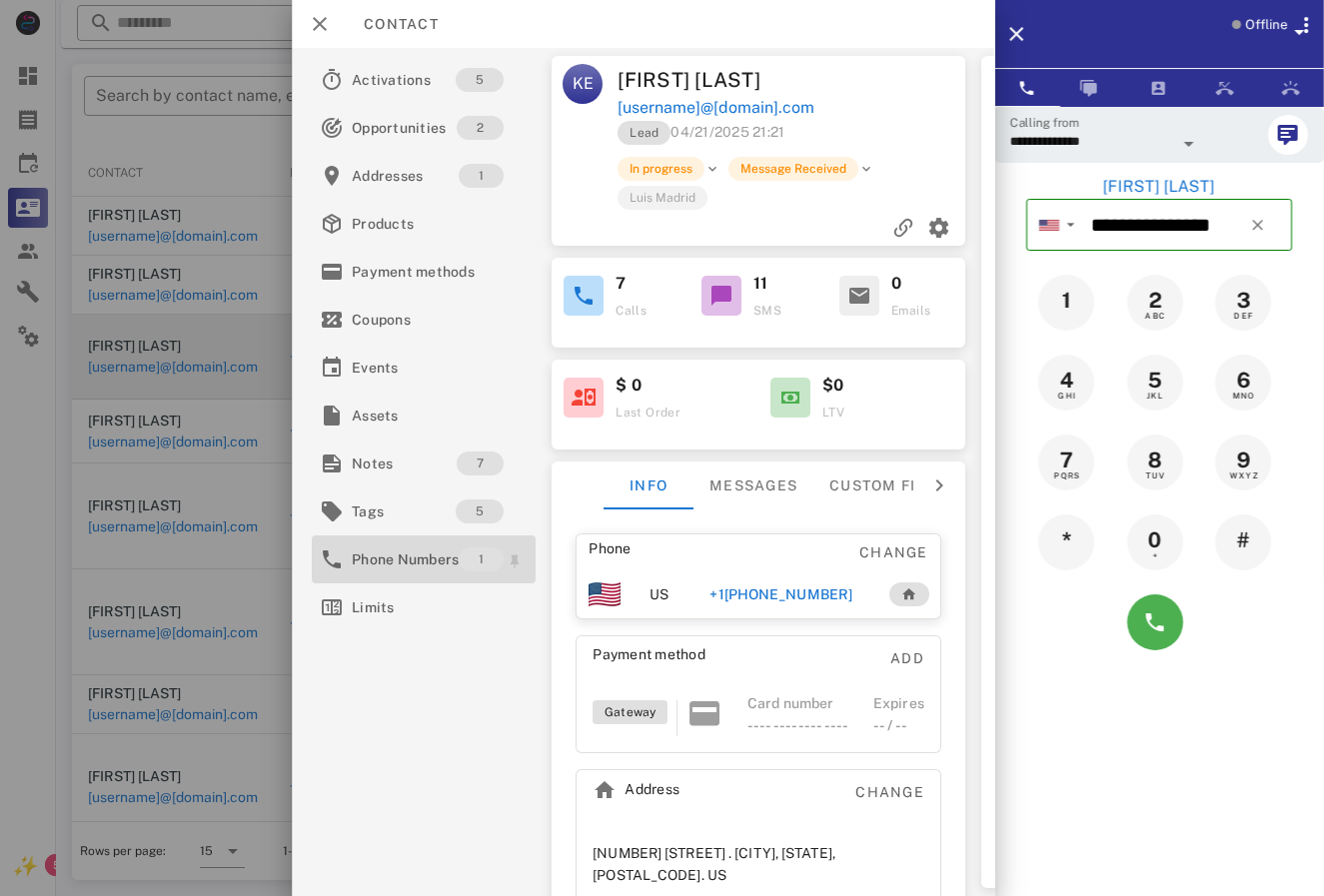 click on "Phone Numbers" at bounding box center (405, 559) 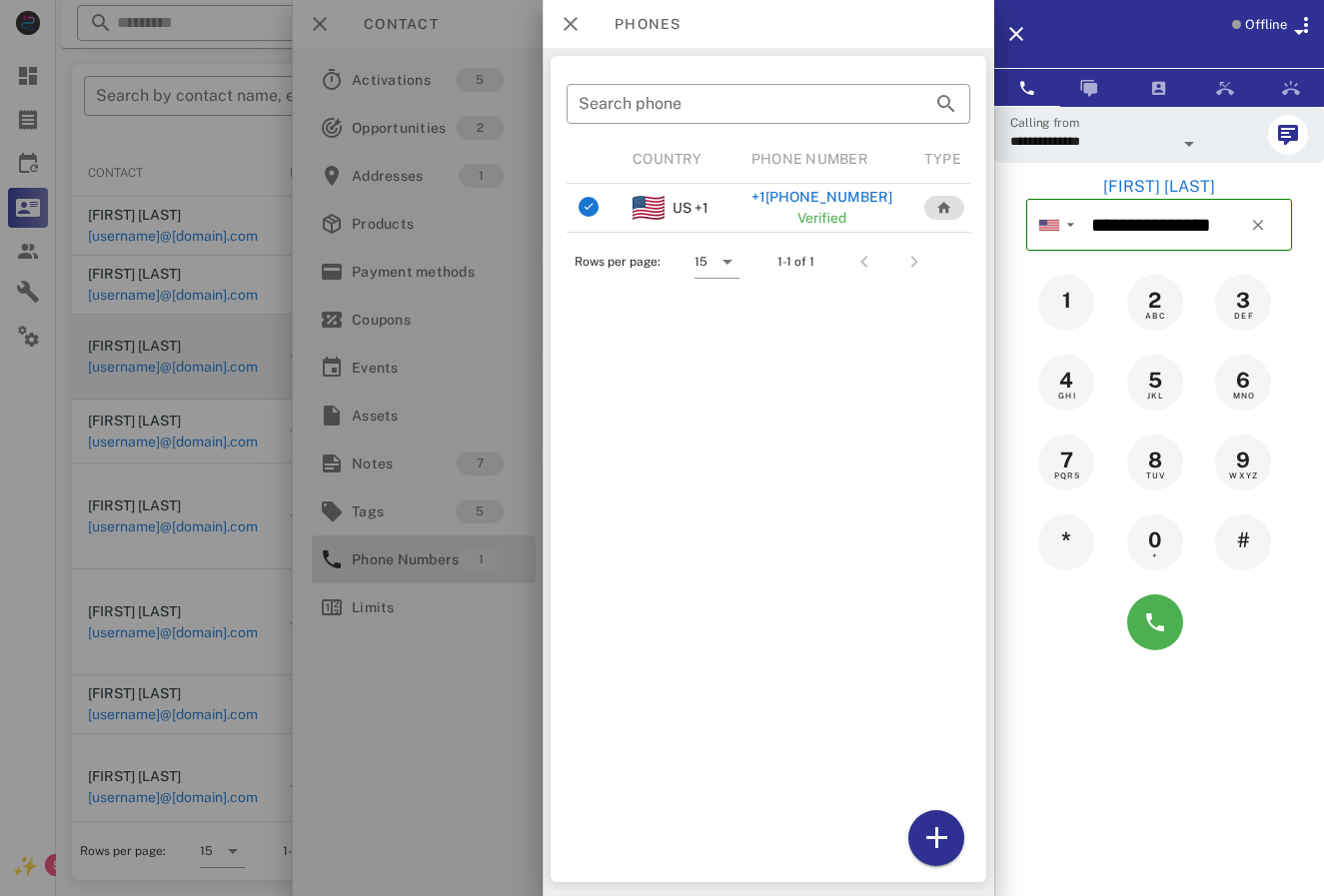 click at bounding box center [662, 448] 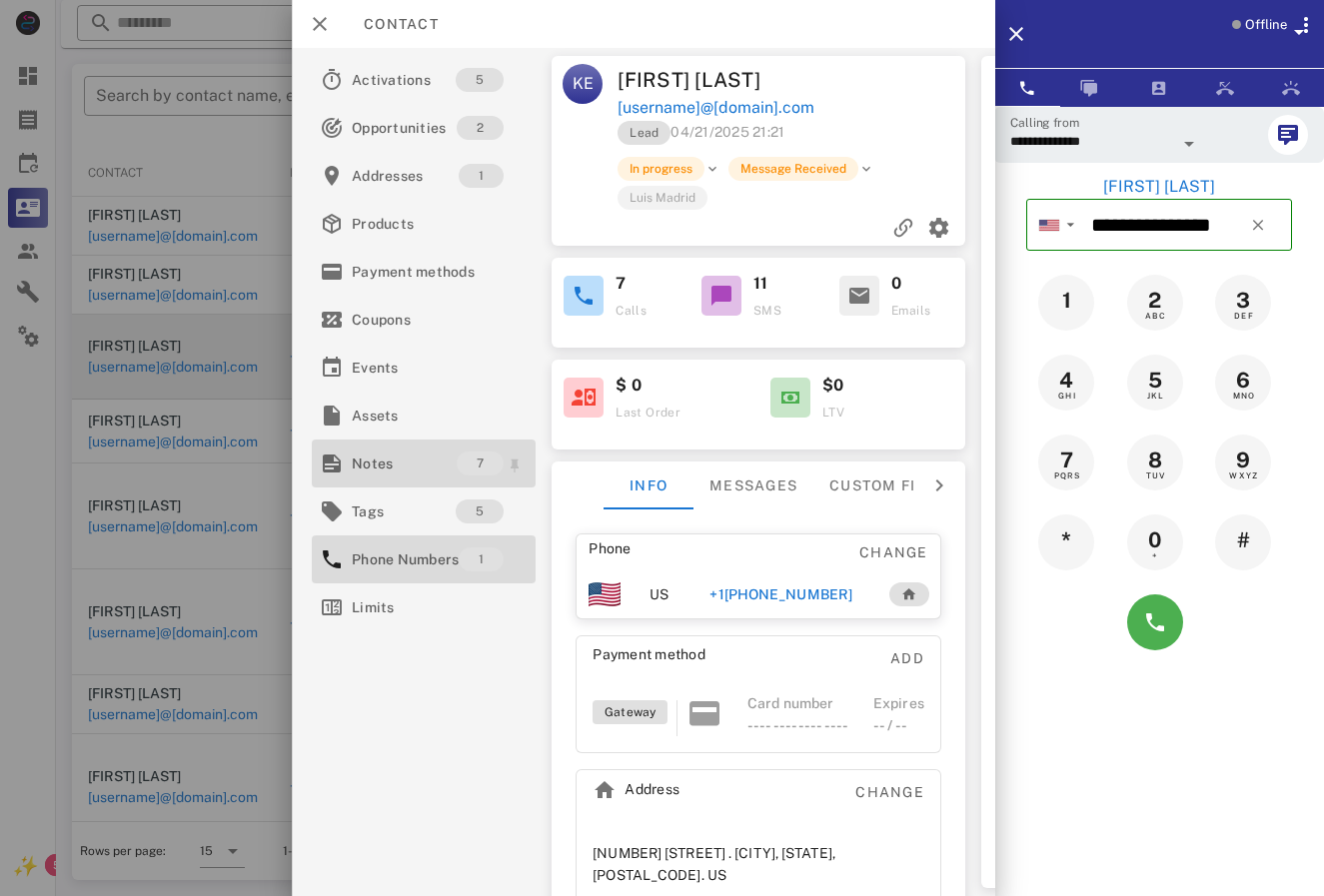 click on "Notes" at bounding box center (404, 463) 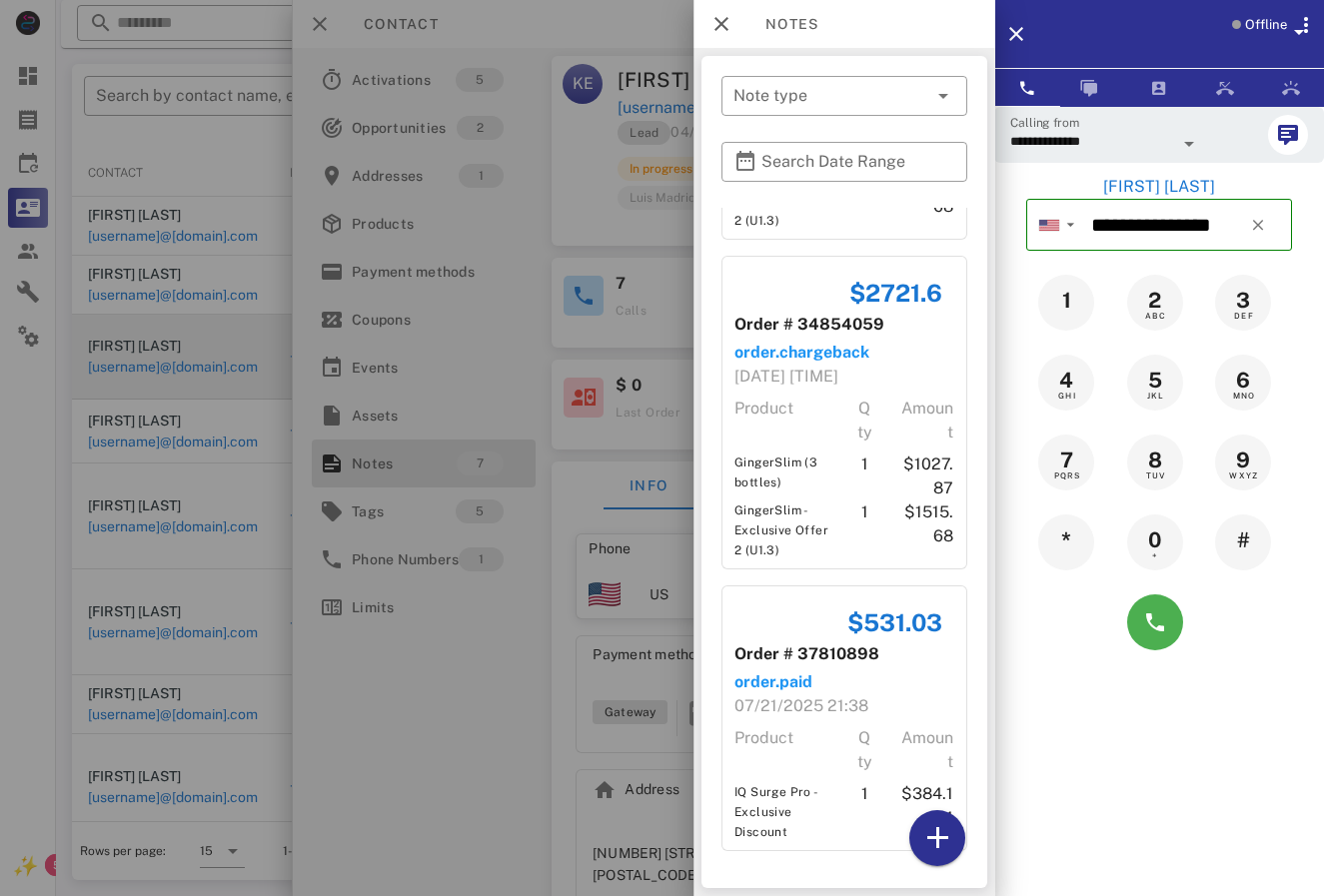 scroll, scrollTop: 1812, scrollLeft: 0, axis: vertical 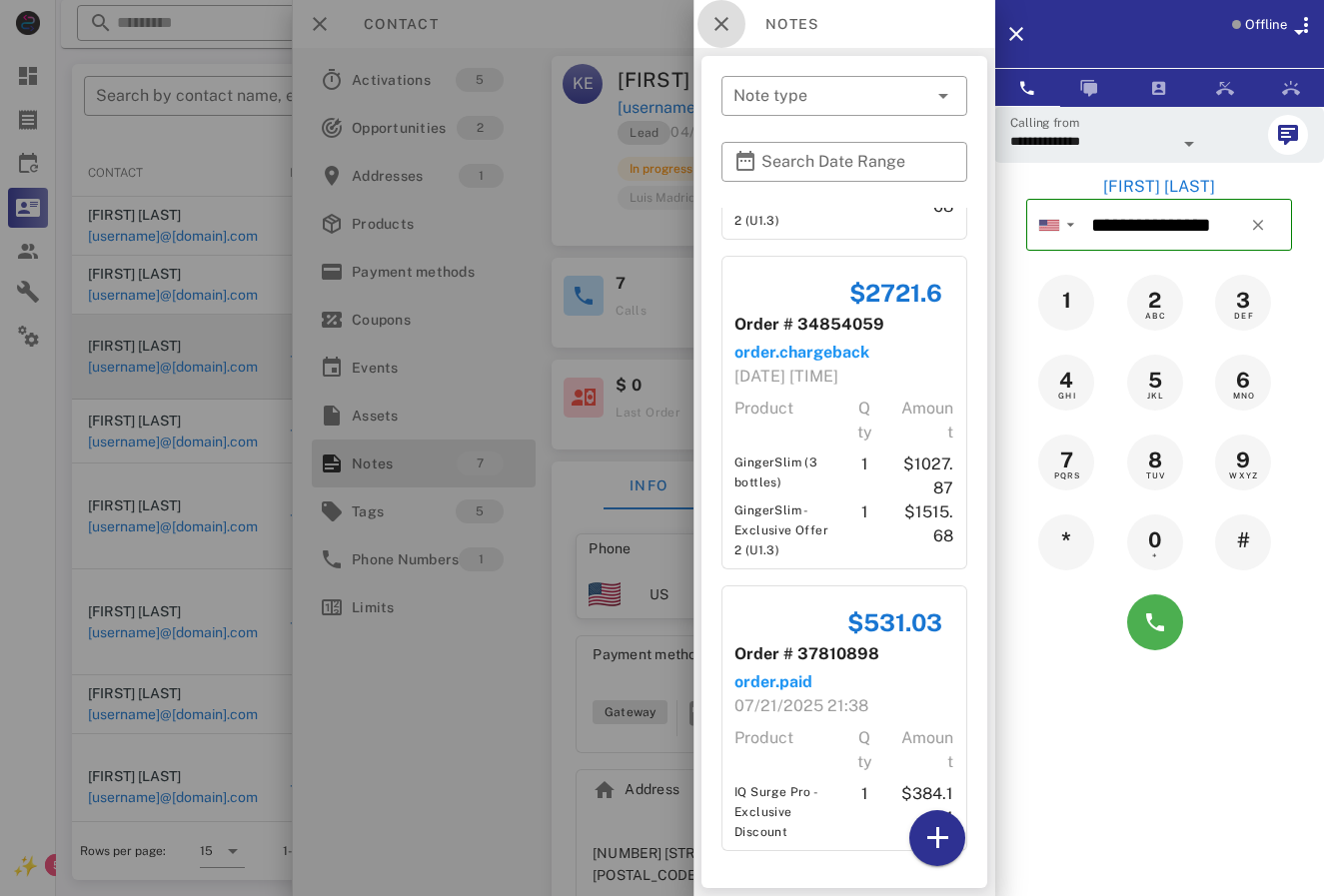 click at bounding box center (721, 24) 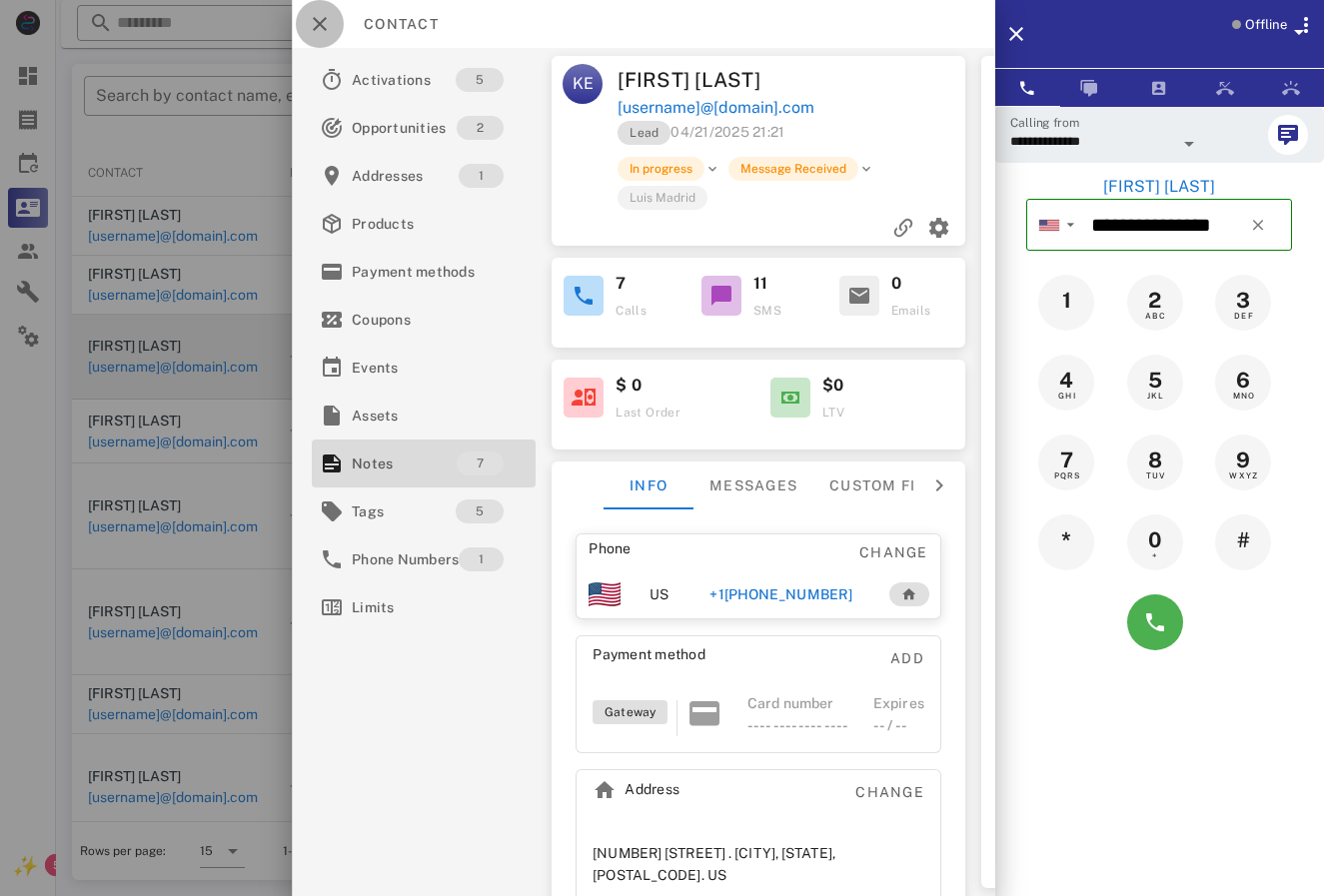 click at bounding box center (320, 24) 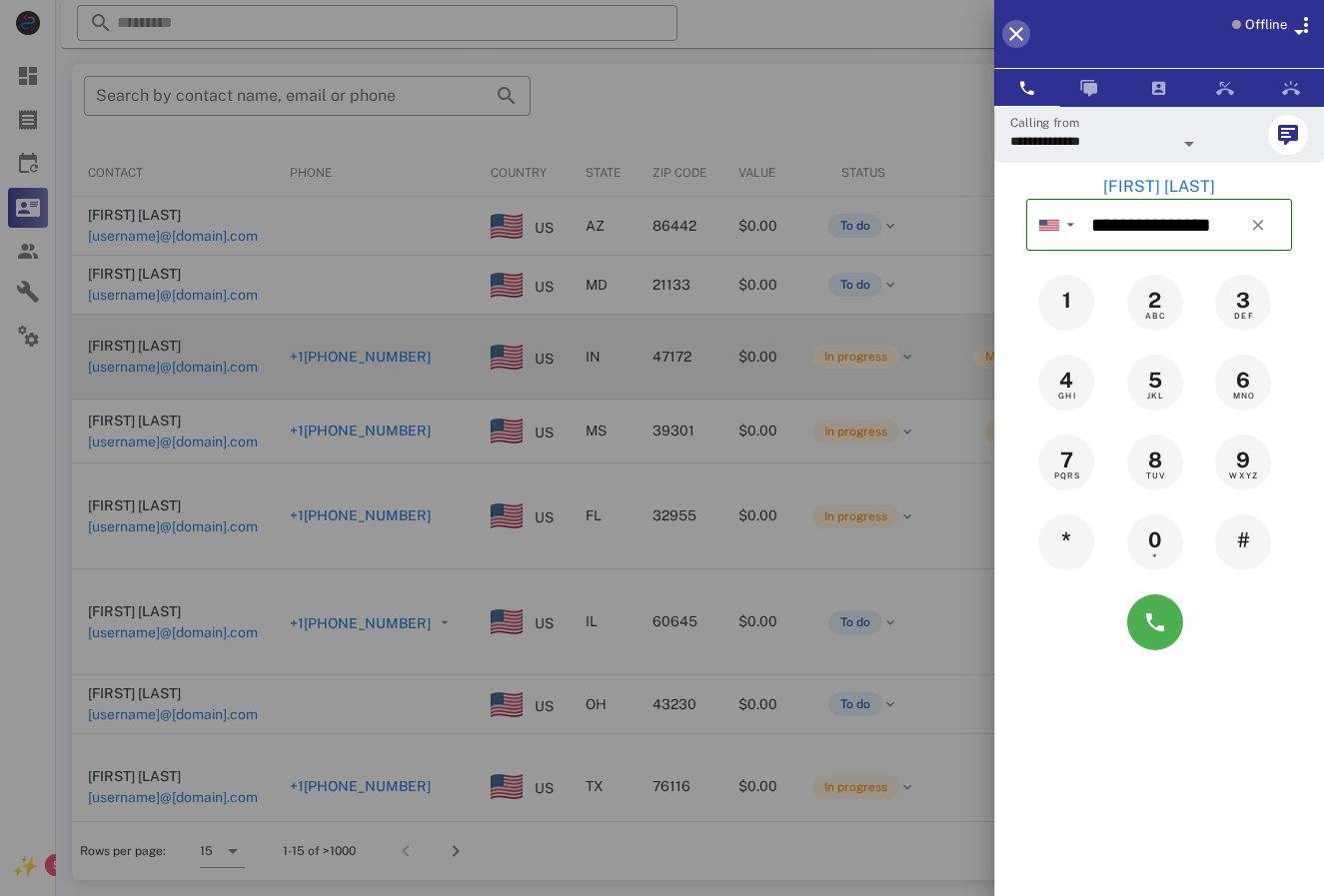 click at bounding box center (1016, 34) 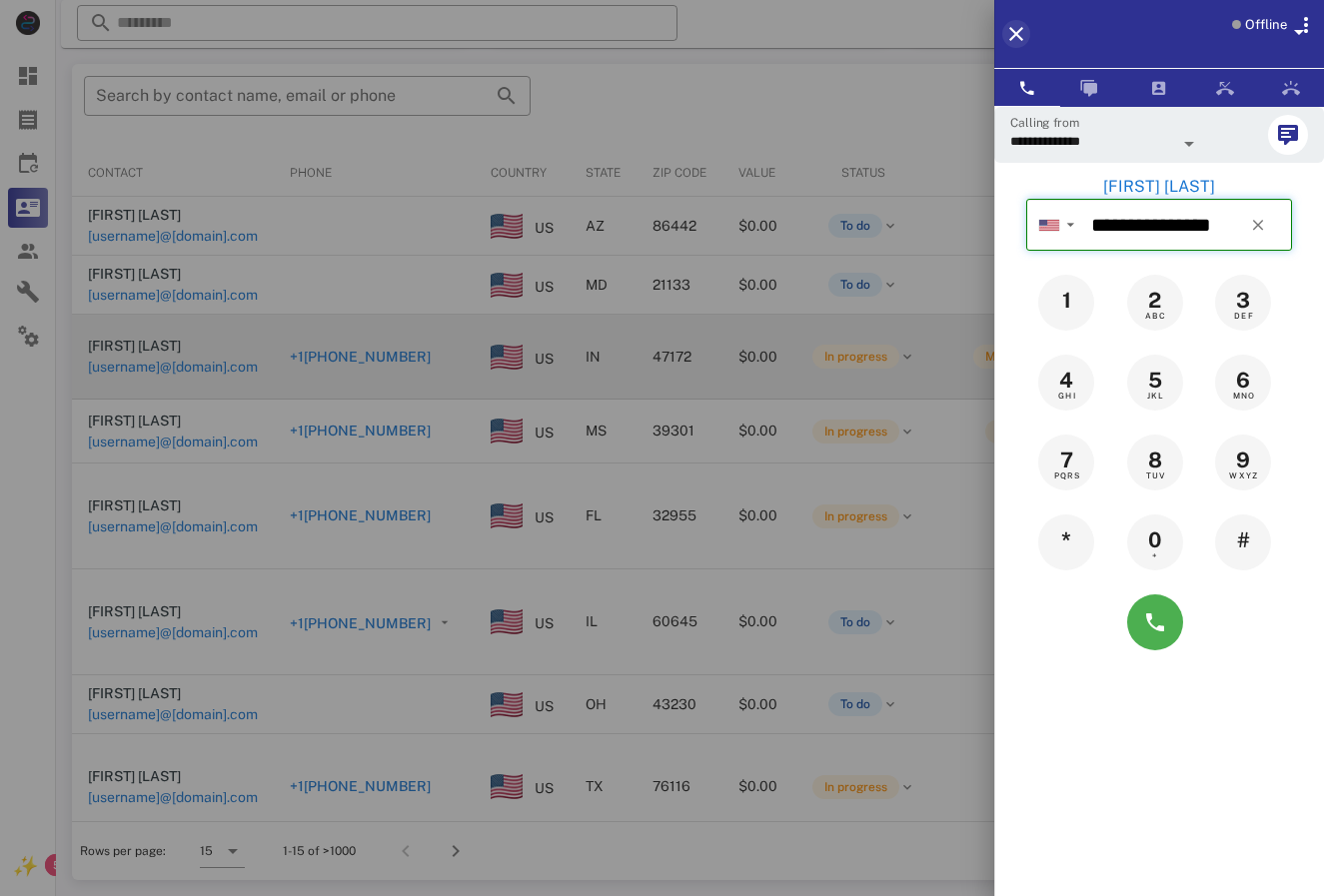 type 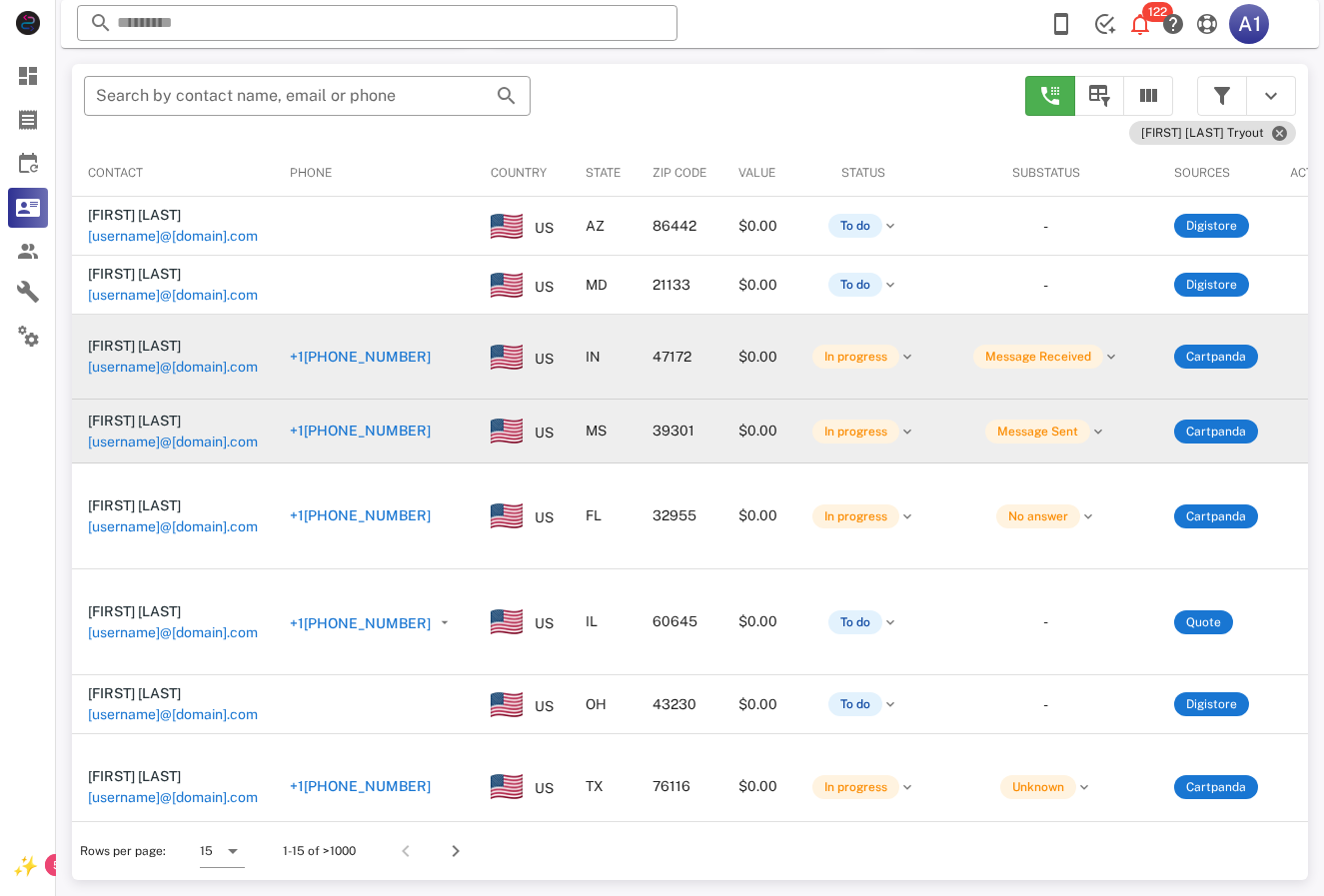 click on "+1[PHONE_NUMBER]" at bounding box center (360, 431) 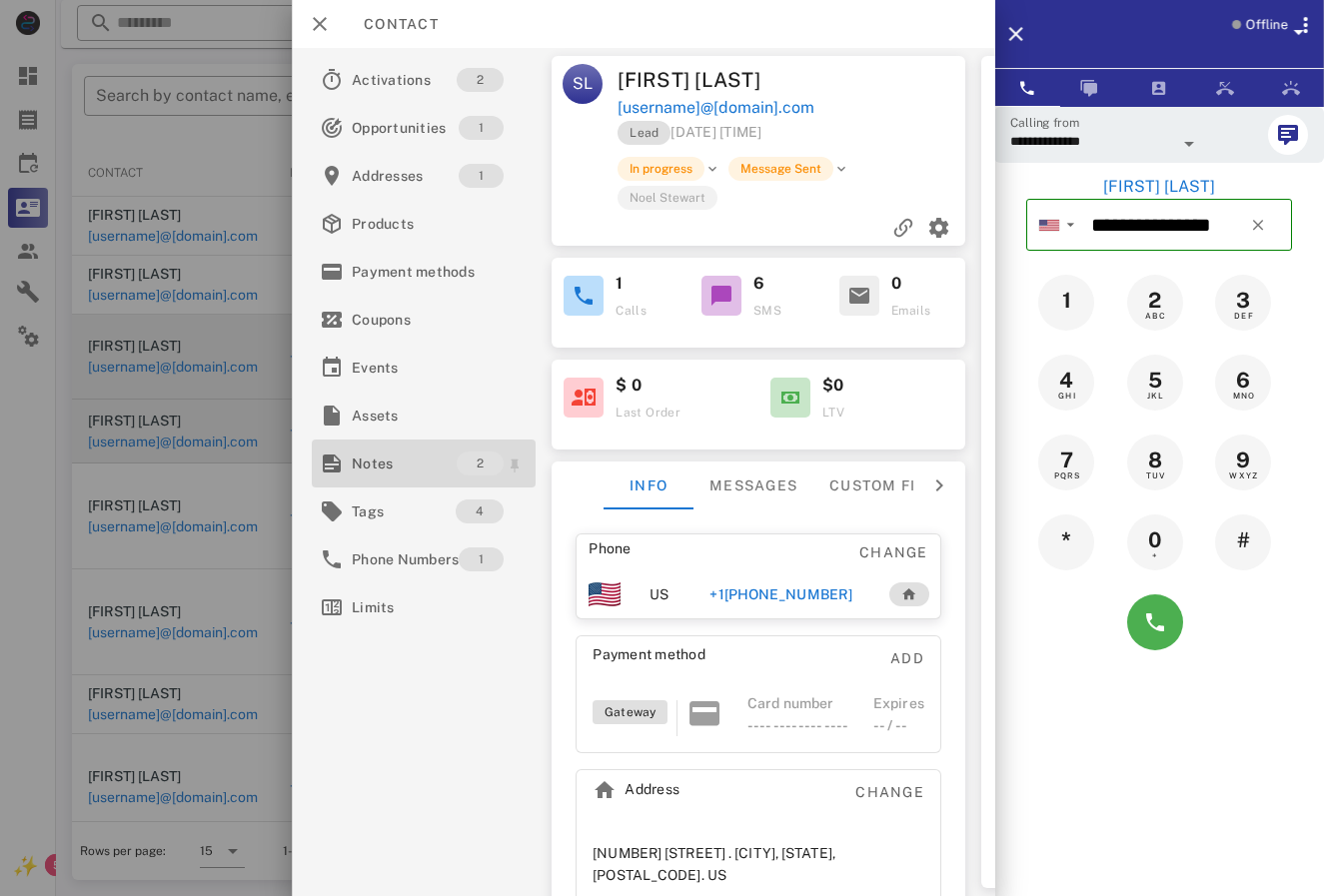 click on "Notes" at bounding box center (404, 463) 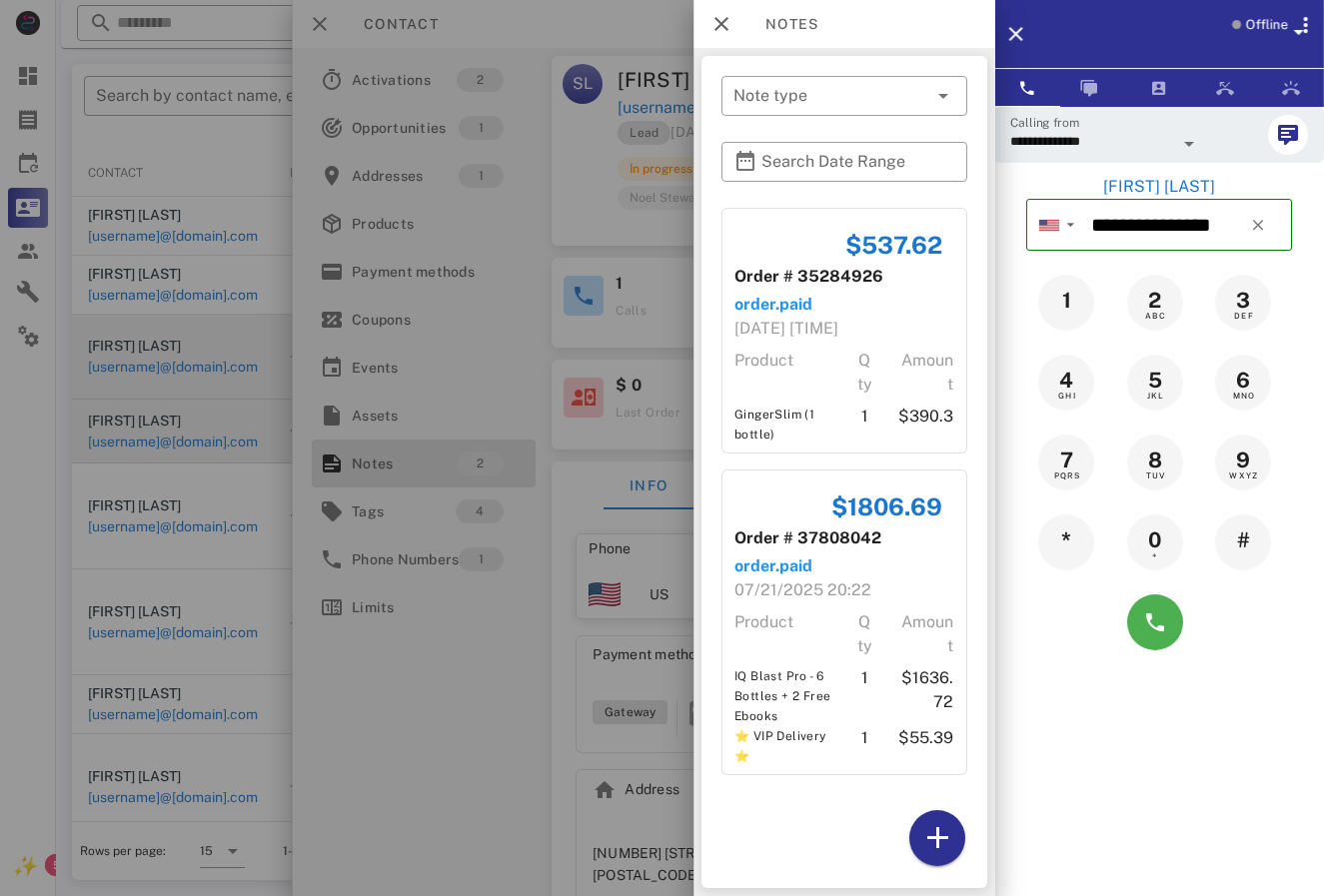 scroll, scrollTop: 0, scrollLeft: 0, axis: both 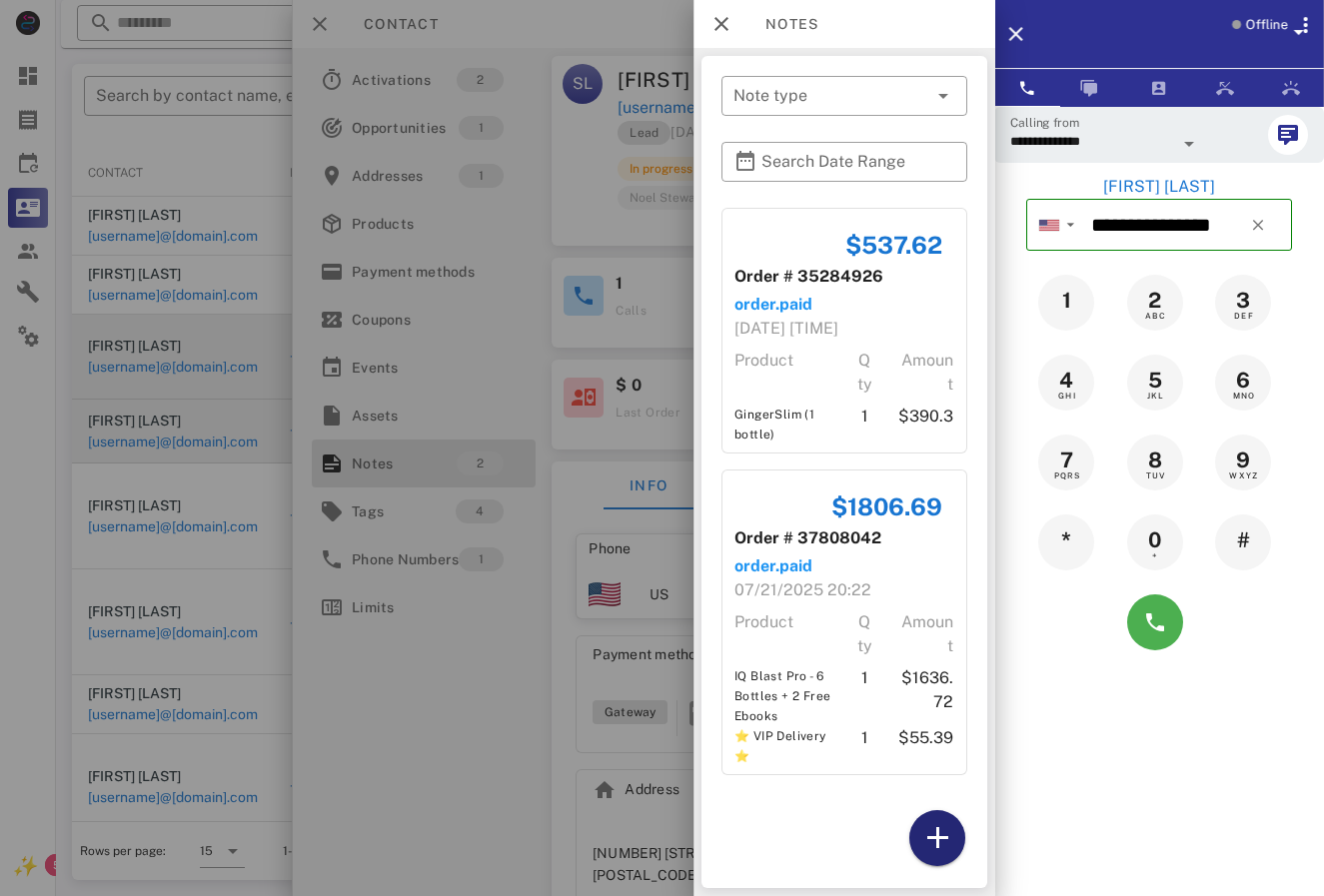 click at bounding box center [936, 838] 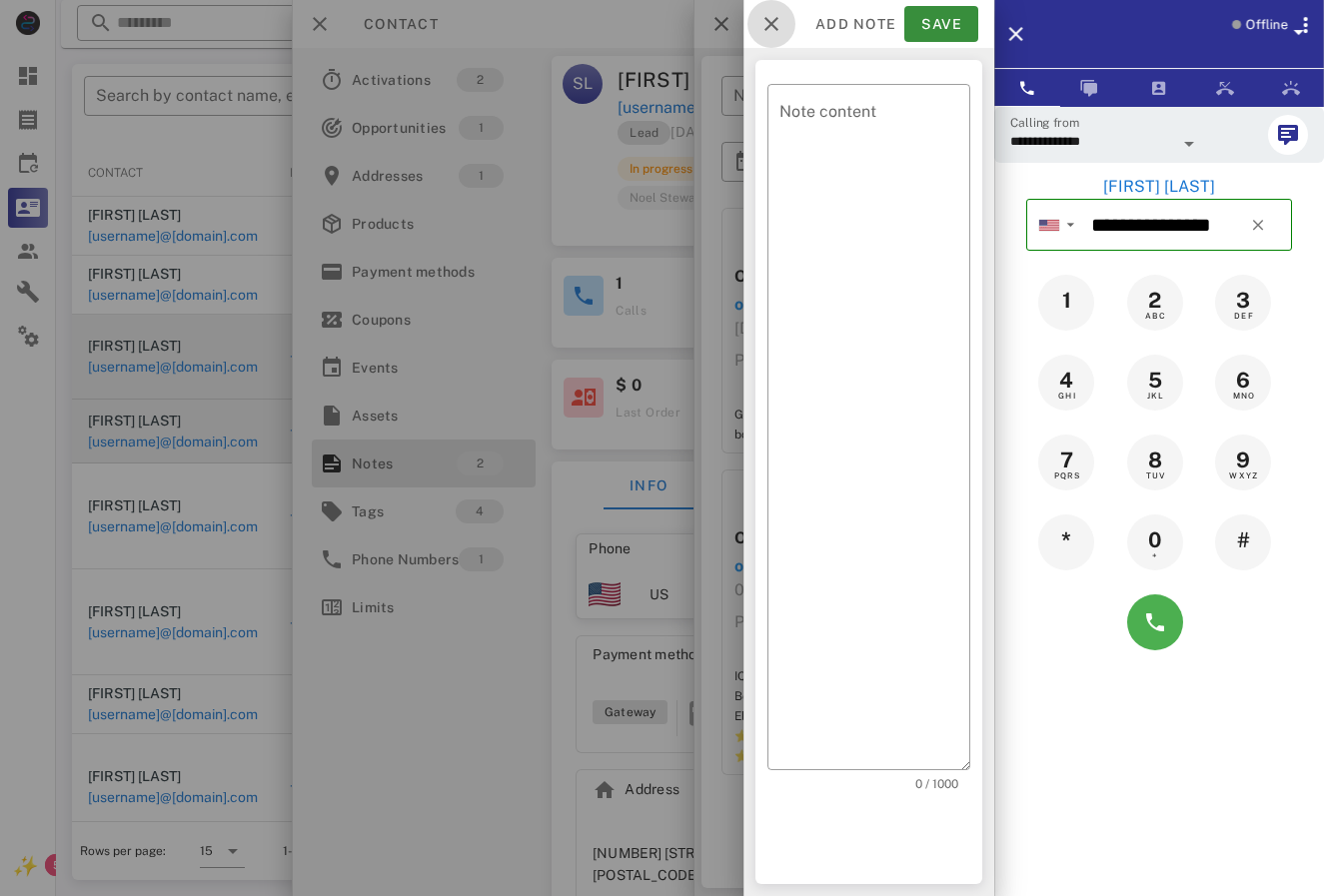 click at bounding box center (771, 24) 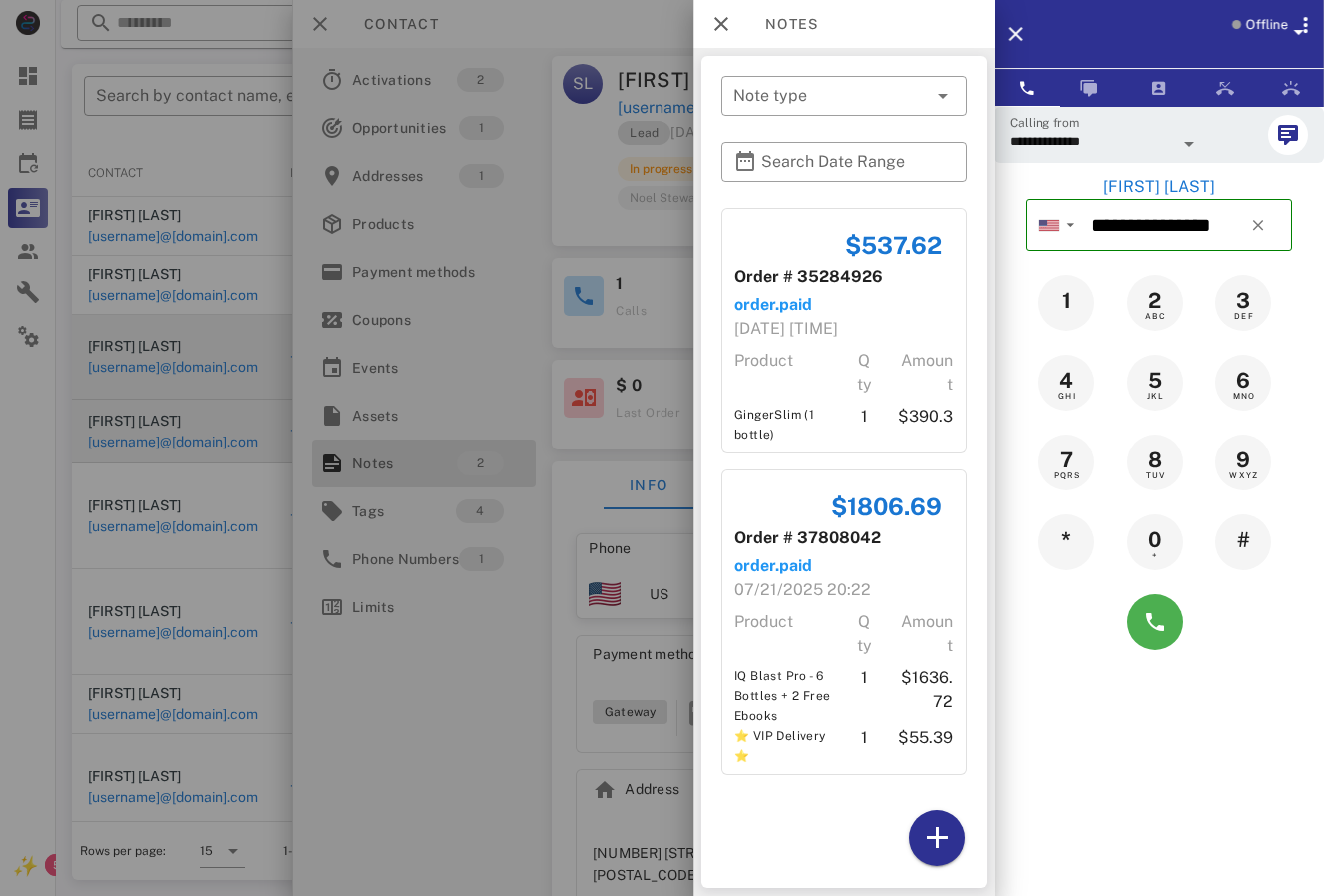 scroll, scrollTop: 140, scrollLeft: 0, axis: vertical 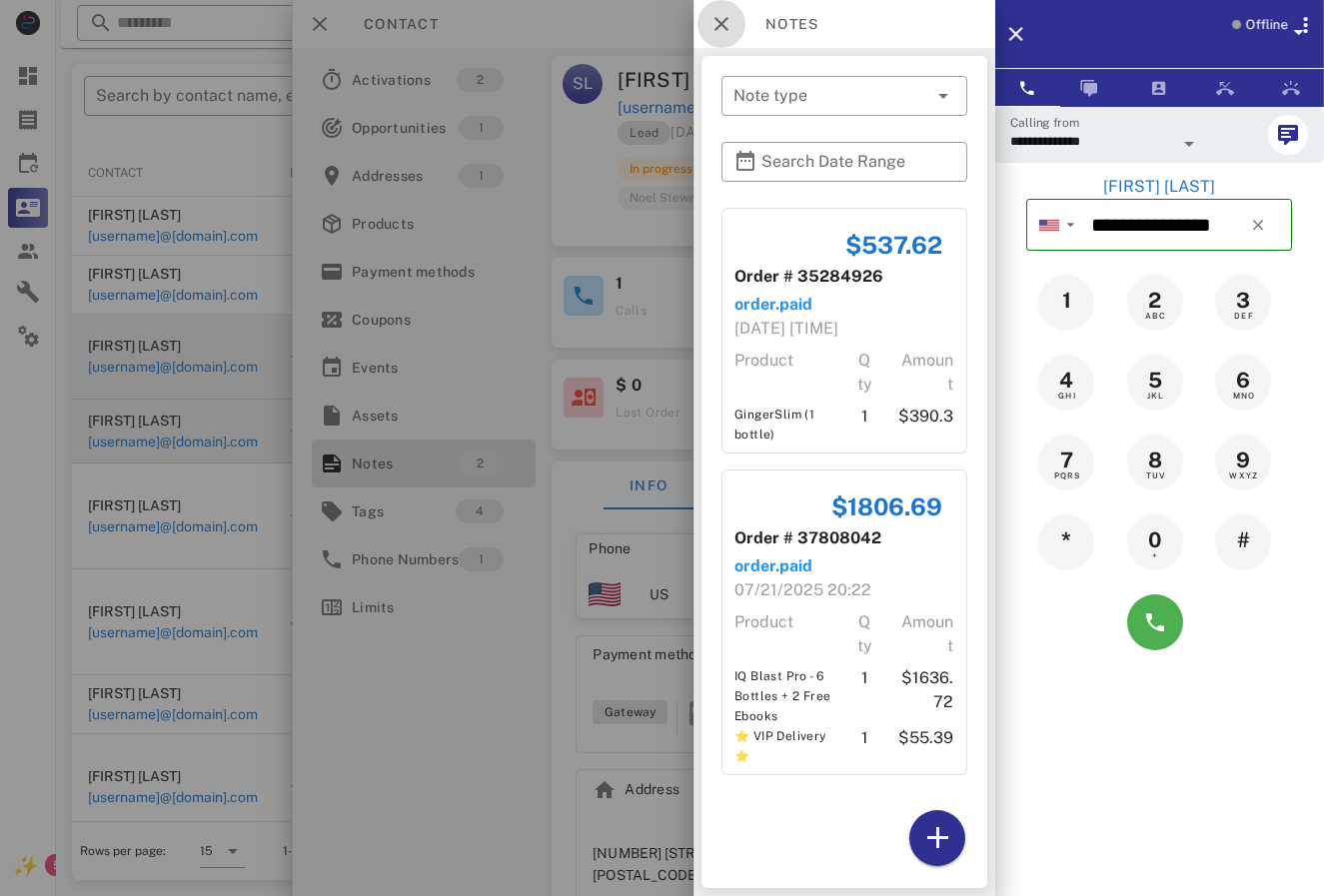 click at bounding box center [721, 24] 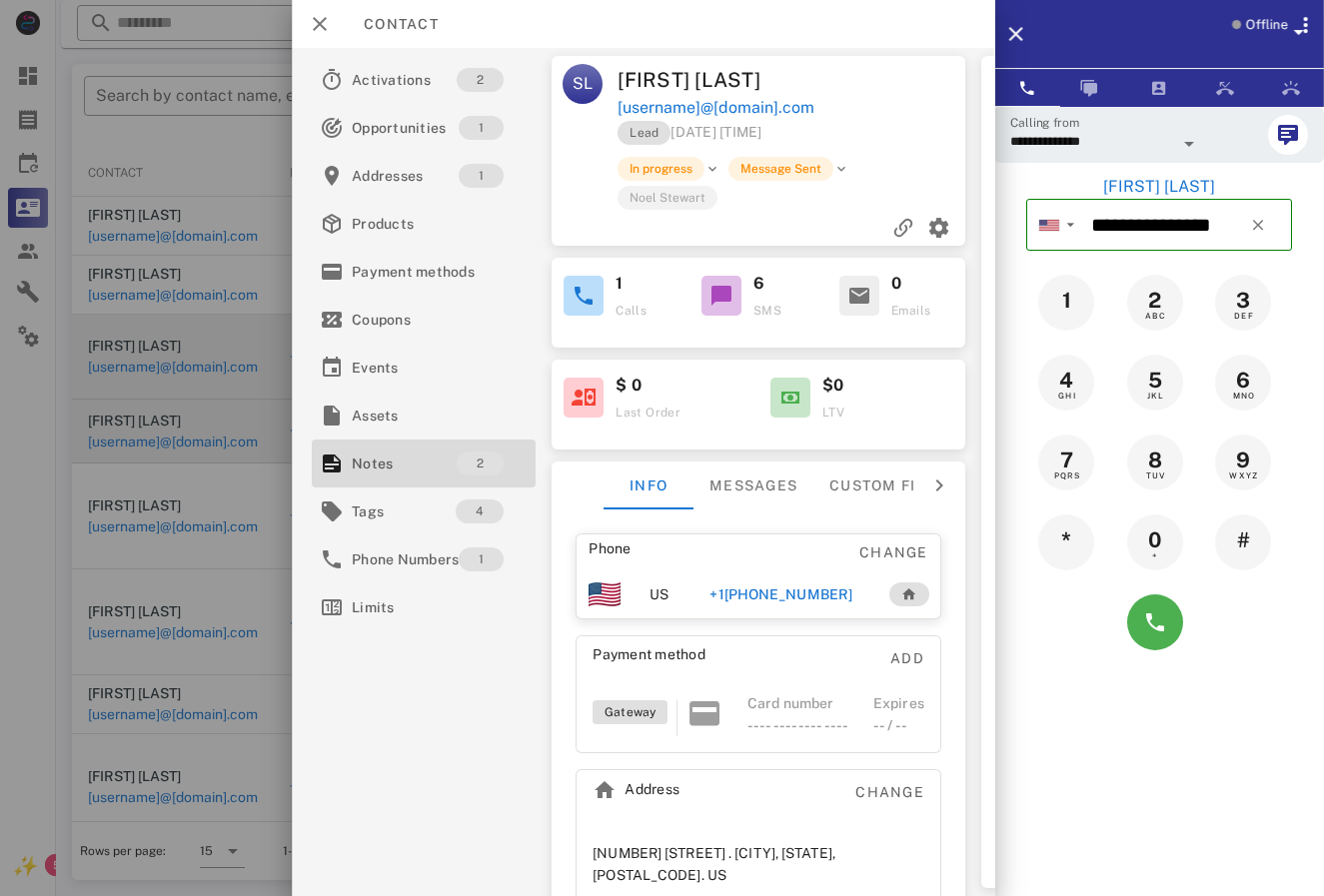 click on "[USERNAME]@[DOMAIN].com" at bounding box center [792, 108] 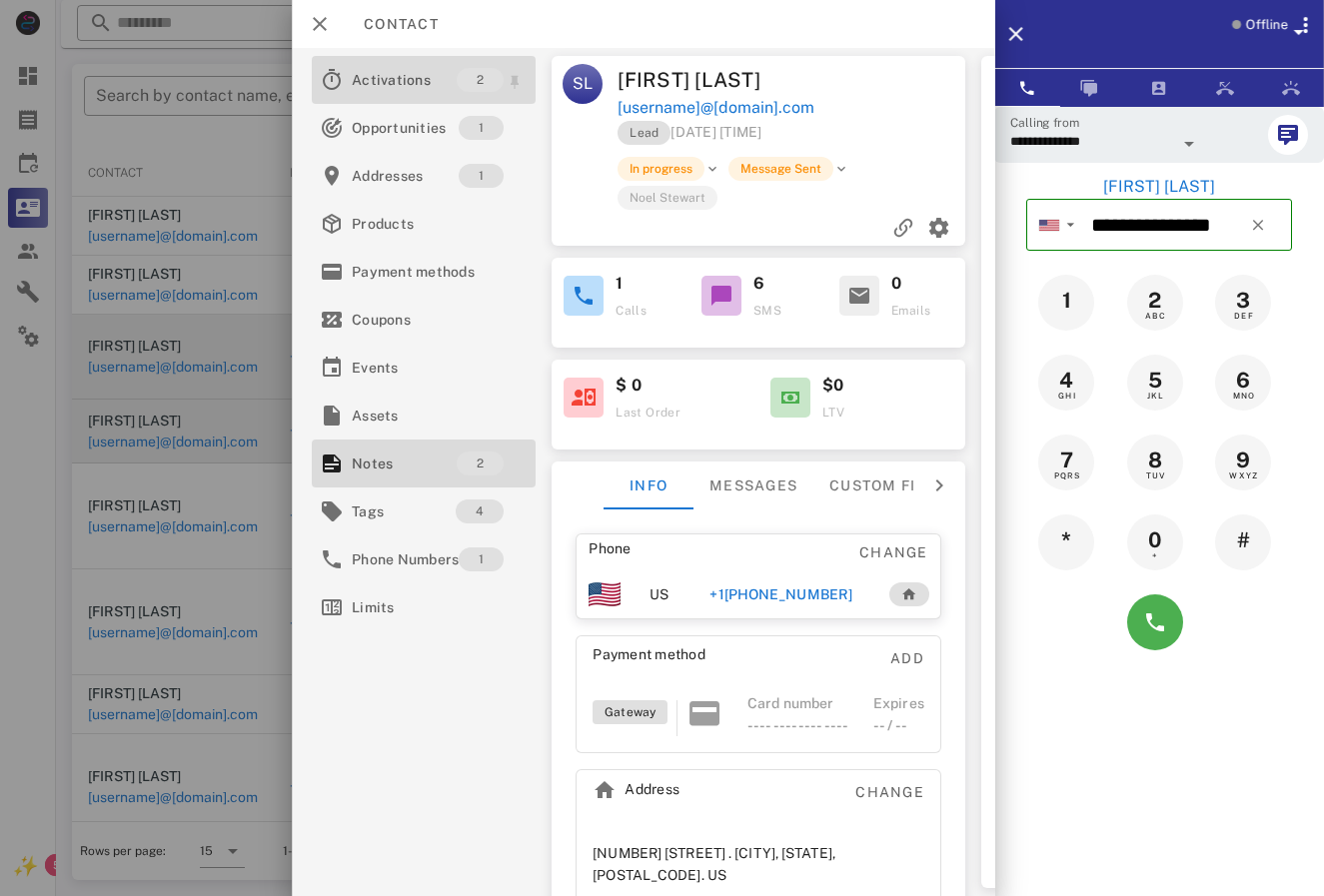 click on "Activations" at bounding box center (404, 80) 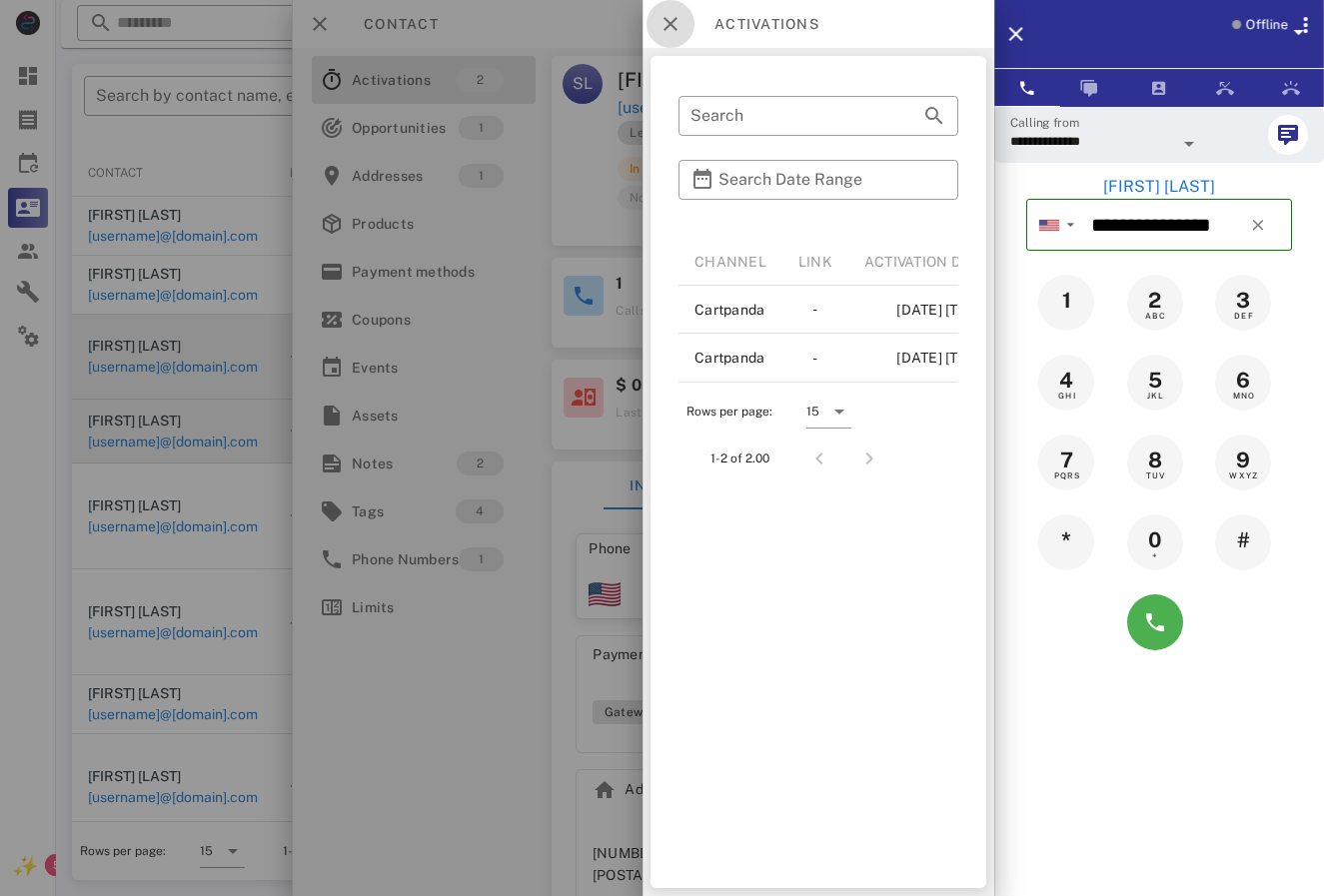 click at bounding box center (670, 24) 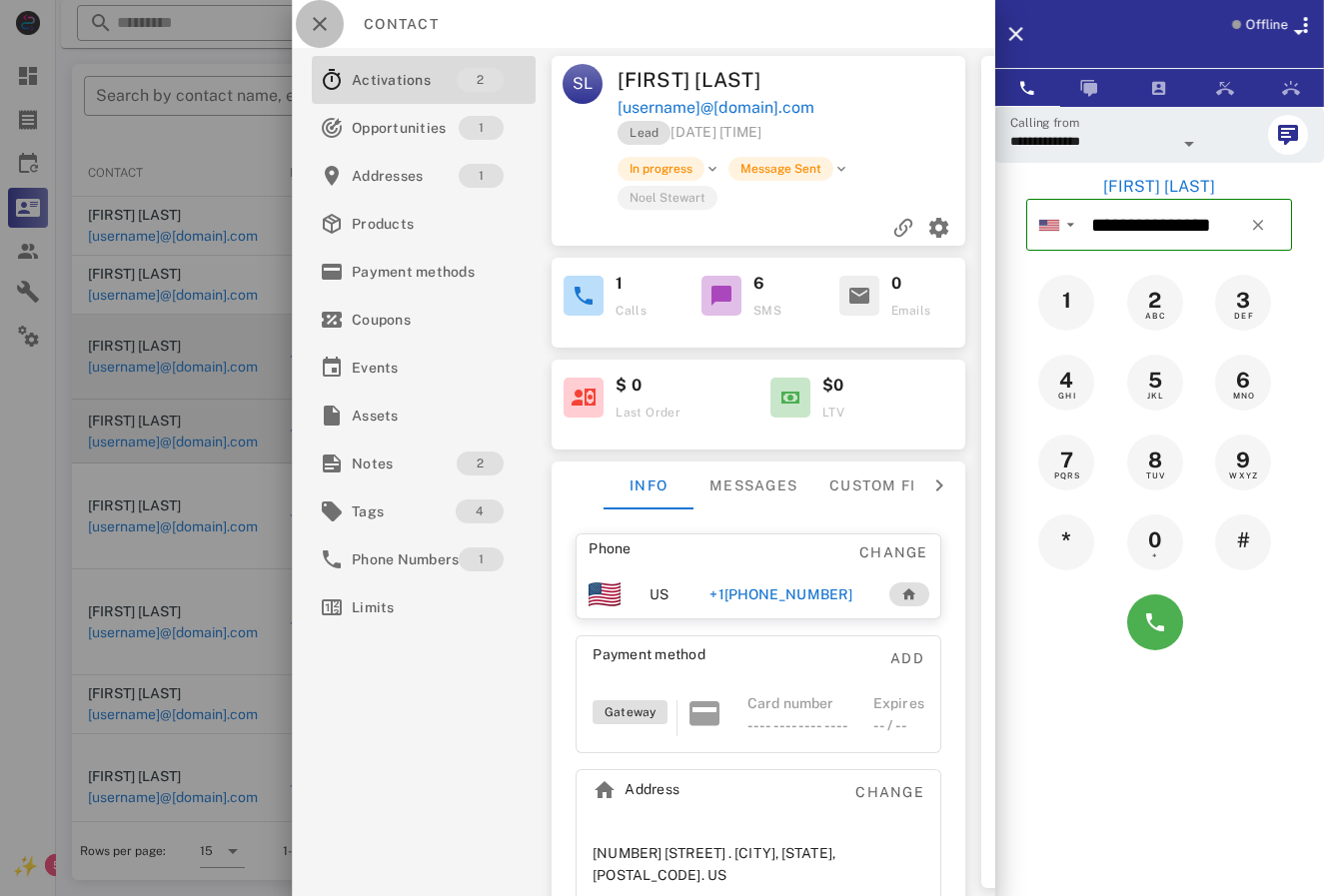 click at bounding box center [320, 24] 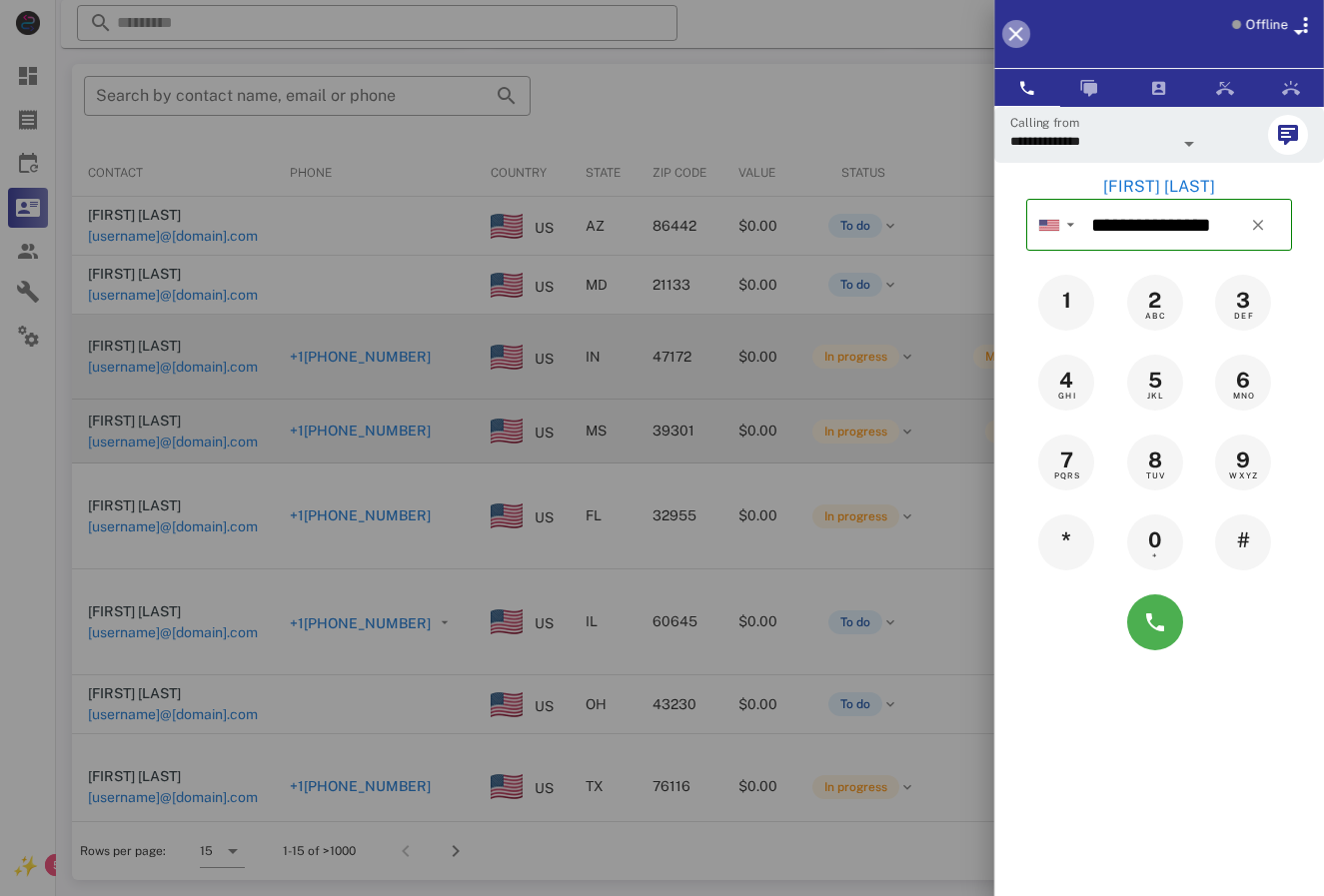 click at bounding box center [1016, 34] 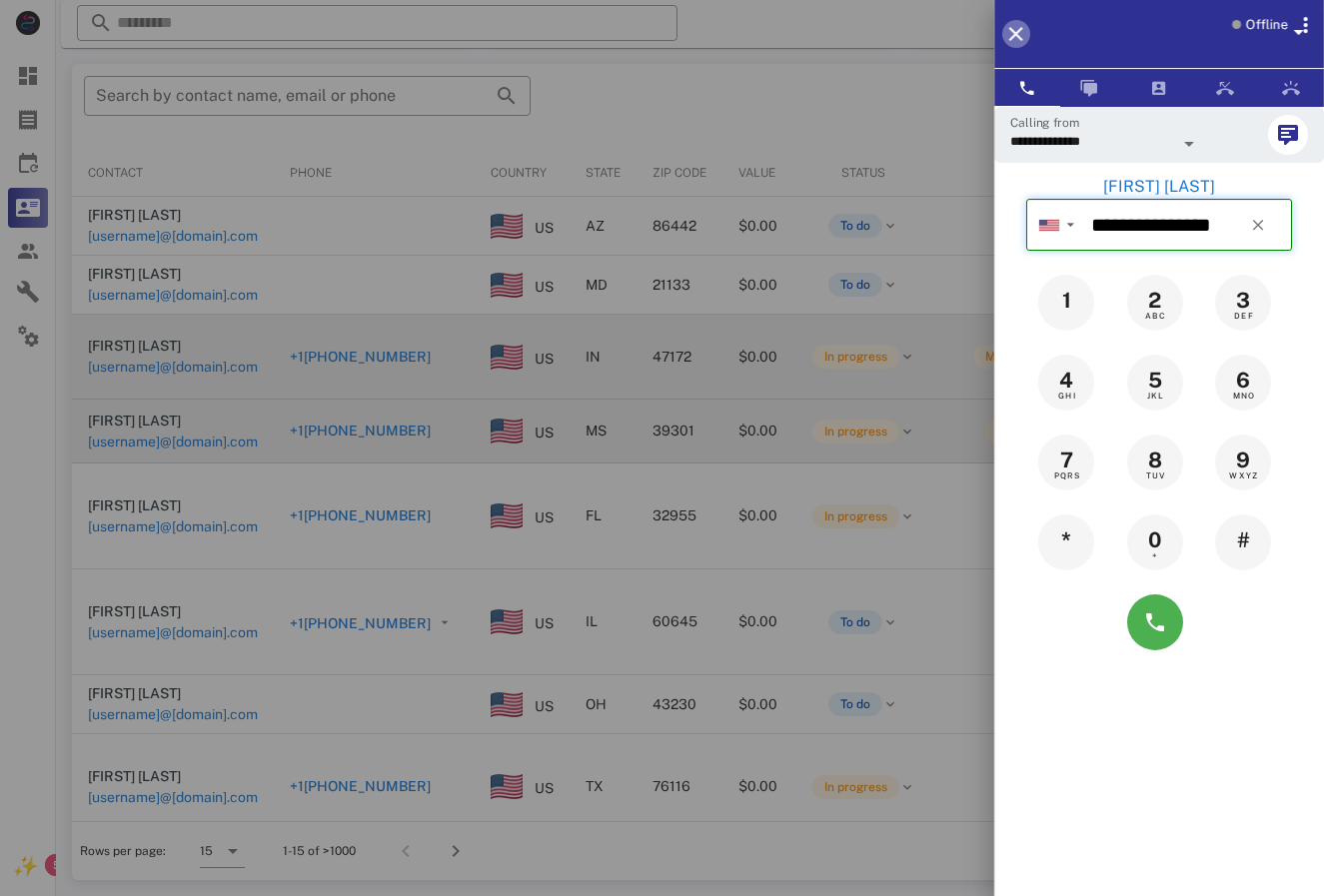 type 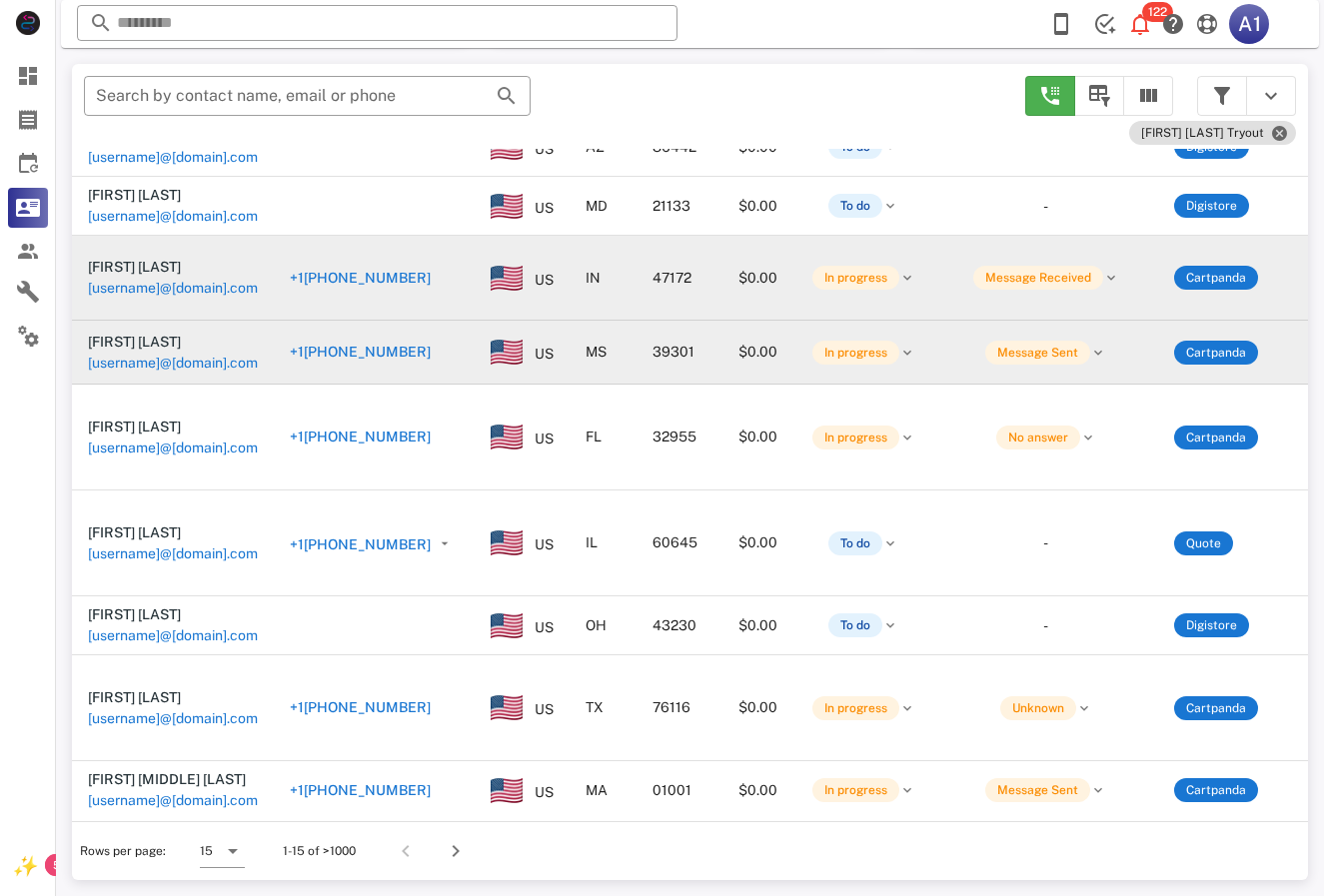 scroll, scrollTop: 499, scrollLeft: 0, axis: vertical 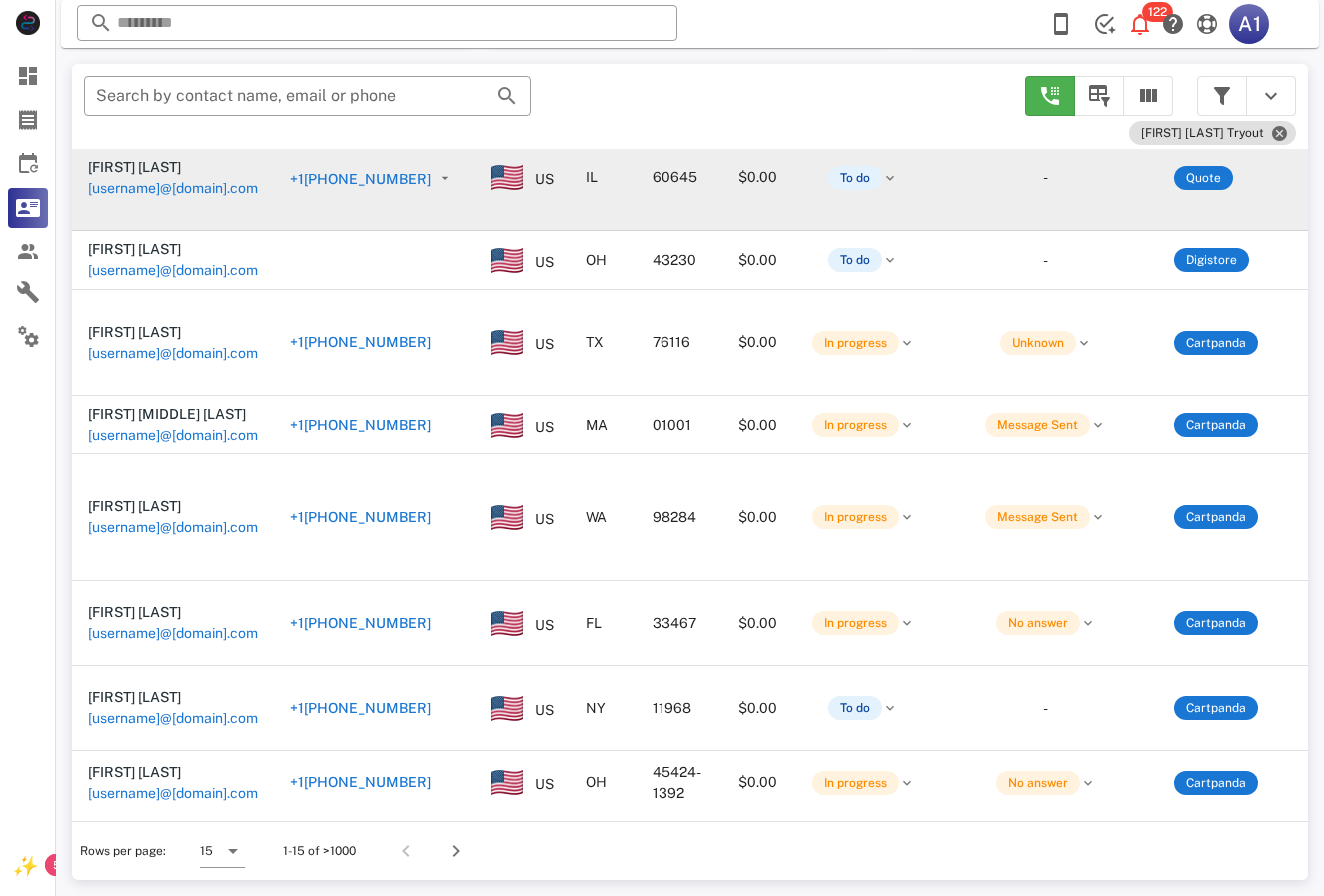 click on "+1[PHONE_NUMBER]" at bounding box center [360, 179] 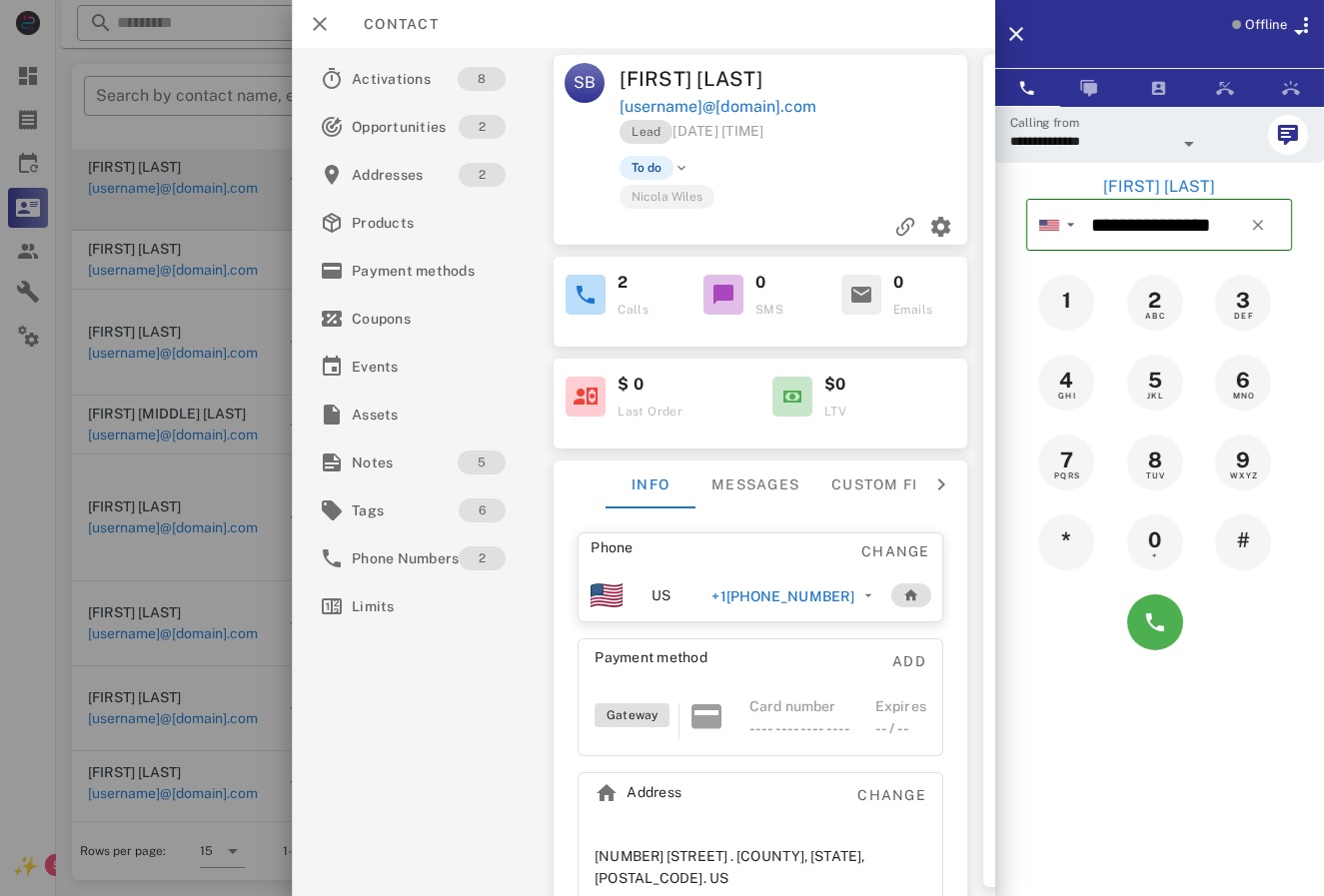 scroll, scrollTop: 0, scrollLeft: 0, axis: both 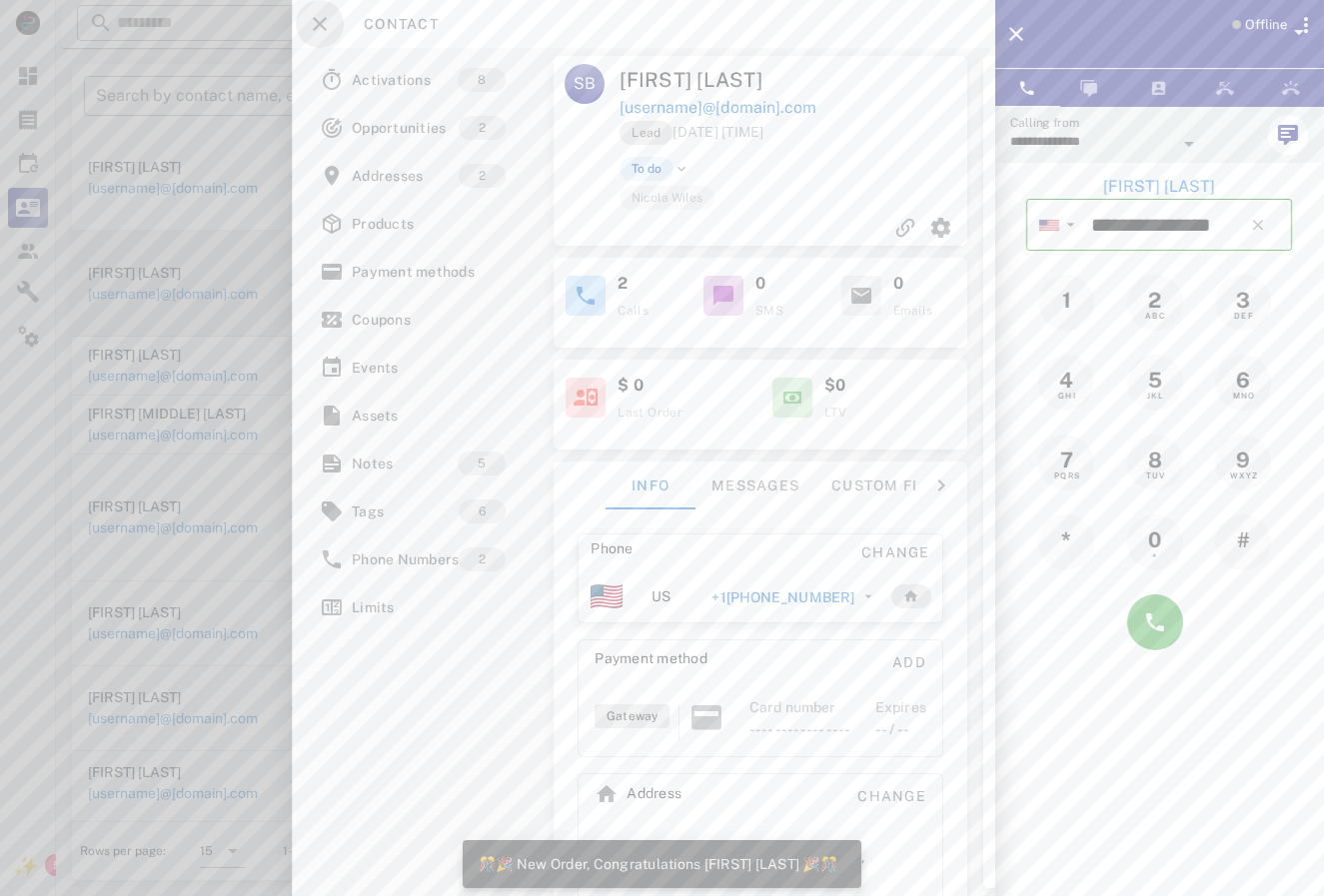 click at bounding box center (320, 24) 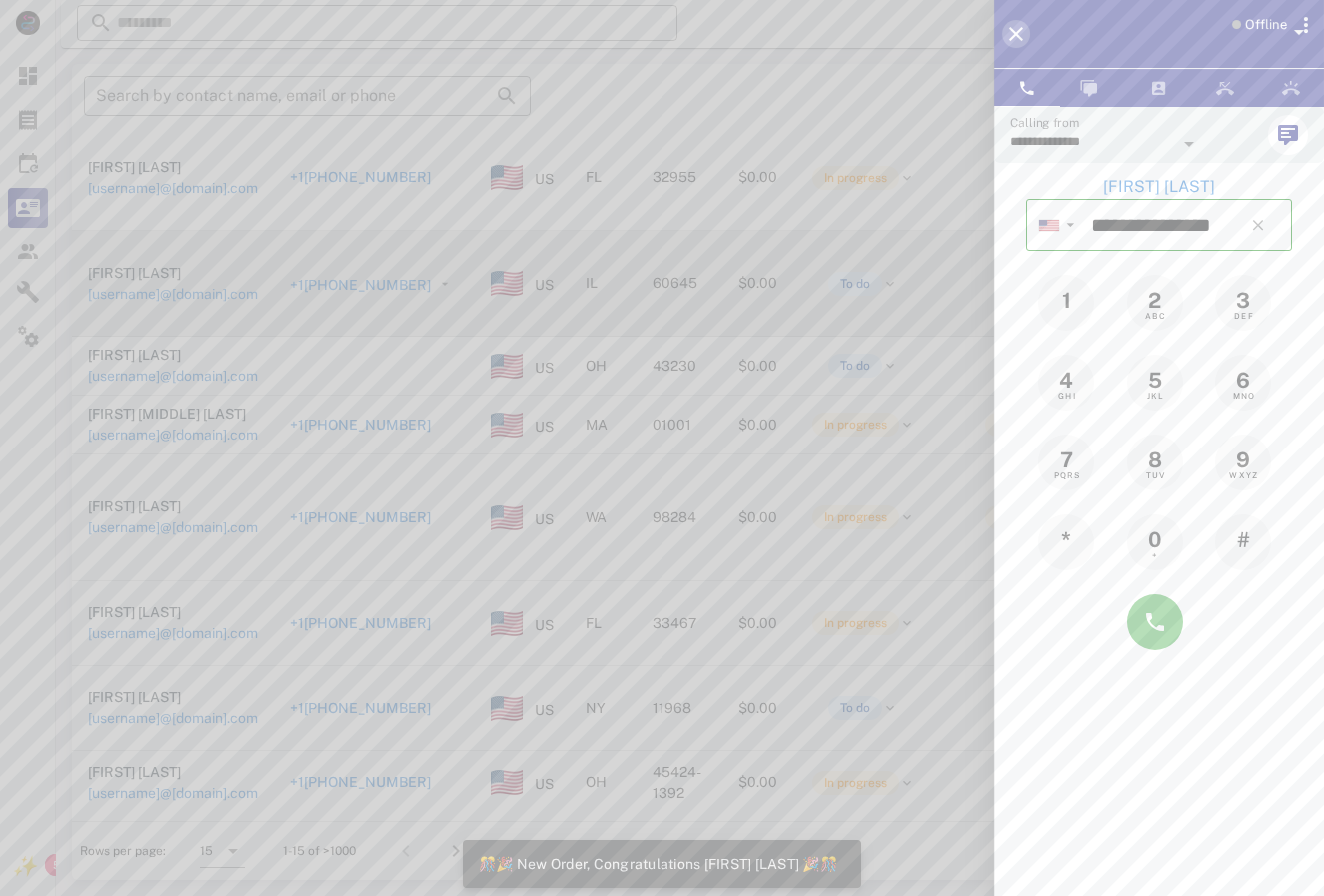 click at bounding box center [1016, 34] 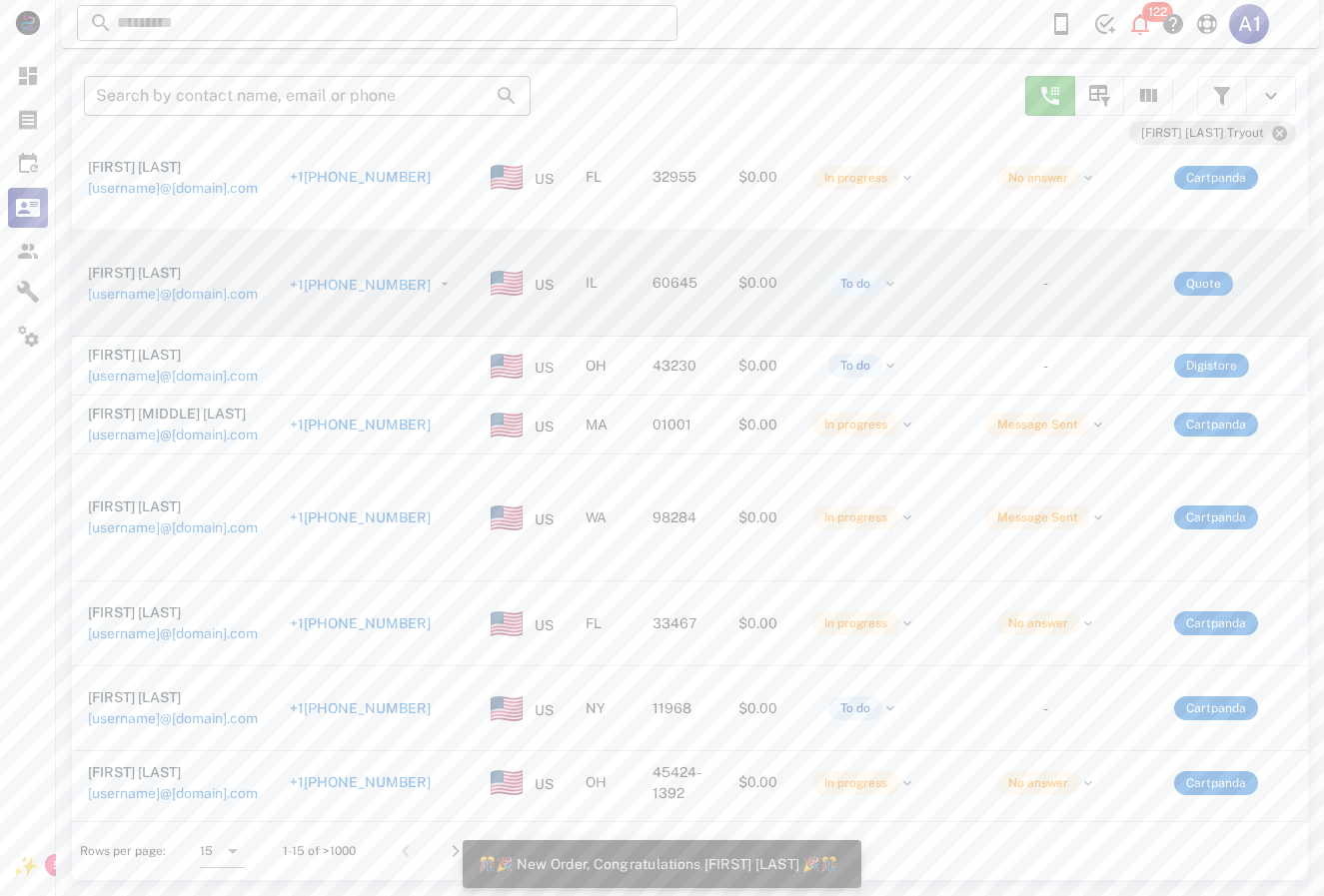 type 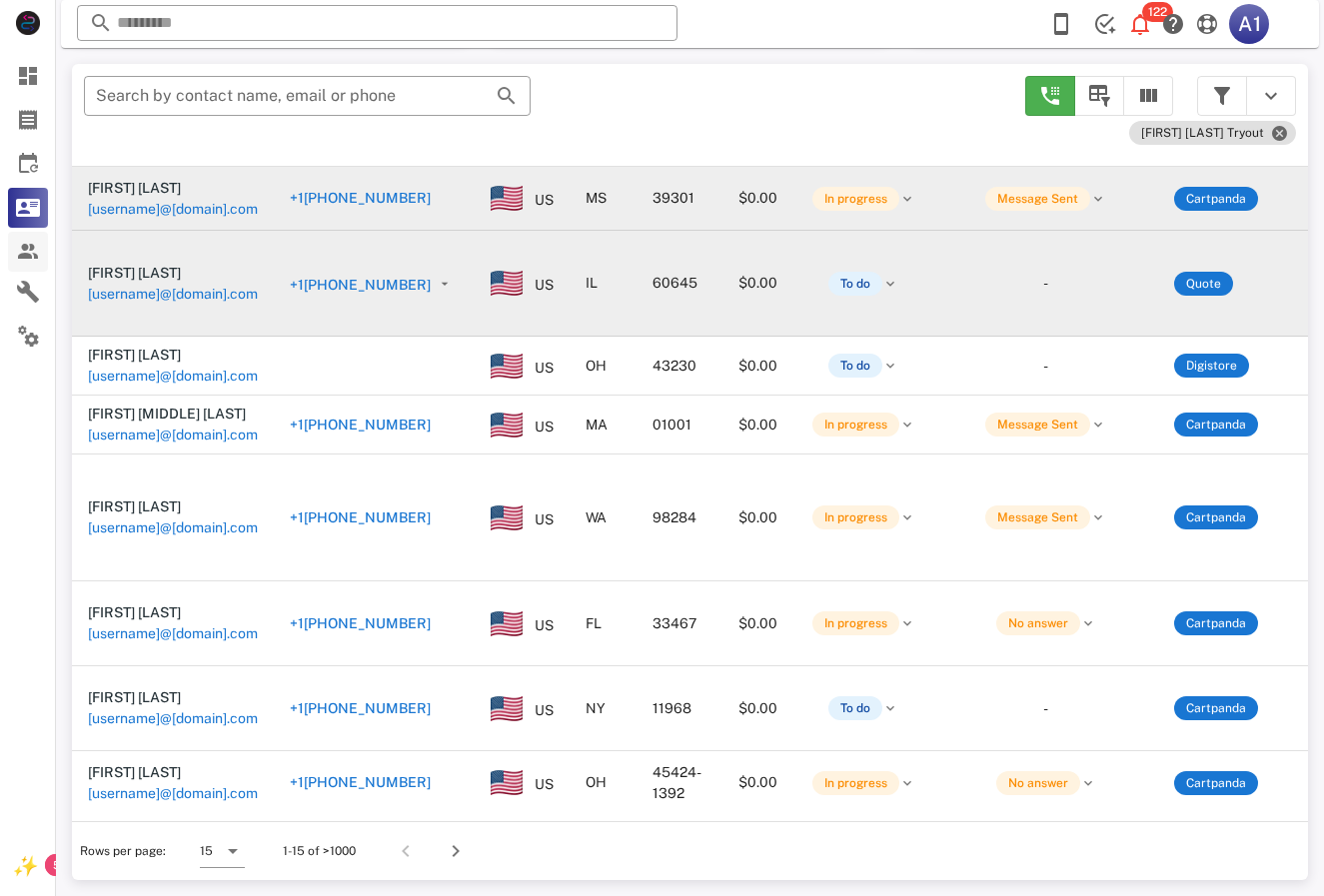 scroll, scrollTop: 463, scrollLeft: 0, axis: vertical 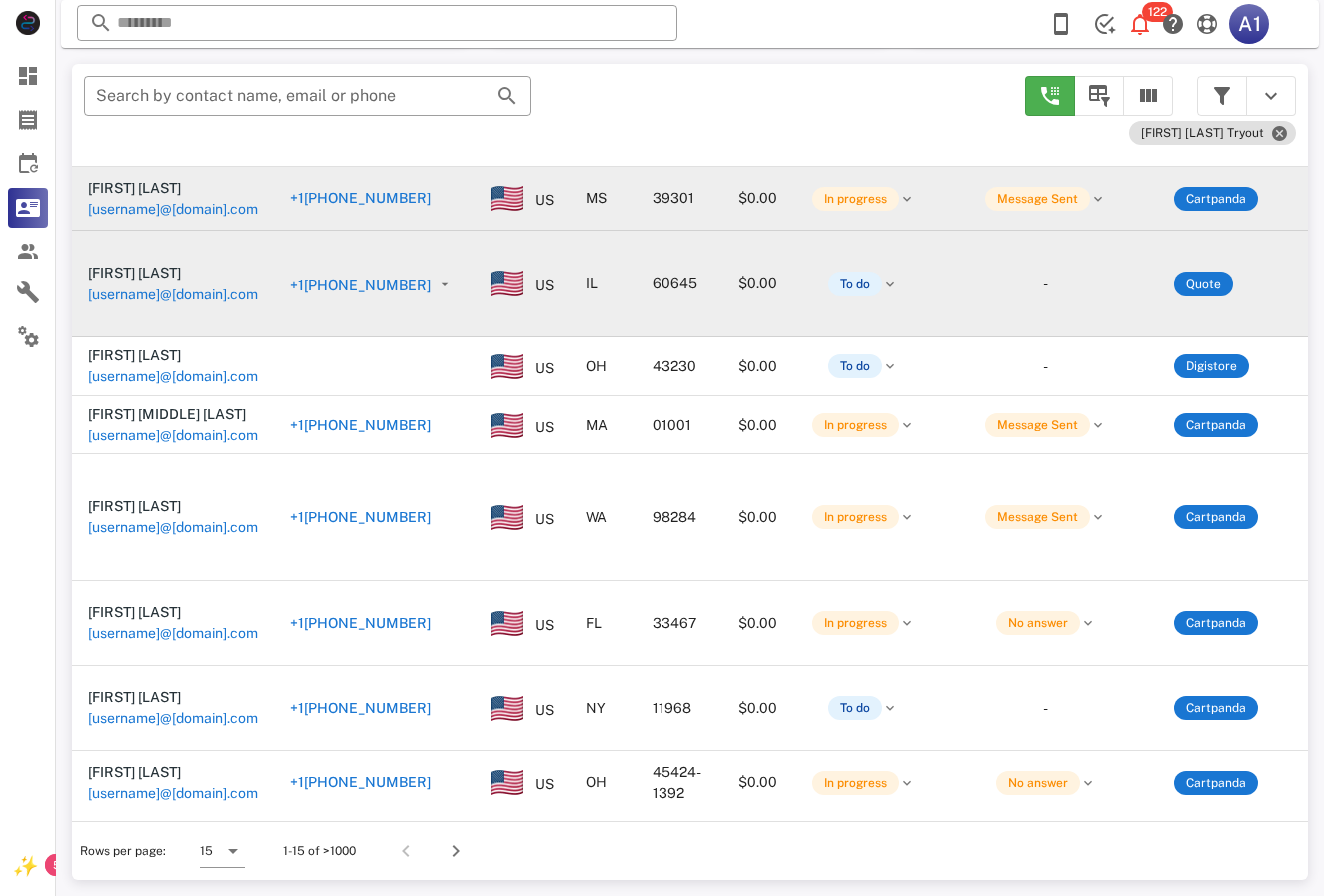click on "​ Search by contact name, email or phone" at bounding box center (543, 106) 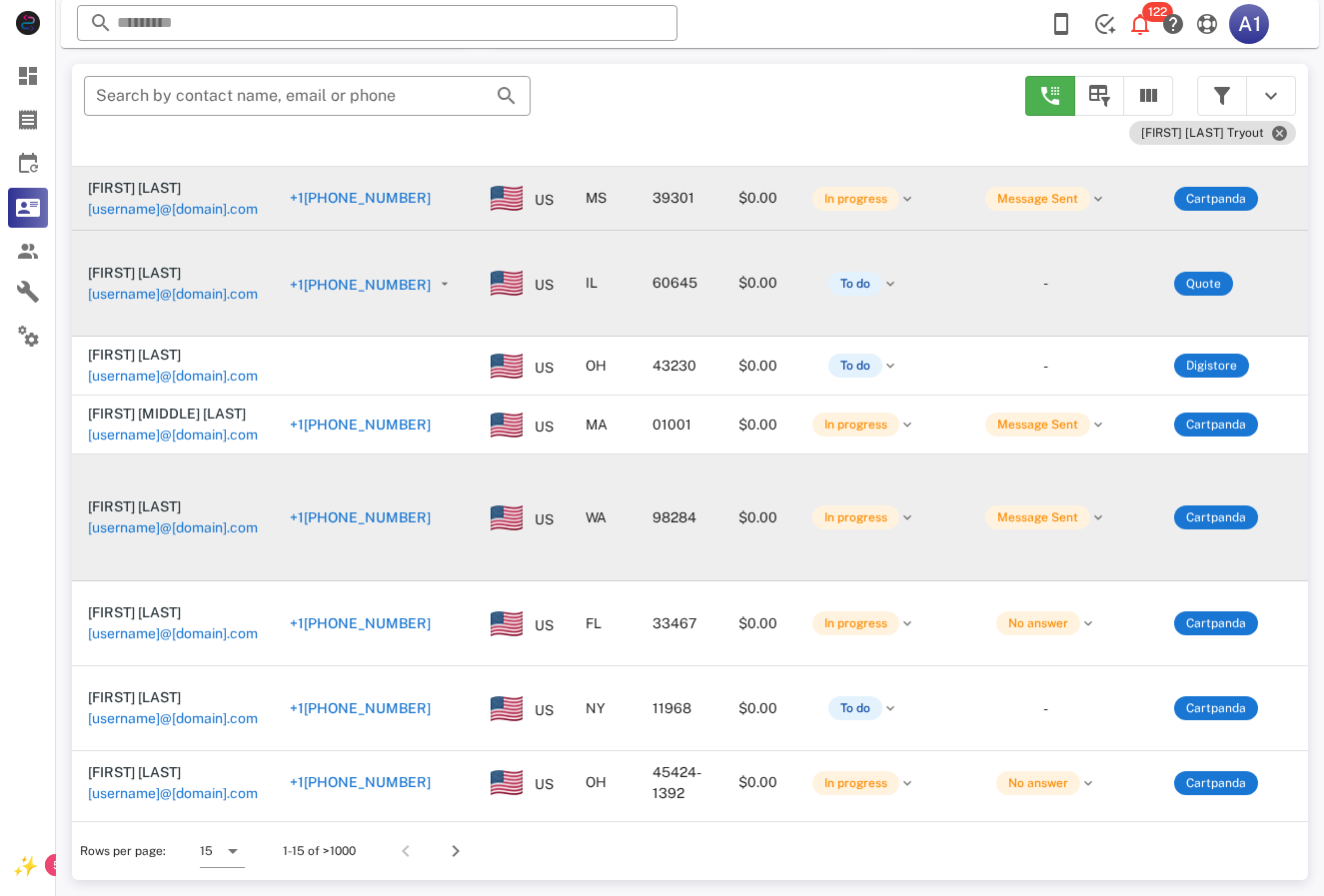 click on "+1[PHONE_NUMBER]" at bounding box center [360, 517] 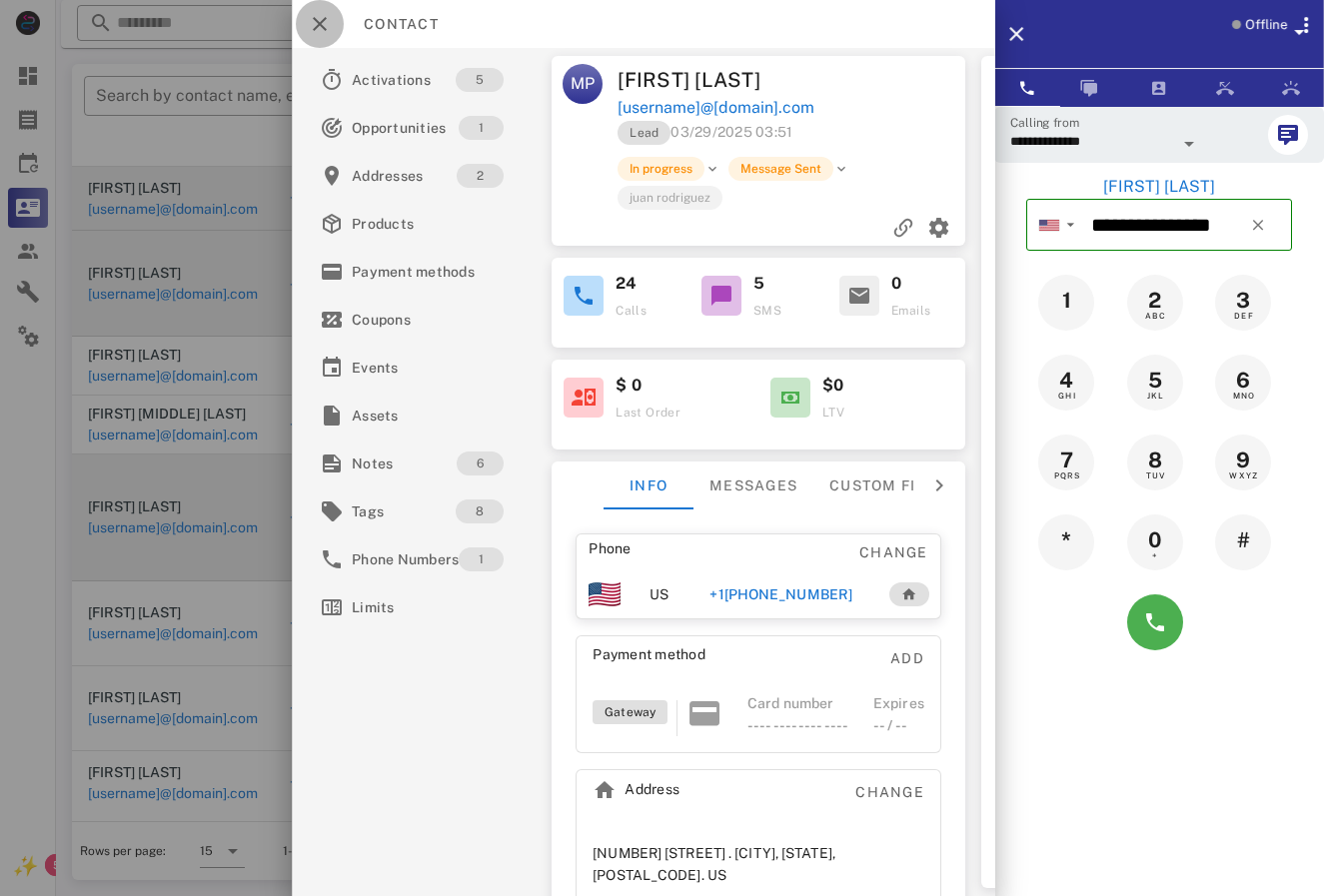click at bounding box center [320, 24] 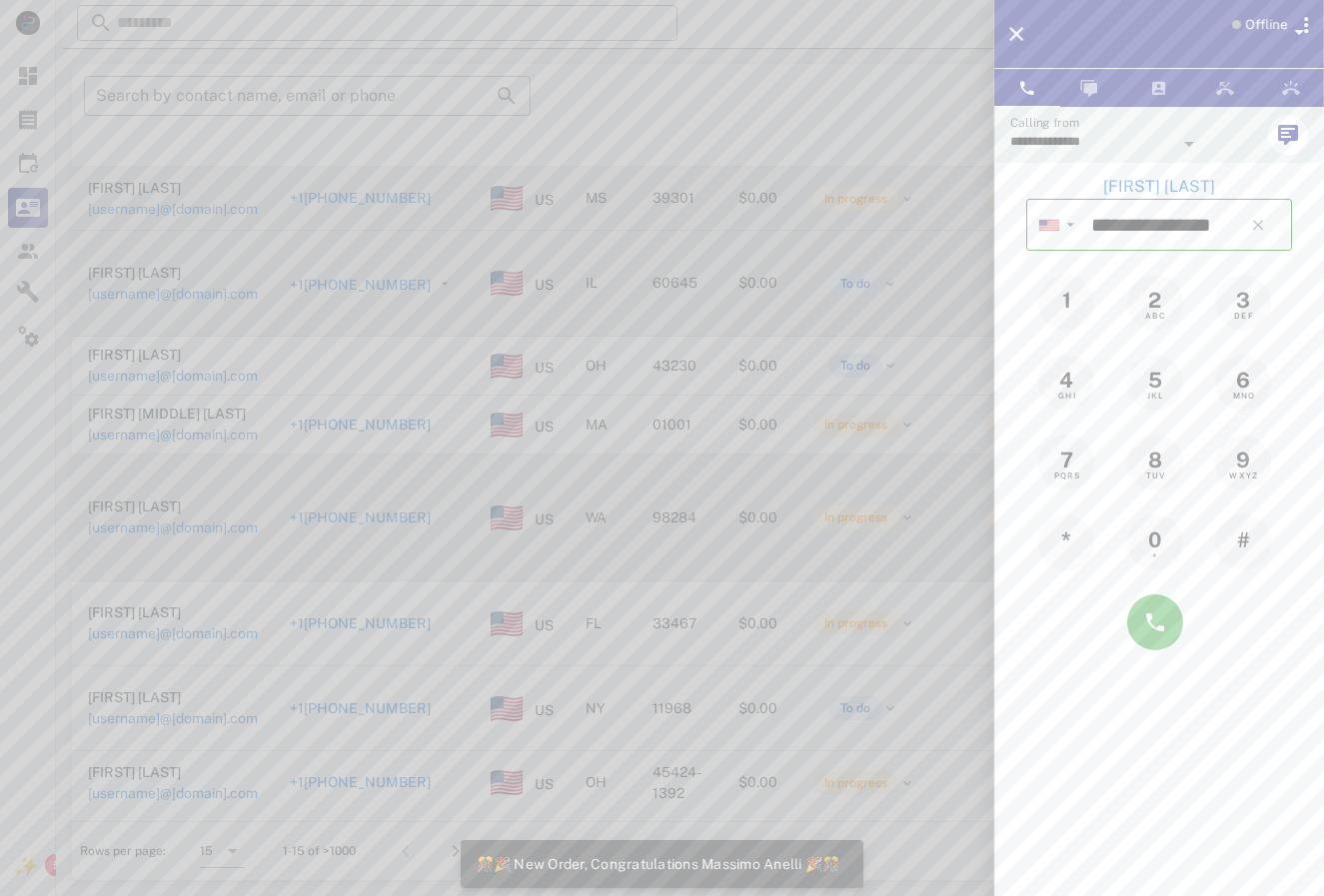 click at bounding box center [662, 448] 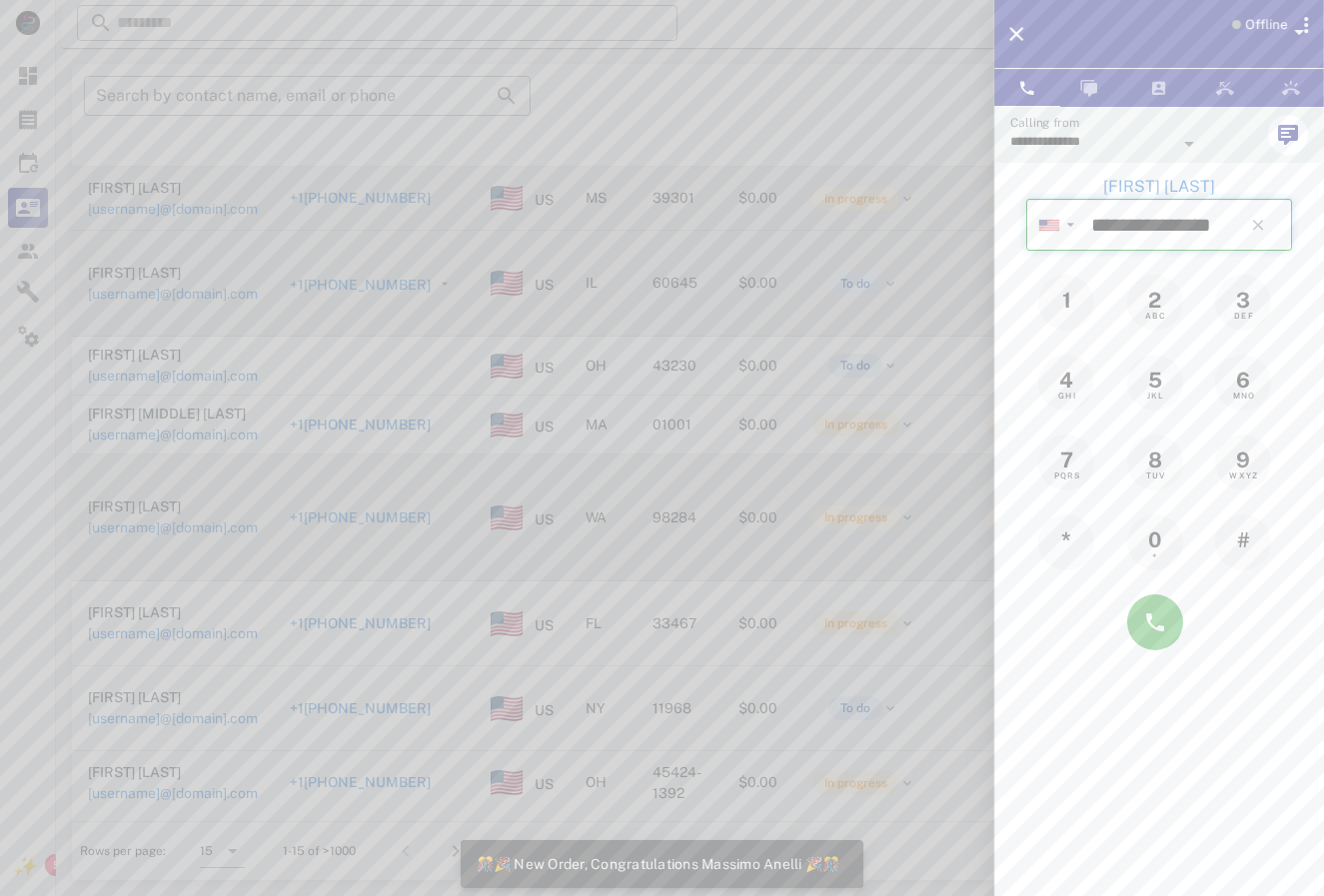 type 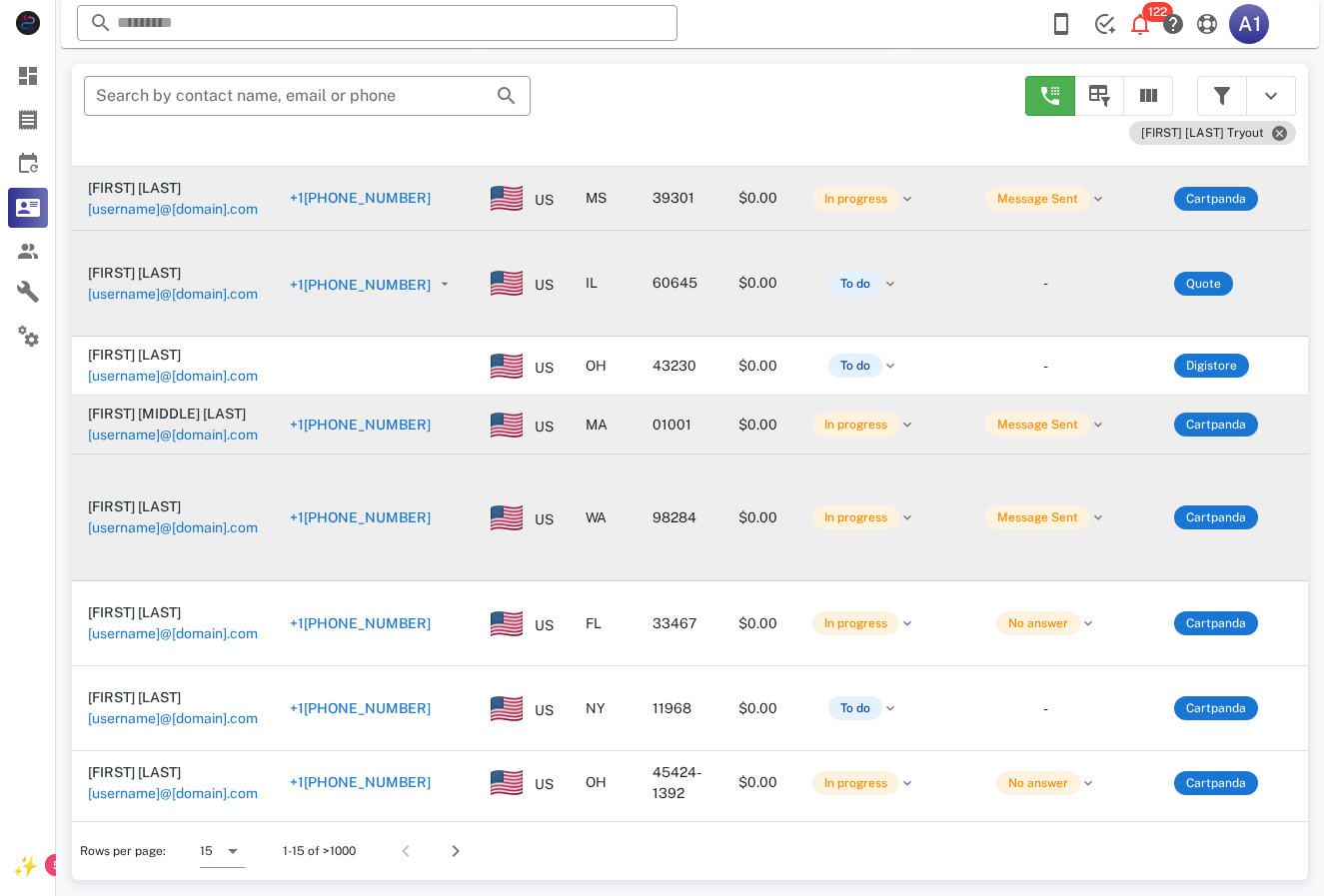 click on "+1[PHONE_NUMBER]" at bounding box center [374, 425] 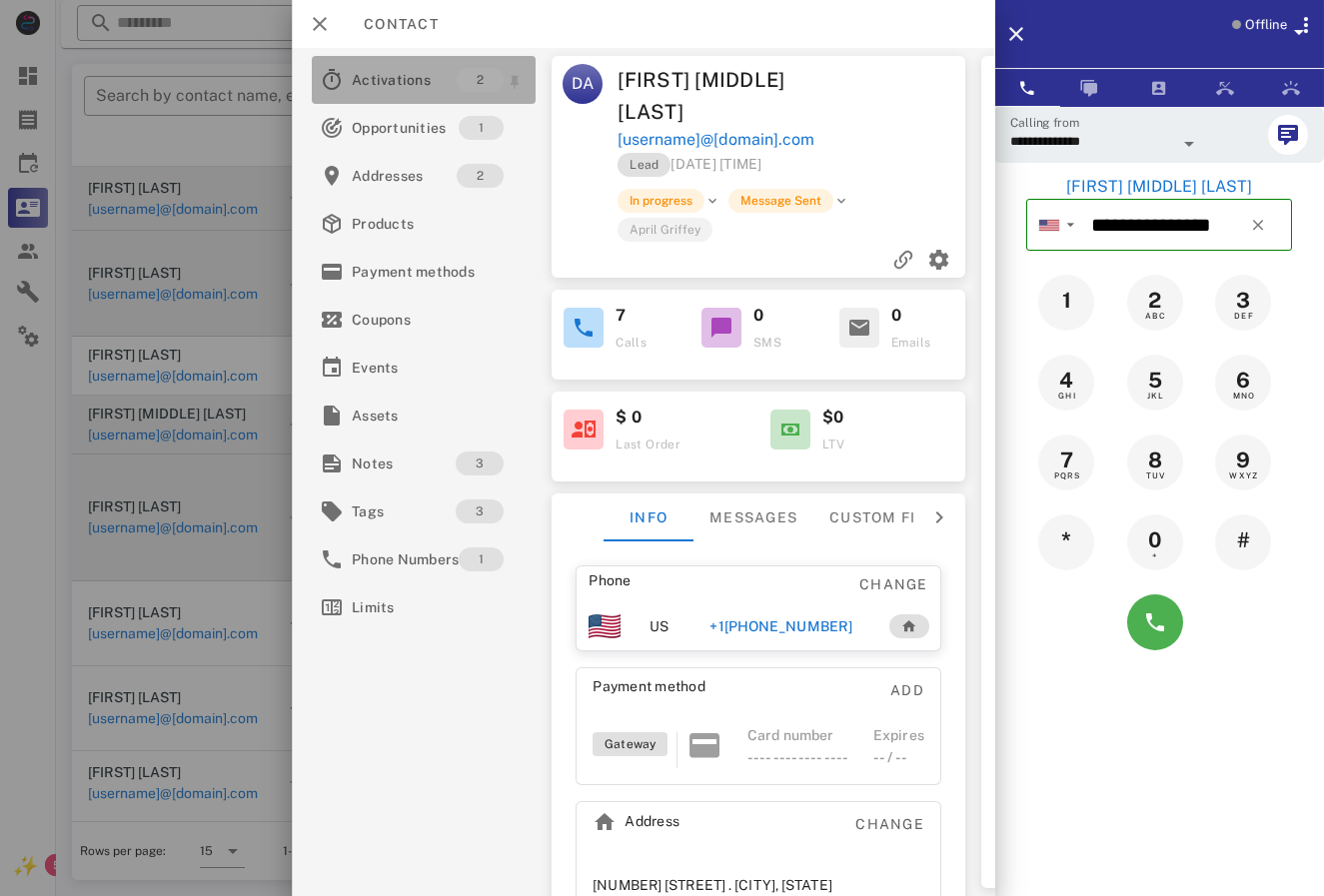 click on "Activations" at bounding box center (404, 80) 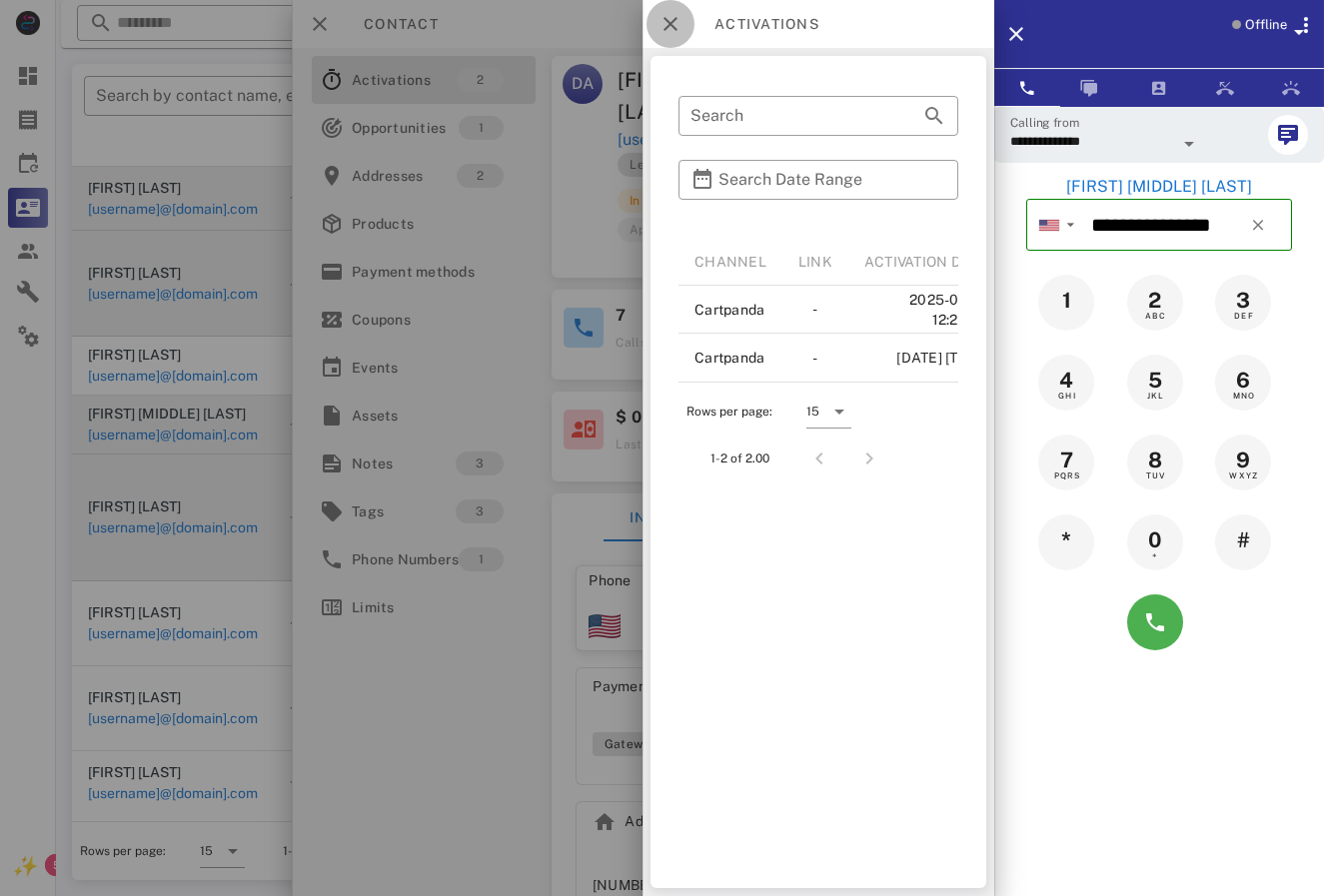 click at bounding box center (670, 24) 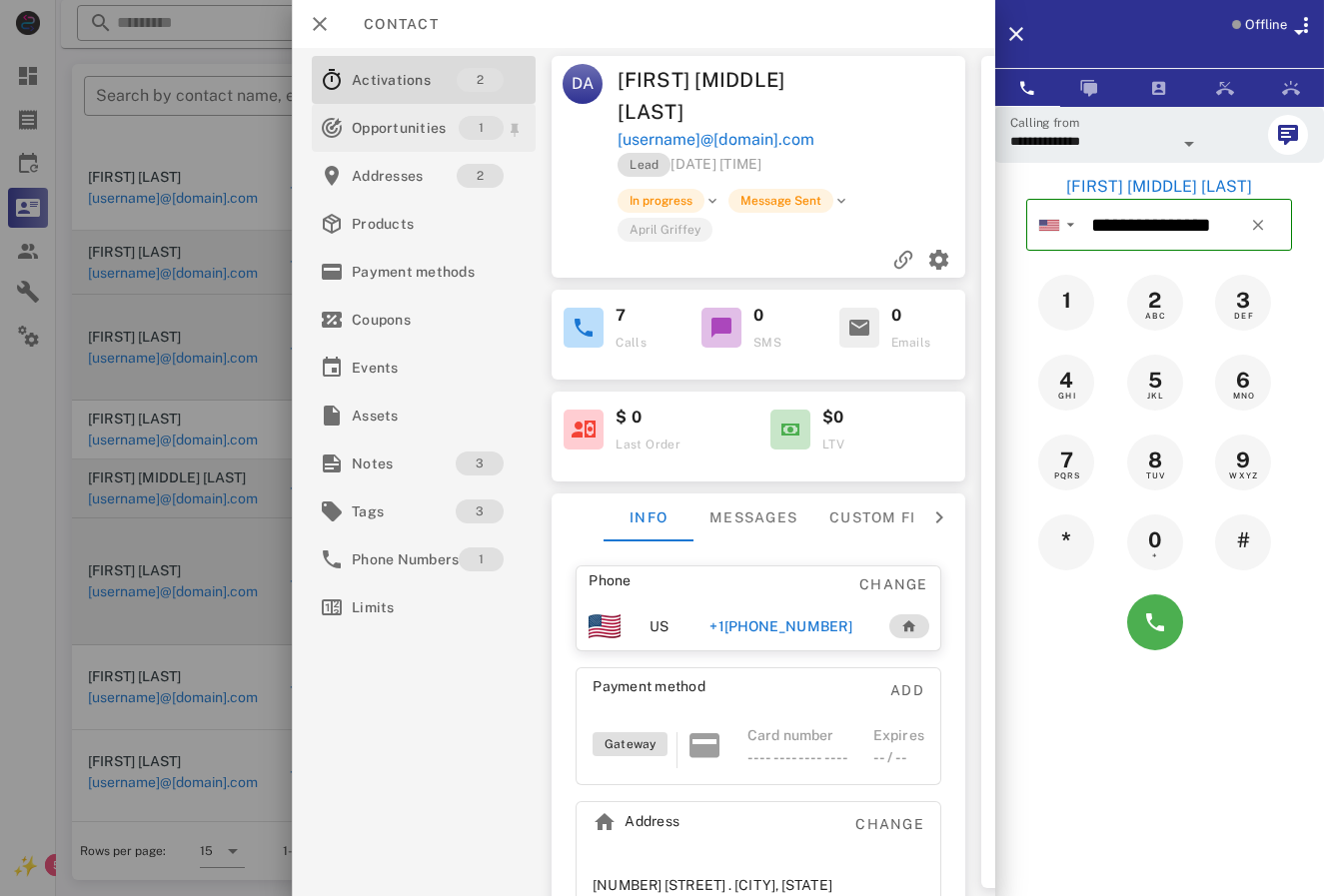 scroll, scrollTop: 384, scrollLeft: 0, axis: vertical 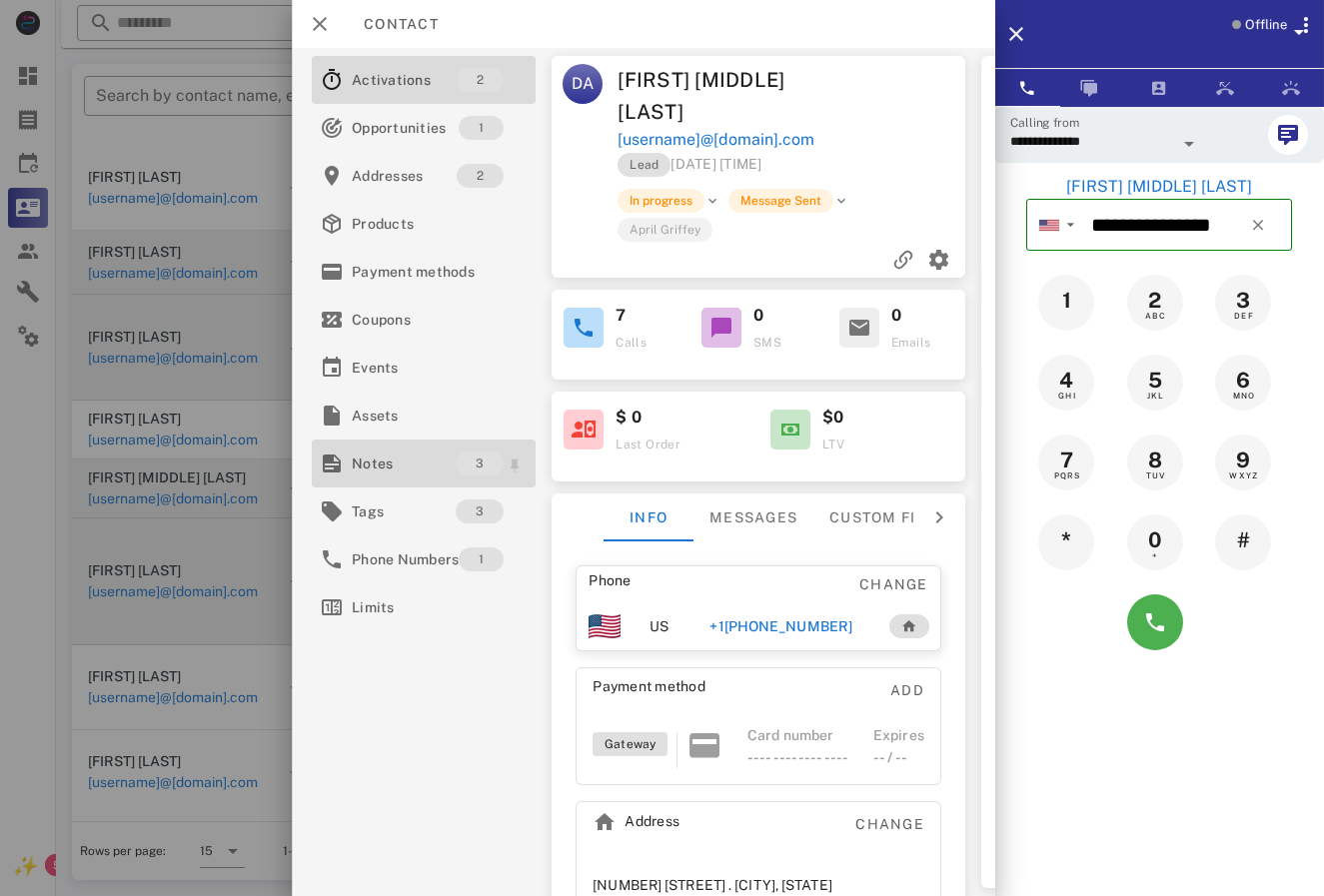 click on "Notes" at bounding box center [404, 463] 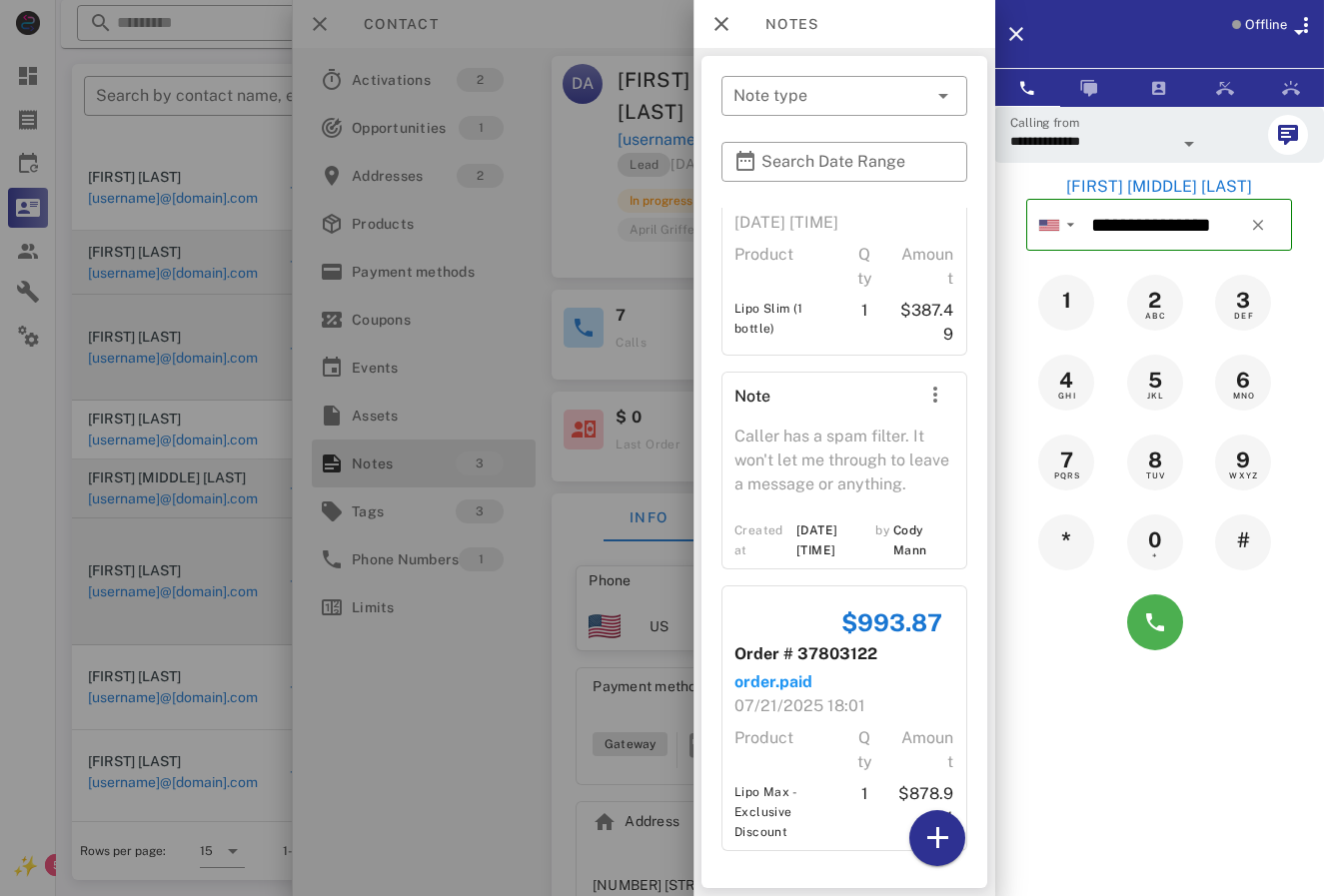 scroll, scrollTop: 329, scrollLeft: 0, axis: vertical 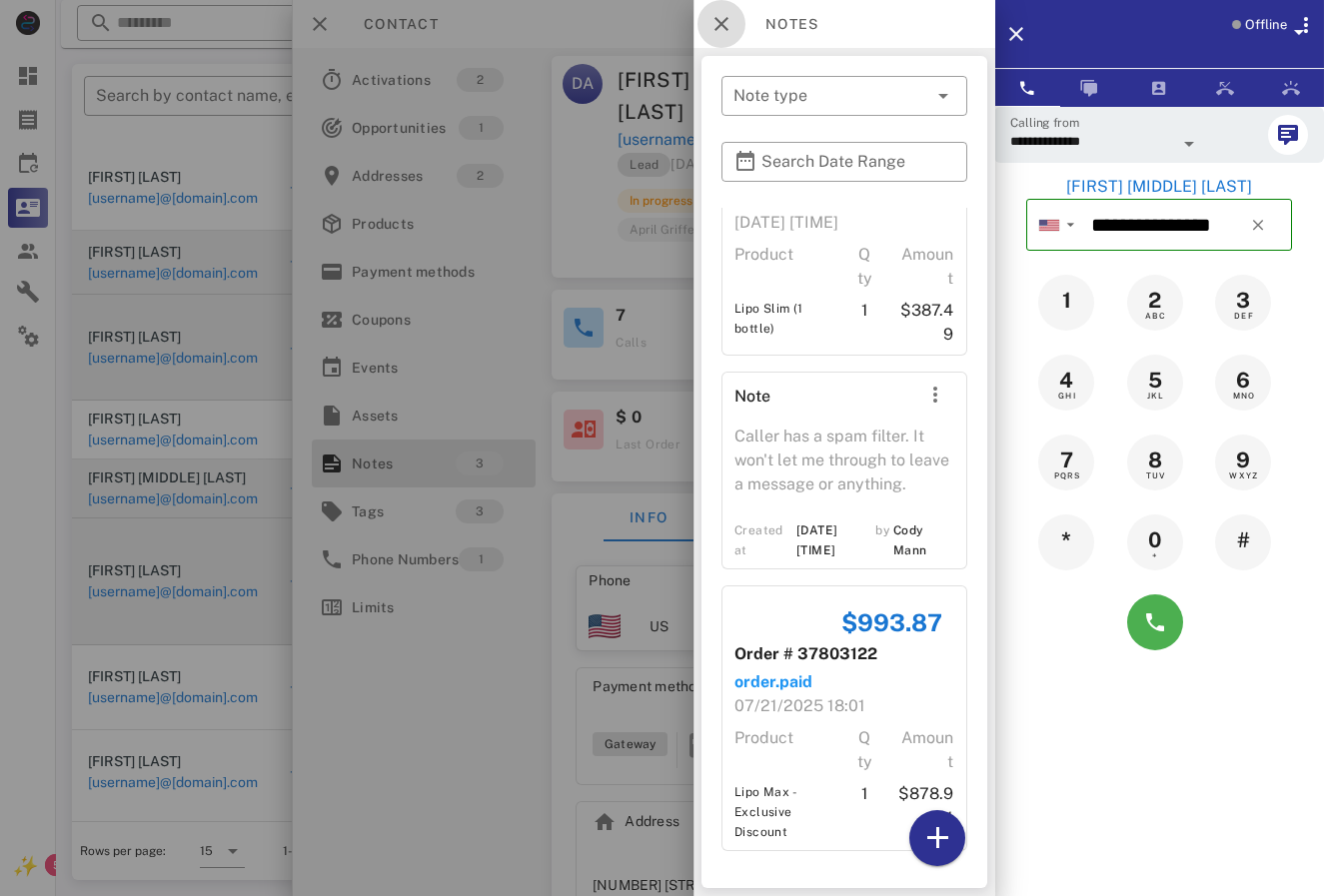 click at bounding box center [721, 24] 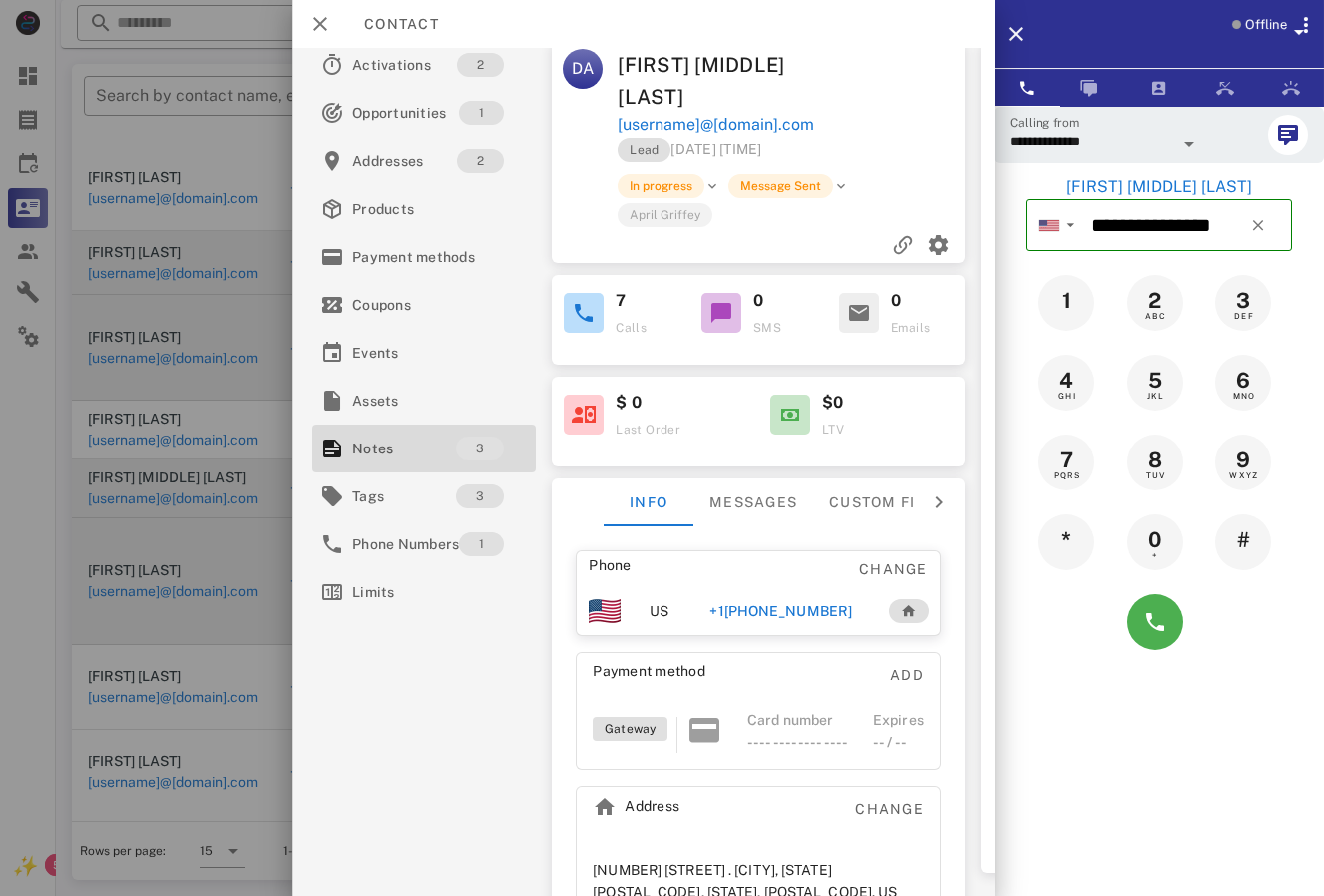 scroll, scrollTop: 0, scrollLeft: 0, axis: both 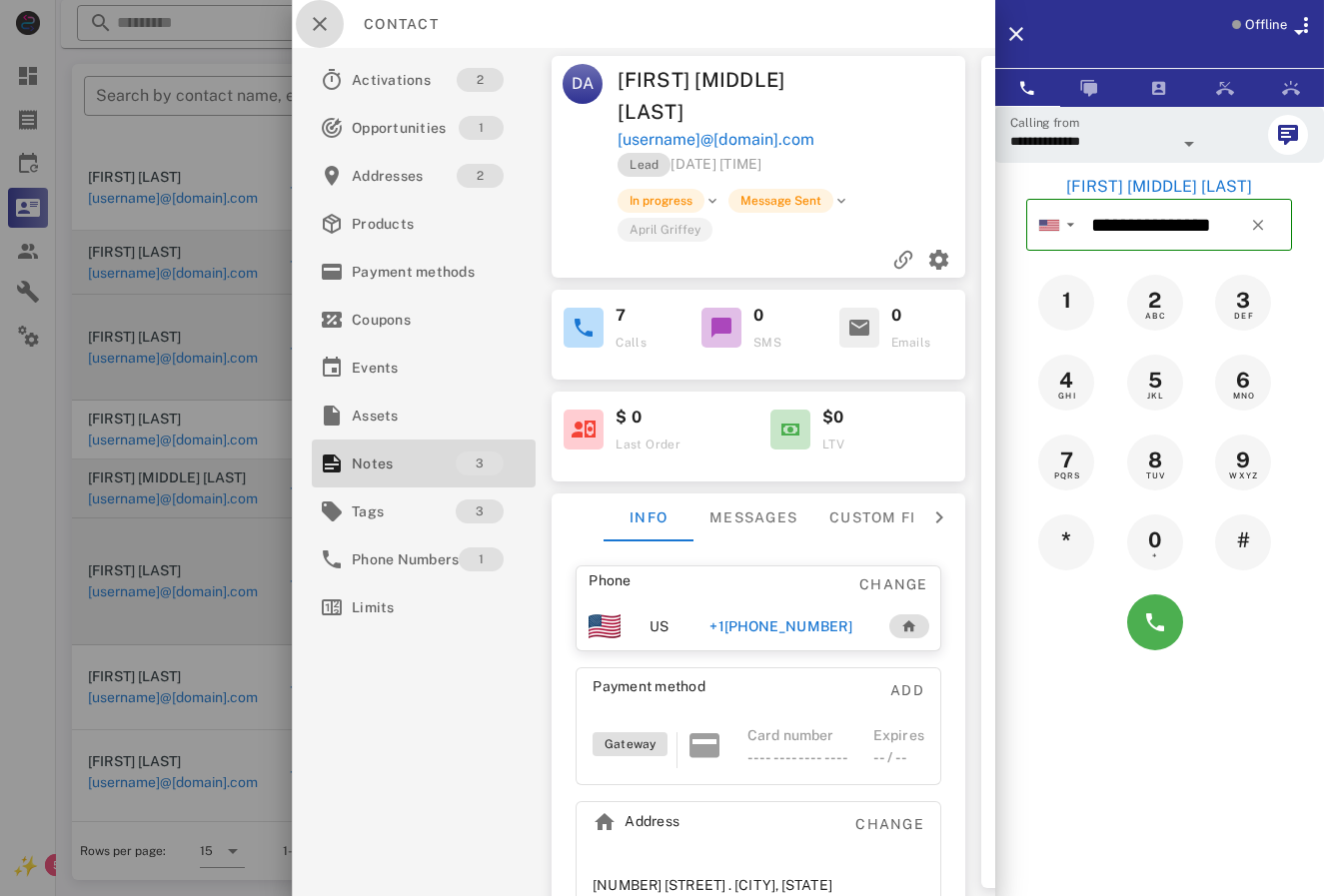 click at bounding box center (320, 24) 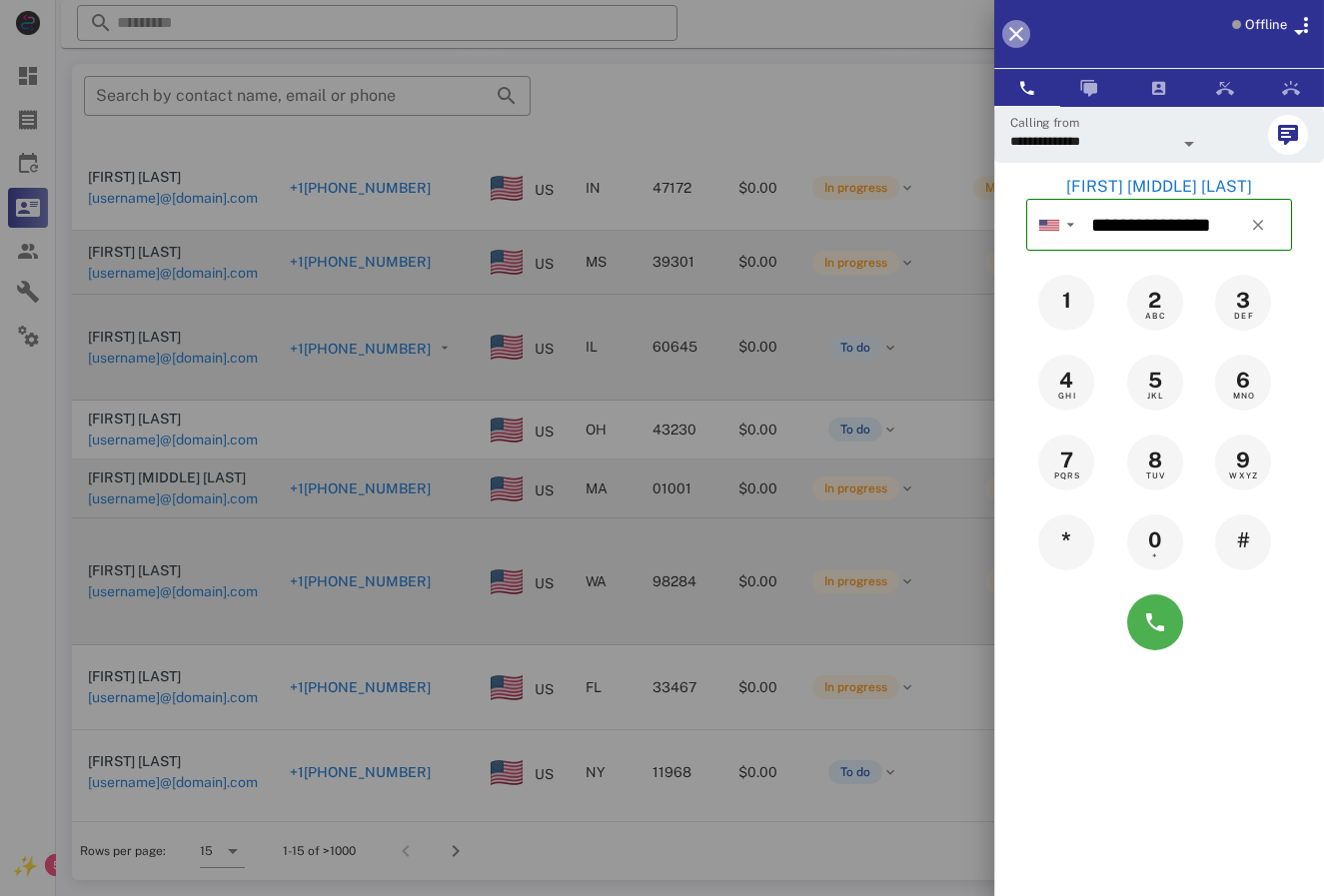 click at bounding box center (1016, 34) 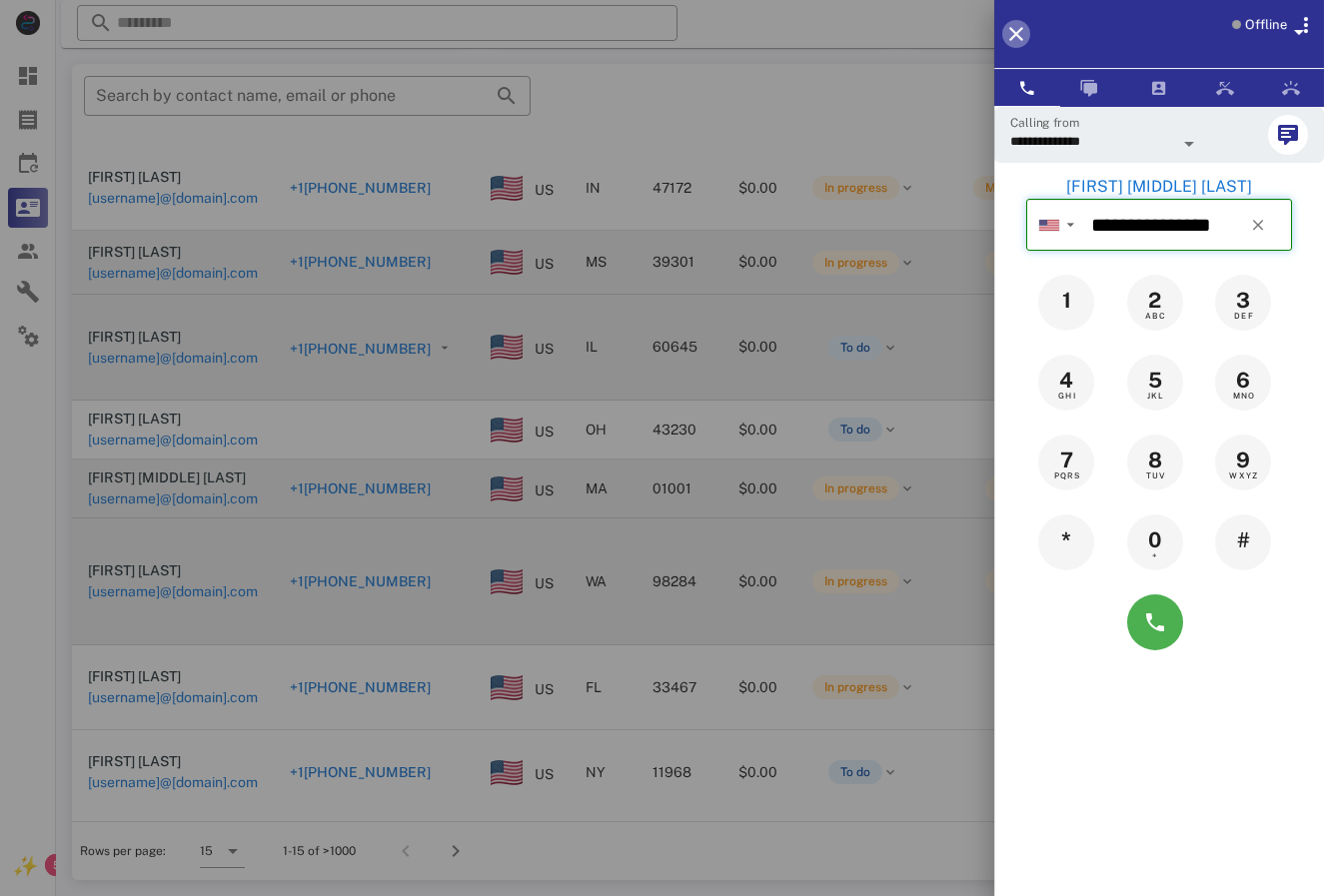 type 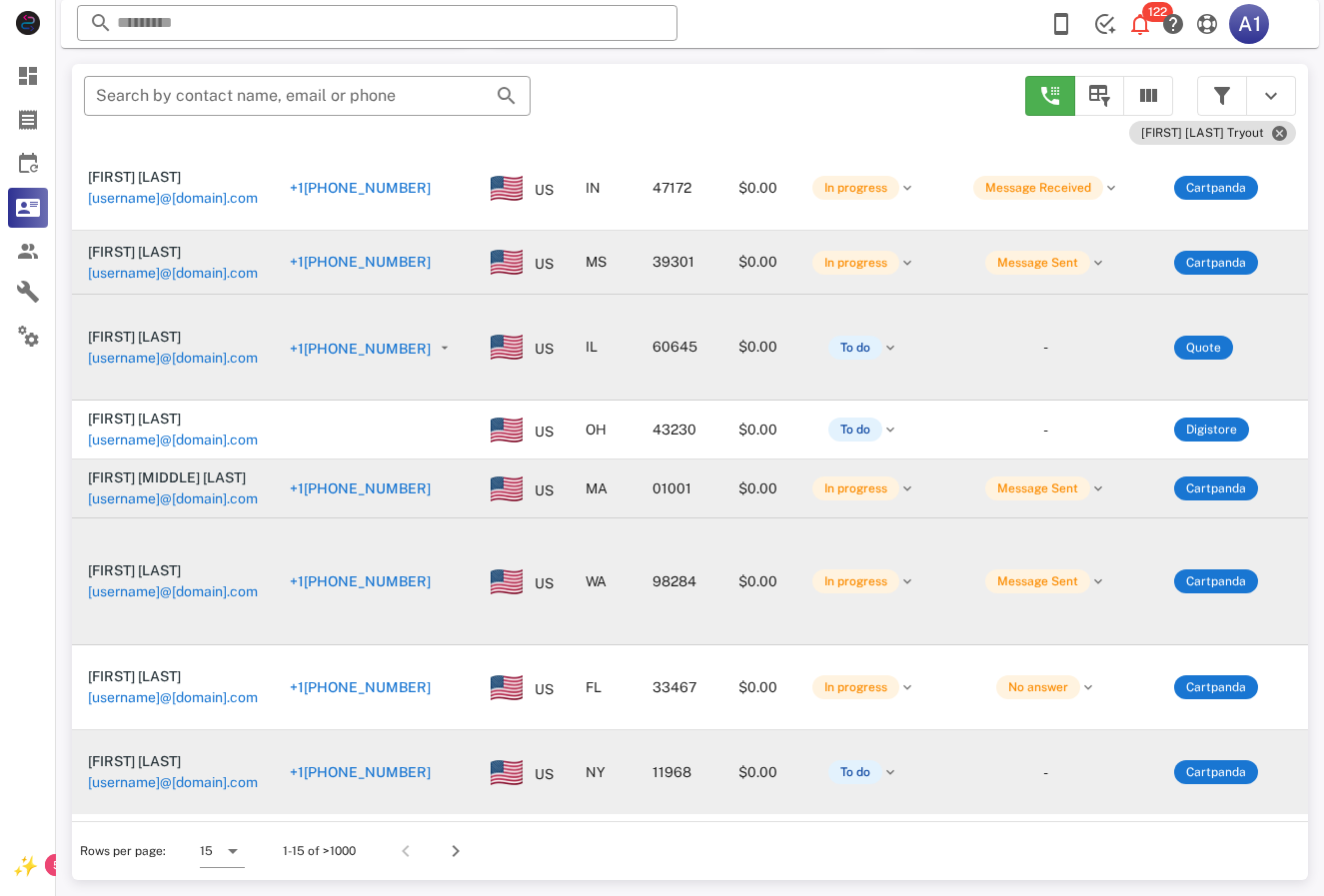 click on "+1[PHONE_NUMBER]" at bounding box center [360, 772] 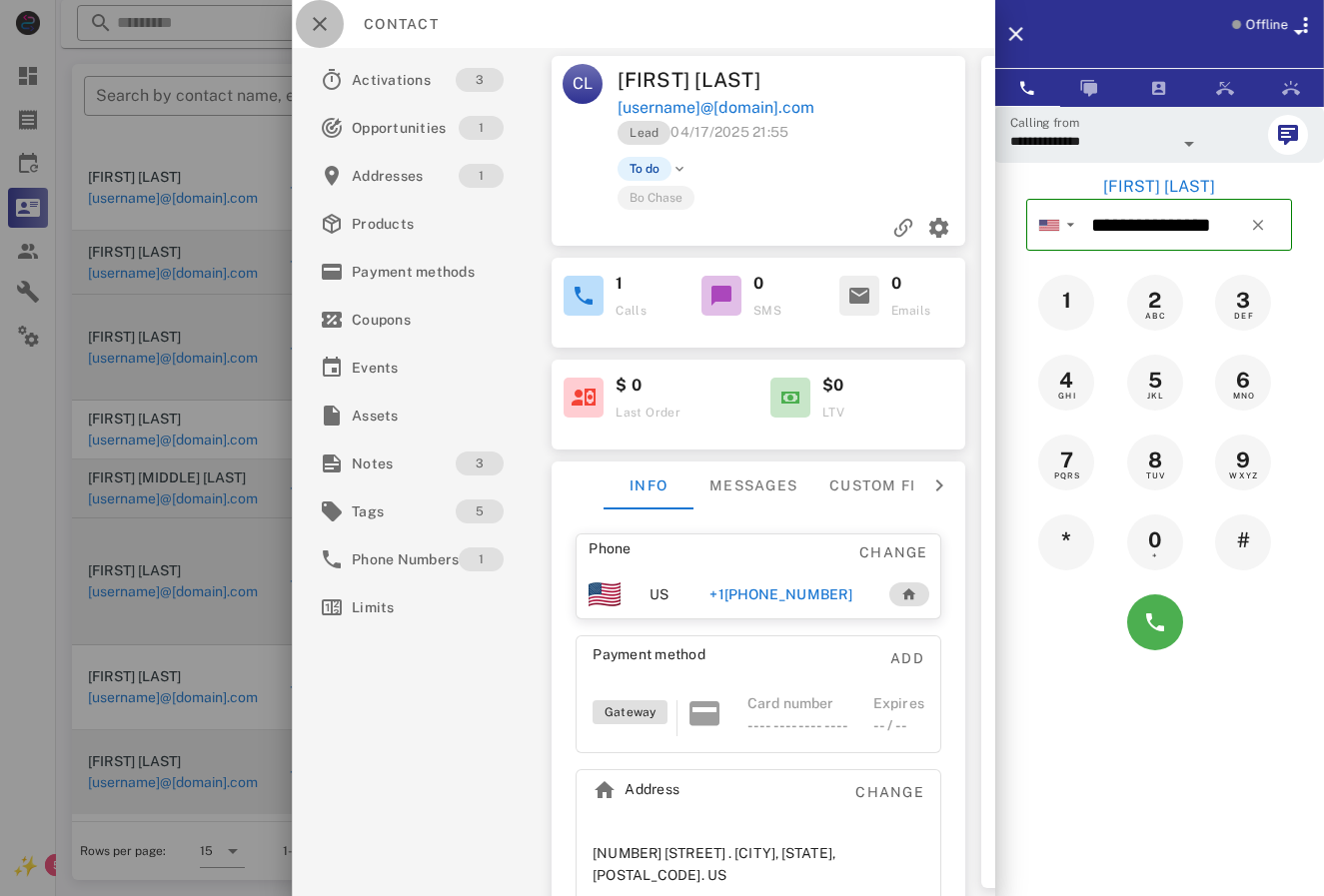 click at bounding box center (320, 24) 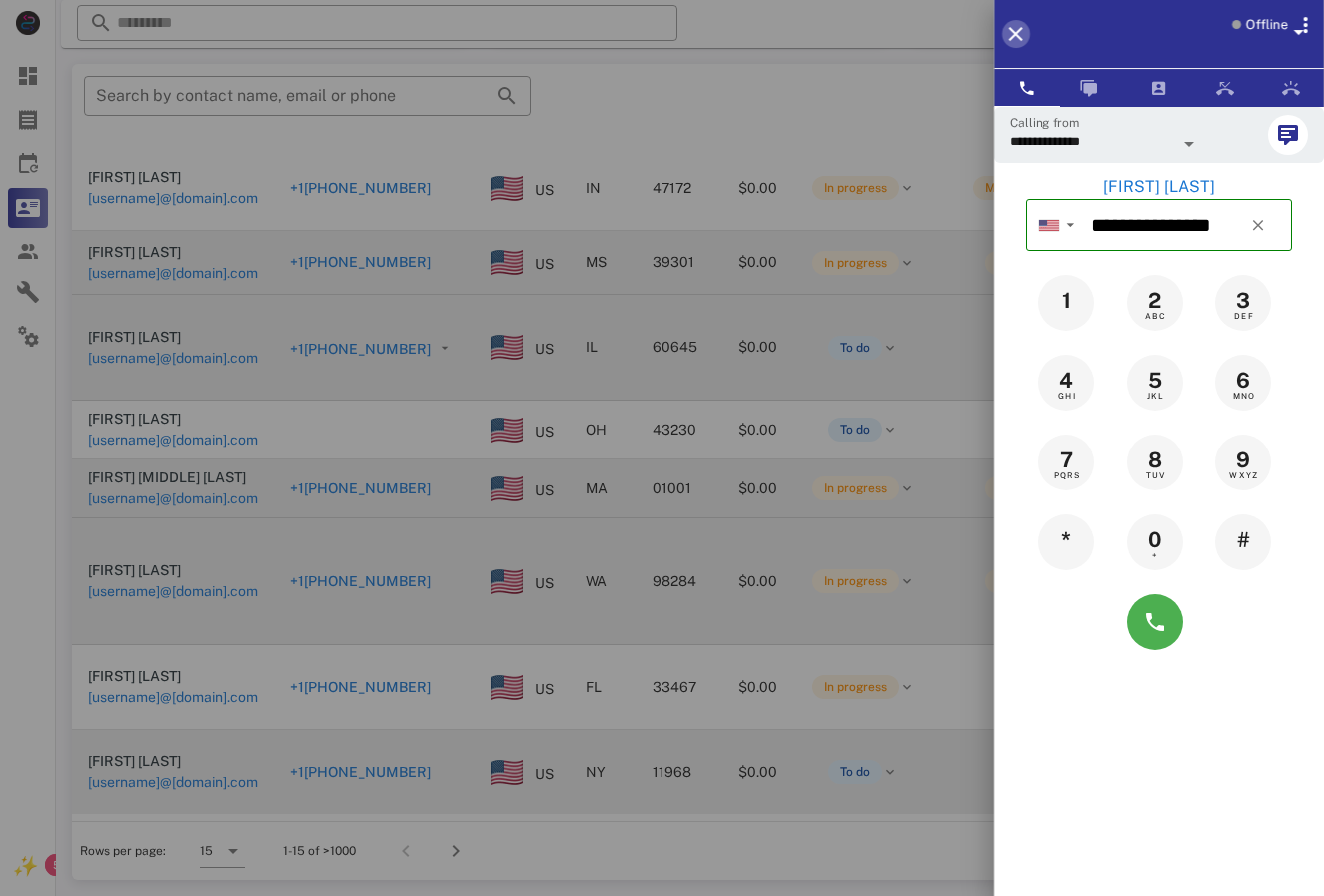 click at bounding box center (1016, 34) 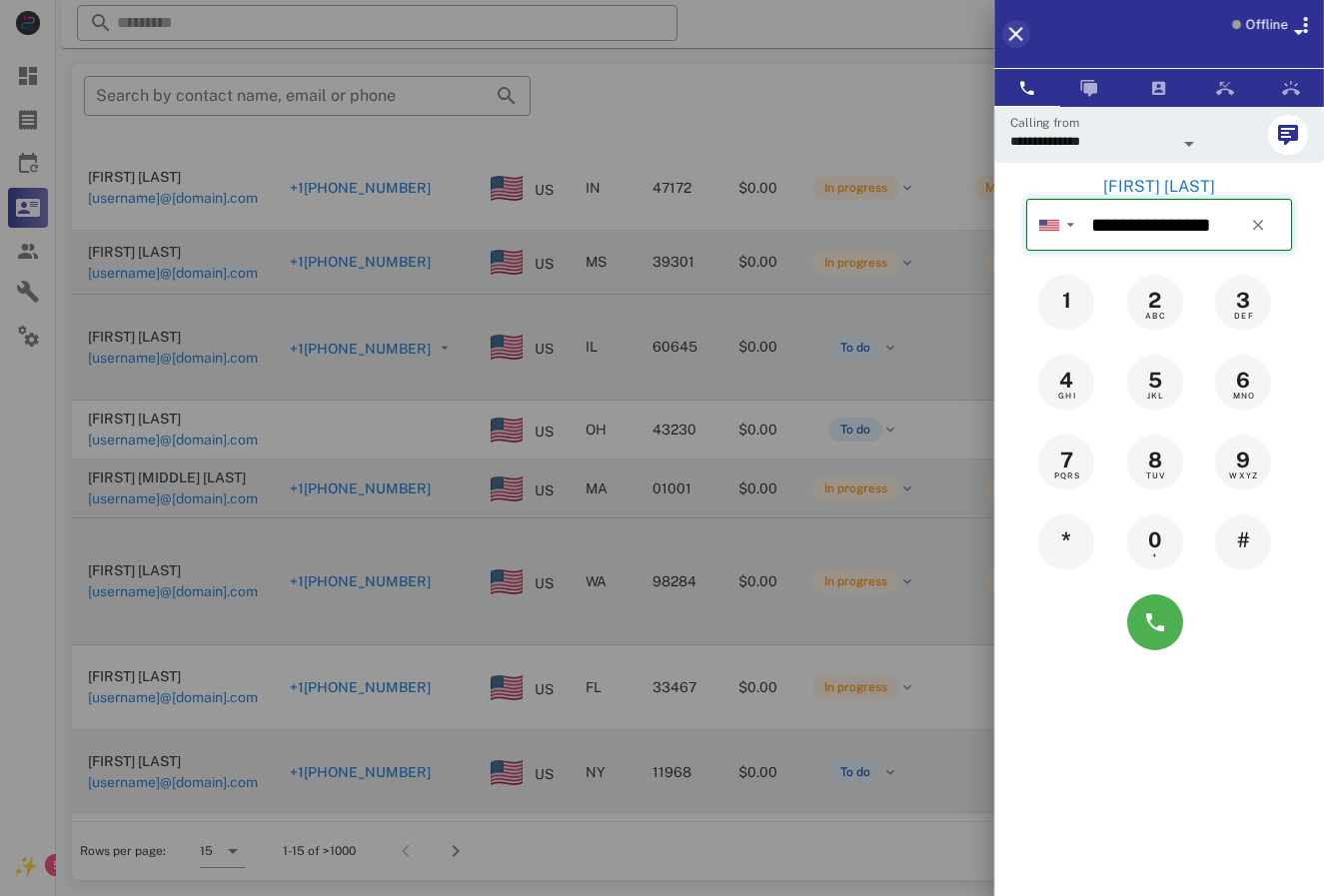 type 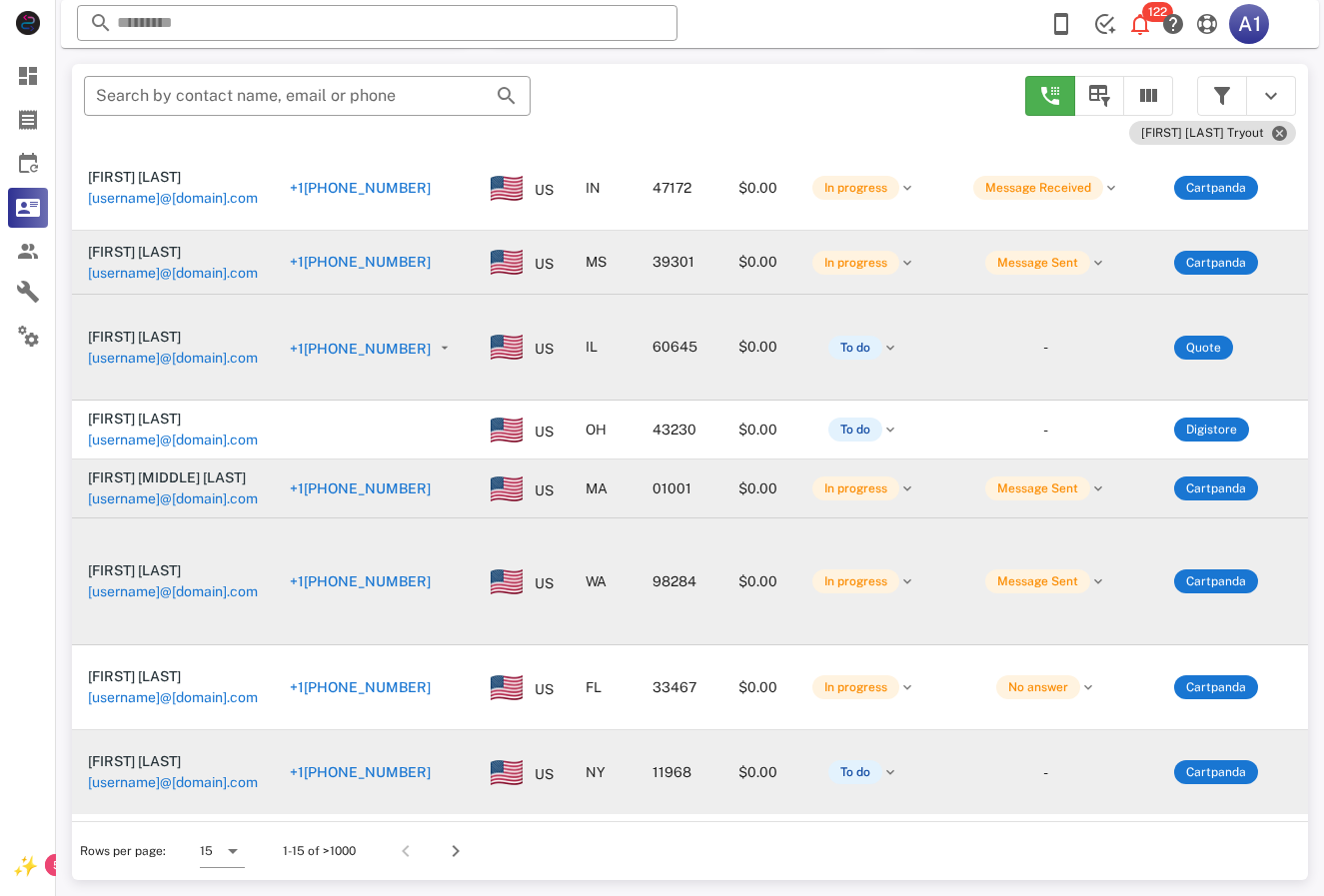 click on "+1[PHONE_NUMBER]" at bounding box center (360, 349) 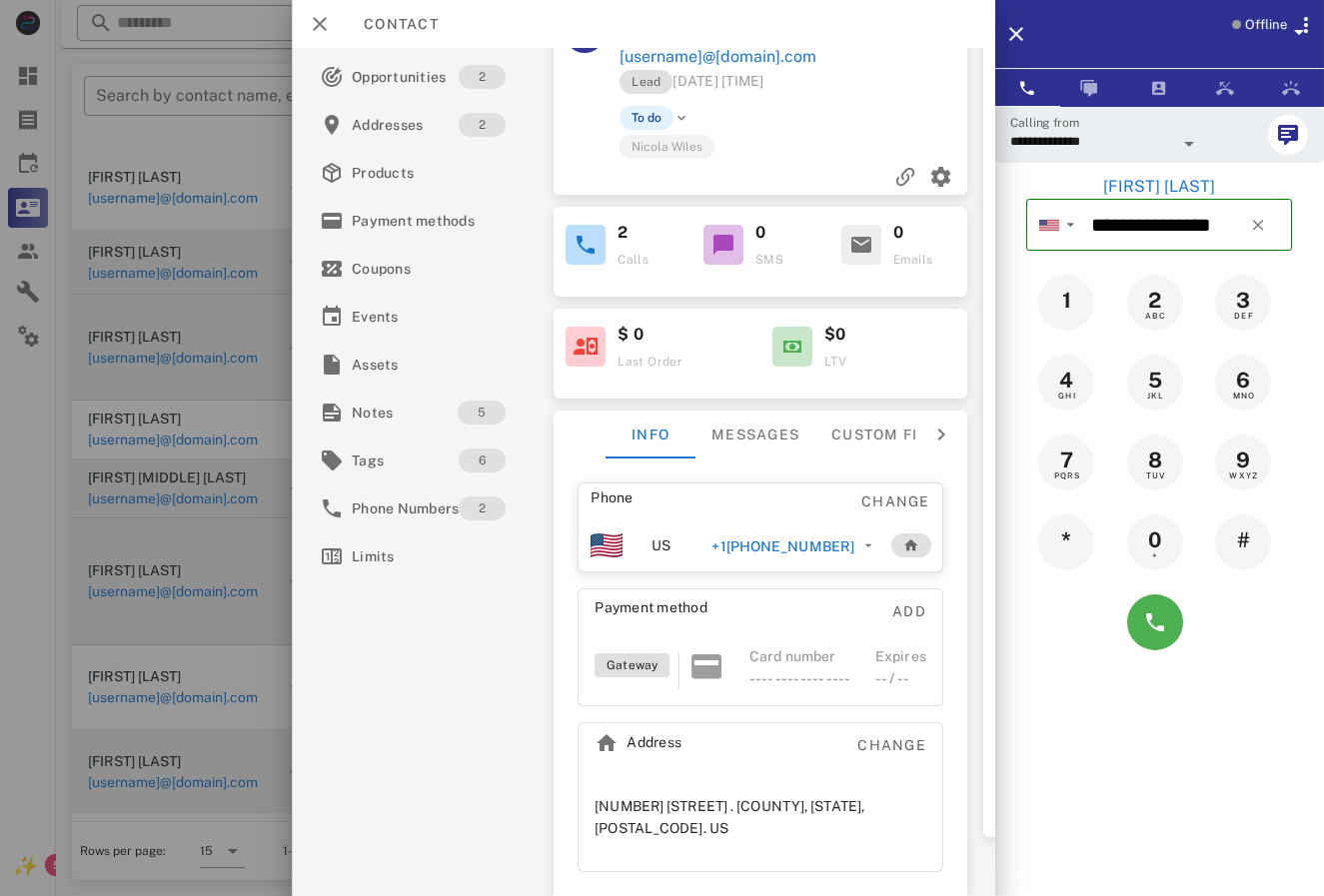 scroll, scrollTop: 0, scrollLeft: 0, axis: both 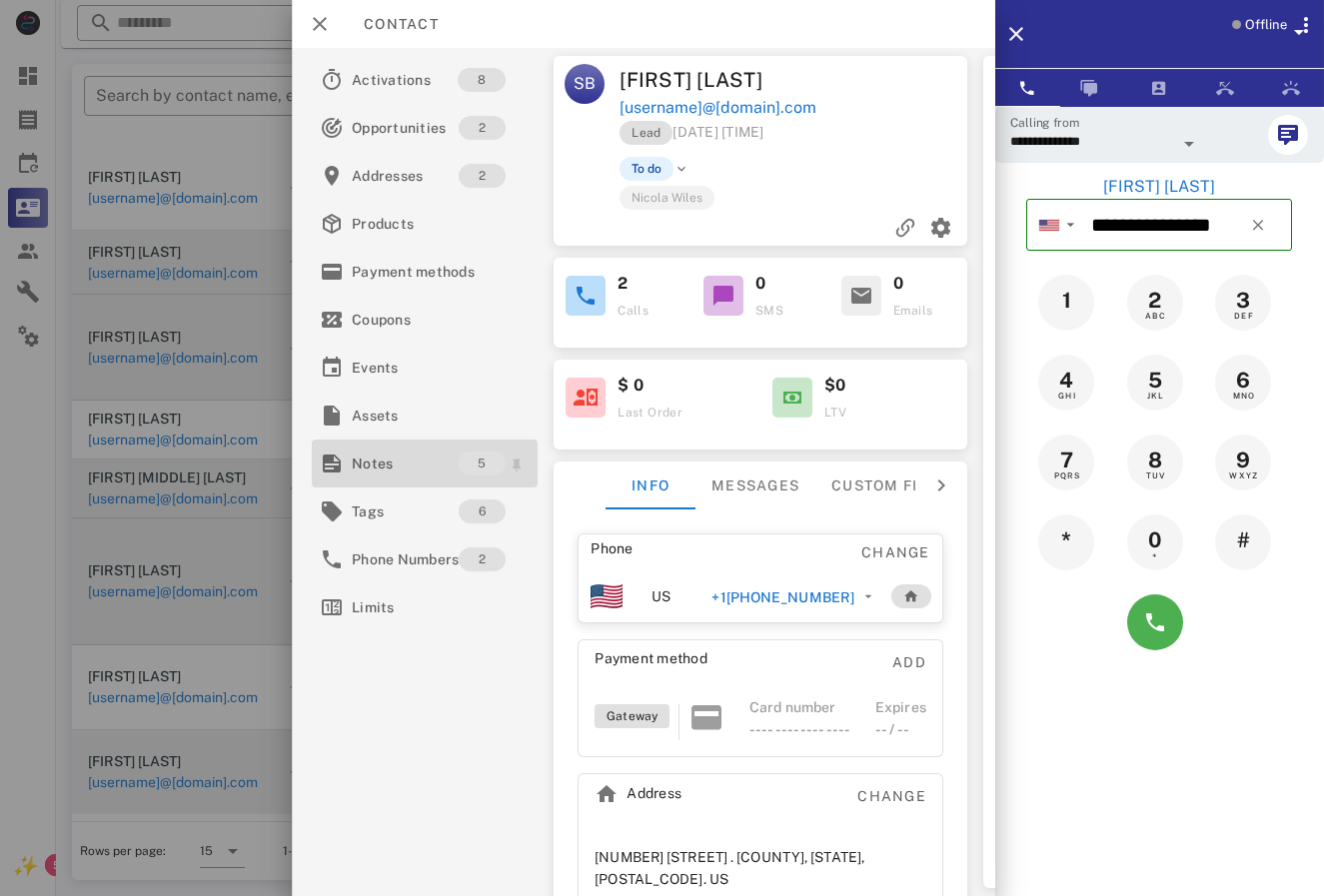 click on "Notes" at bounding box center (405, 463) 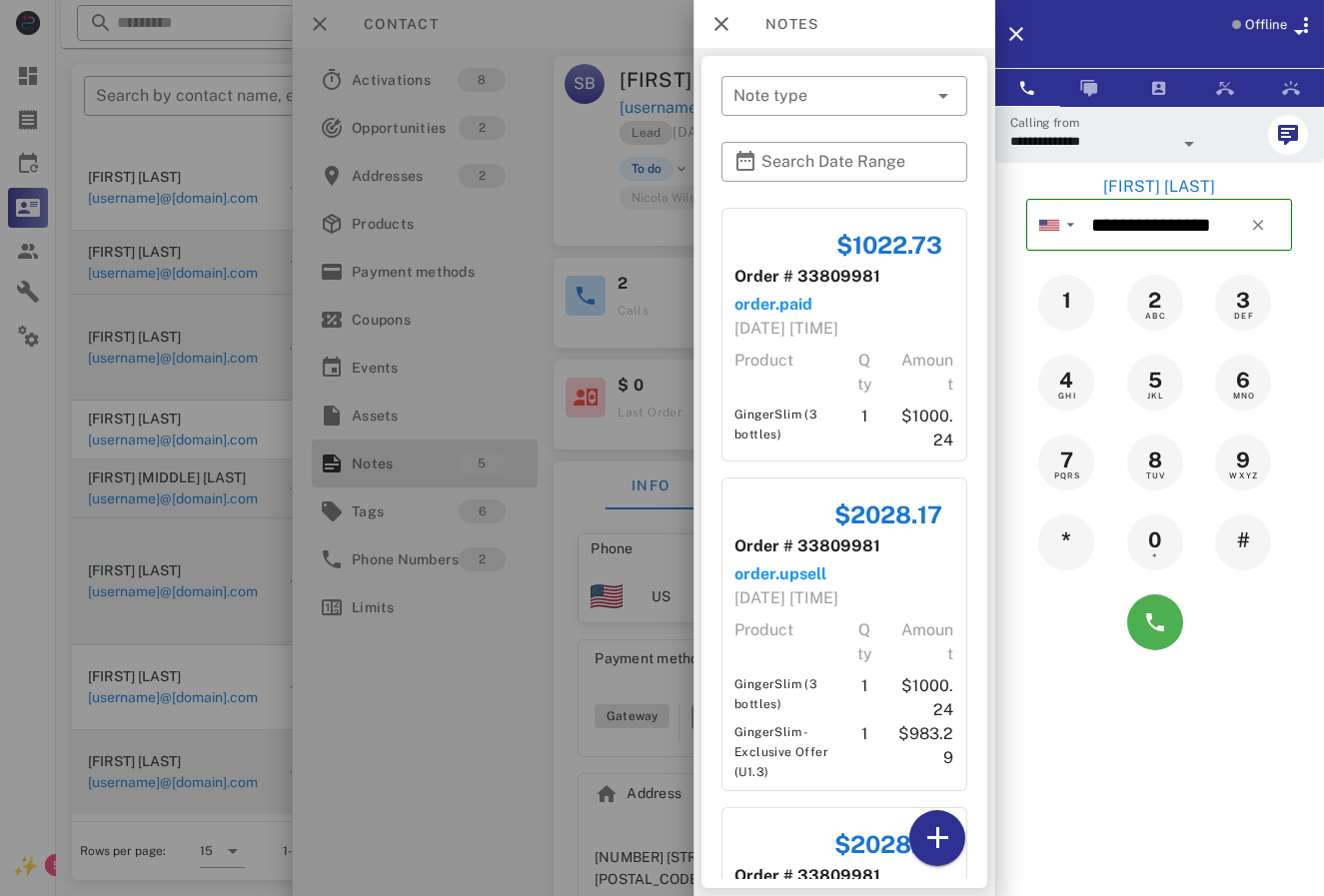 drag, startPoint x: 821, startPoint y: 261, endPoint x: 931, endPoint y: 258, distance: 110.0409 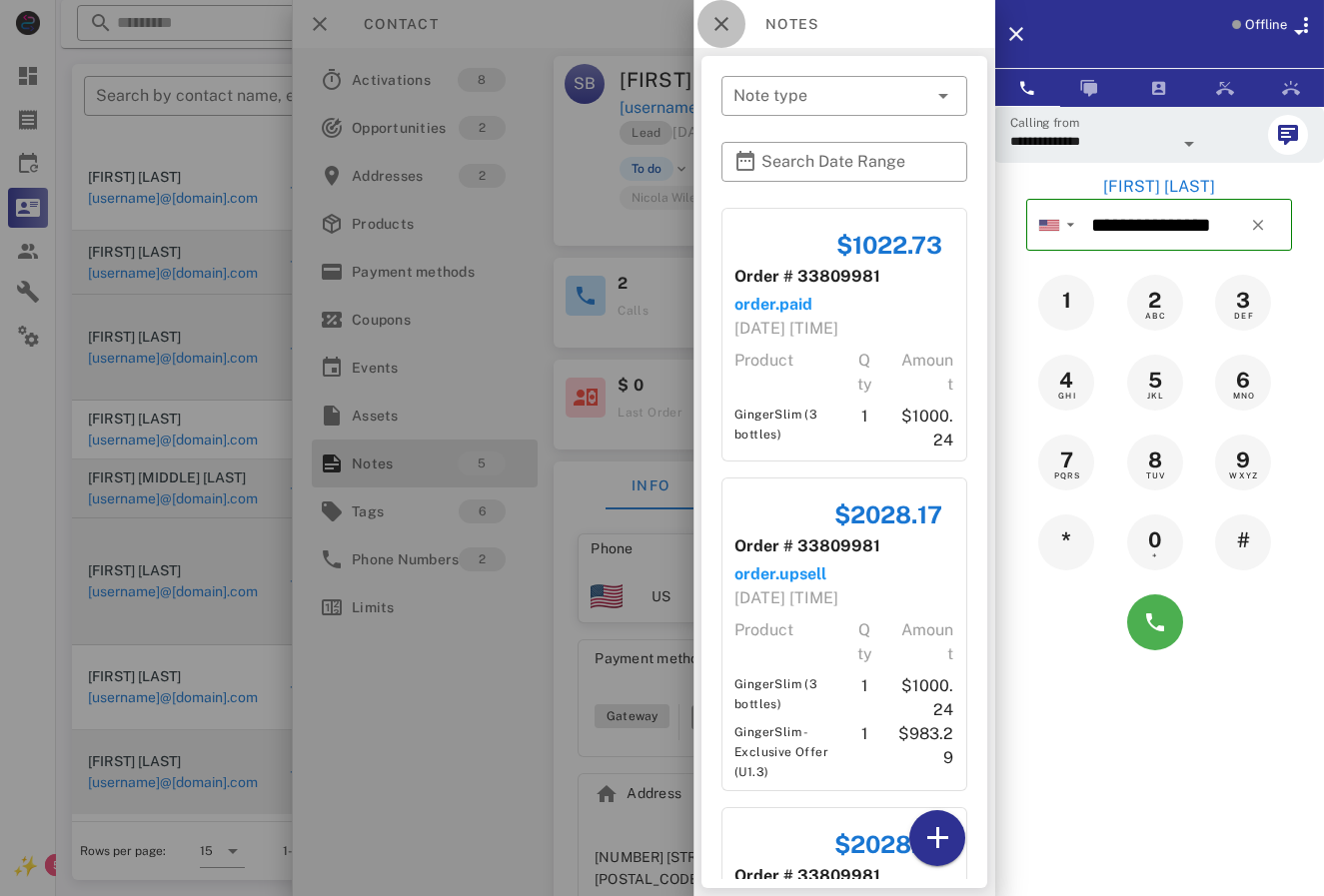 click at bounding box center (721, 24) 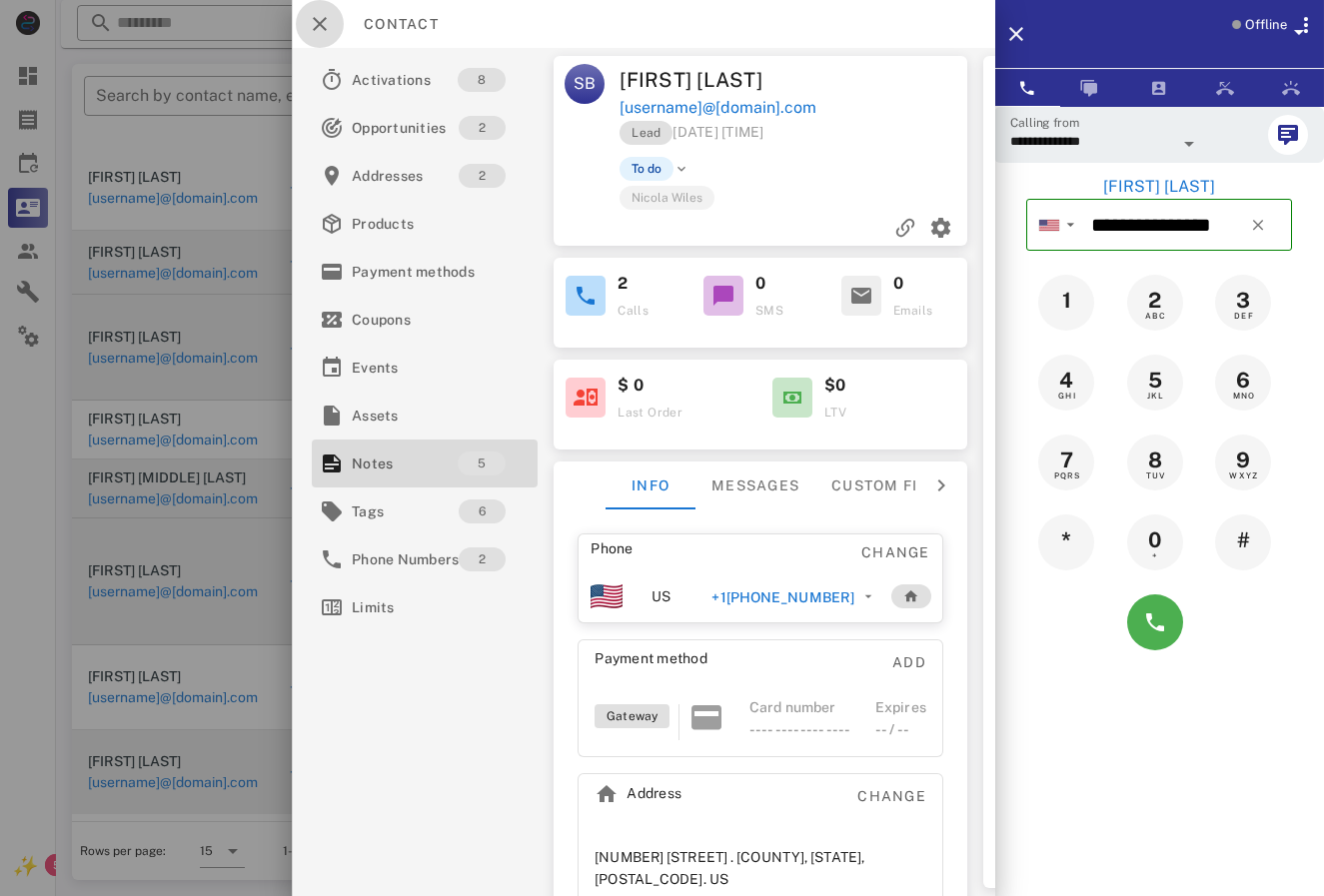 click at bounding box center [320, 24] 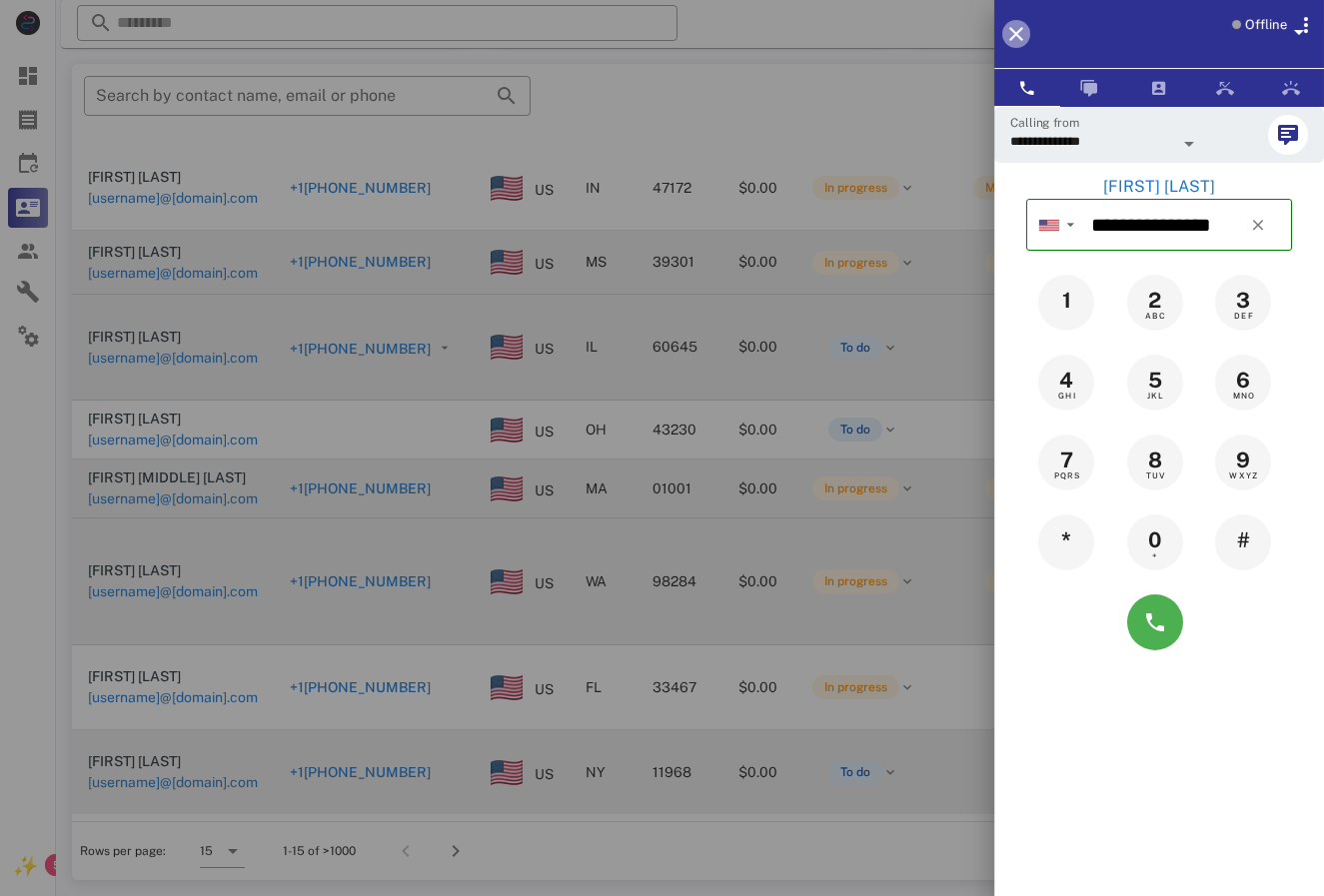 click at bounding box center [1016, 34] 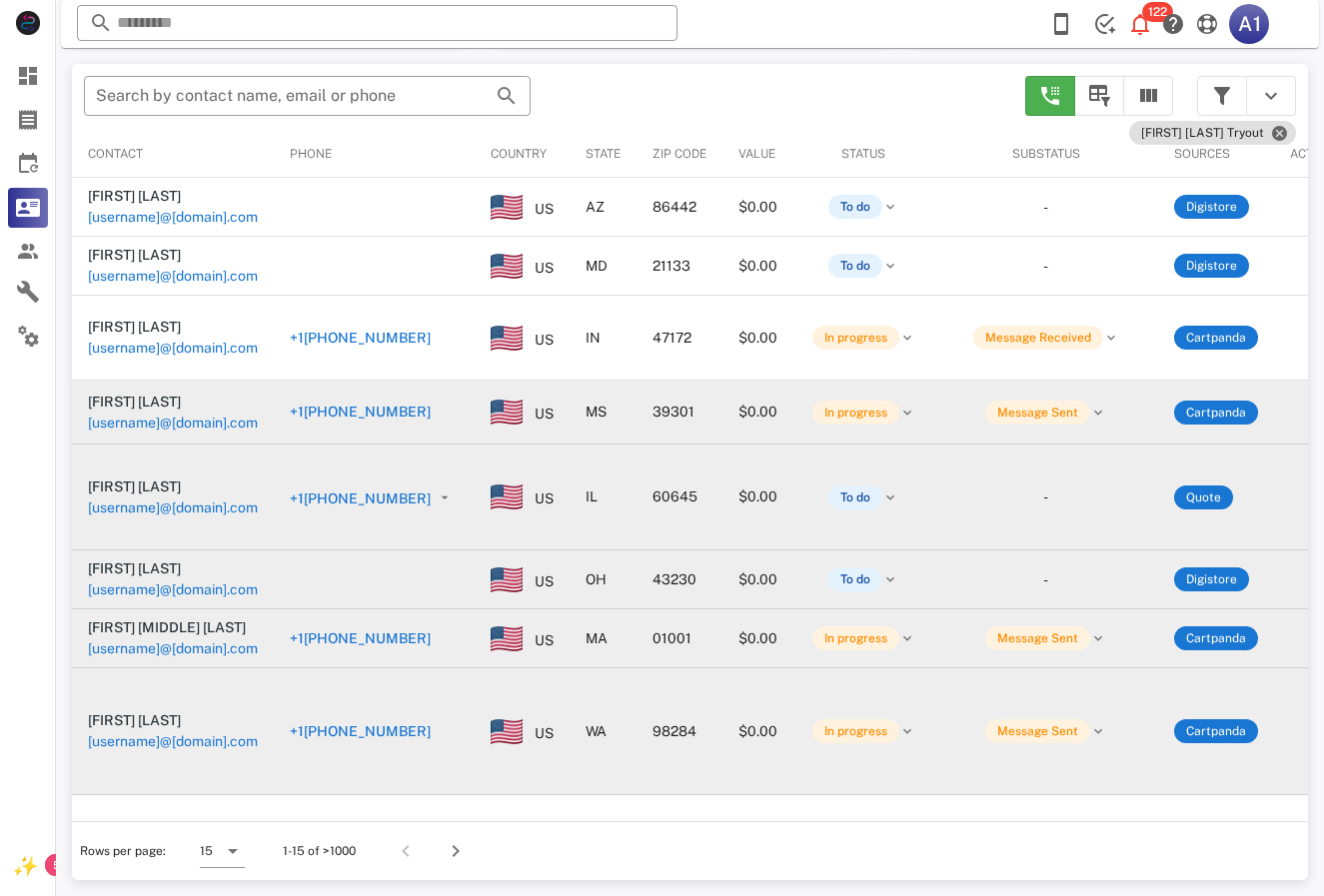 scroll, scrollTop: 0, scrollLeft: 0, axis: both 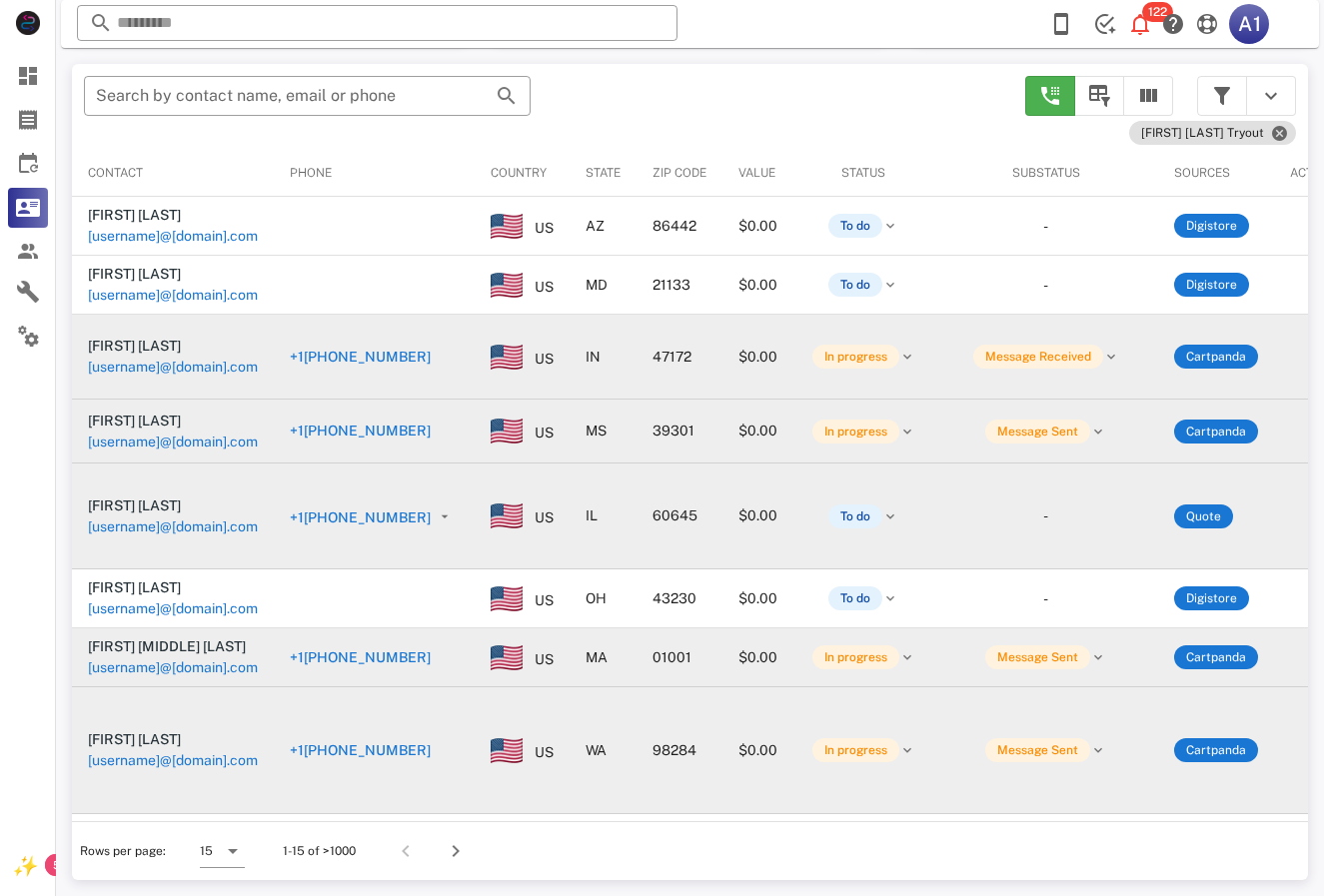 click on "[USERNAME]@[DOMAIN].com" at bounding box center (173, 367) 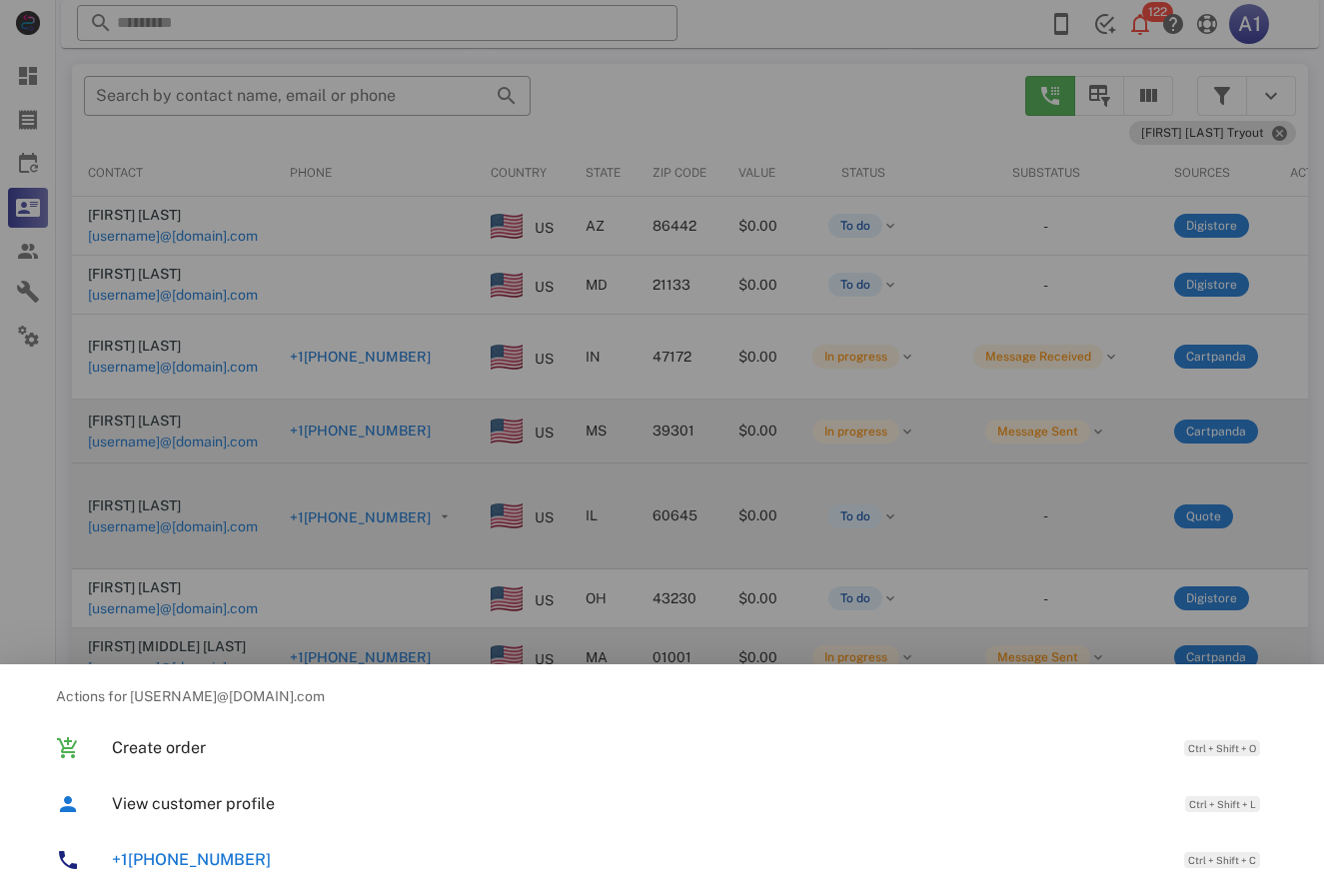 click at bounding box center [662, 448] 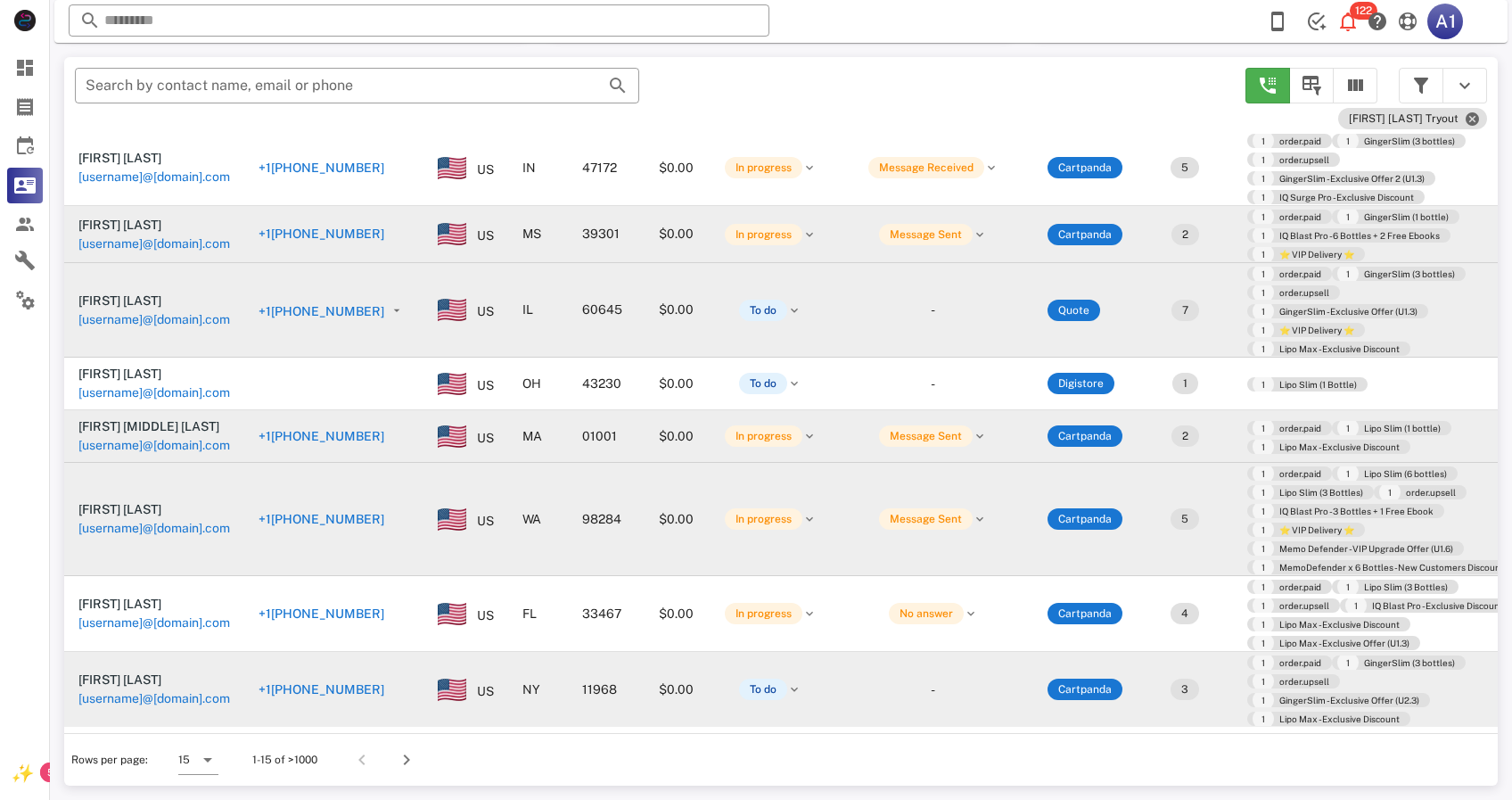 scroll, scrollTop: 342, scrollLeft: 0, axis: vertical 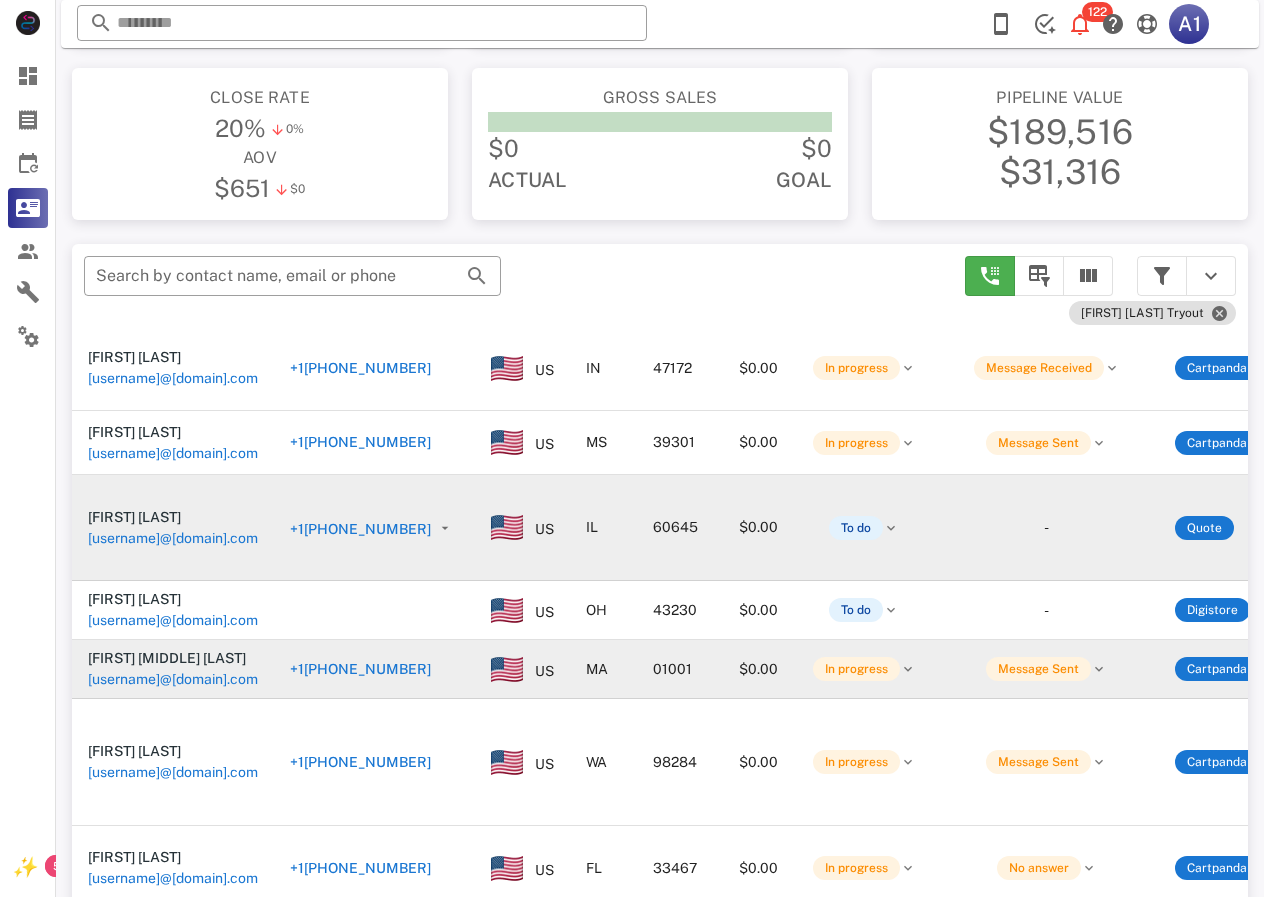 click on "+1[PHONE_NUMBER]" at bounding box center [360, 529] 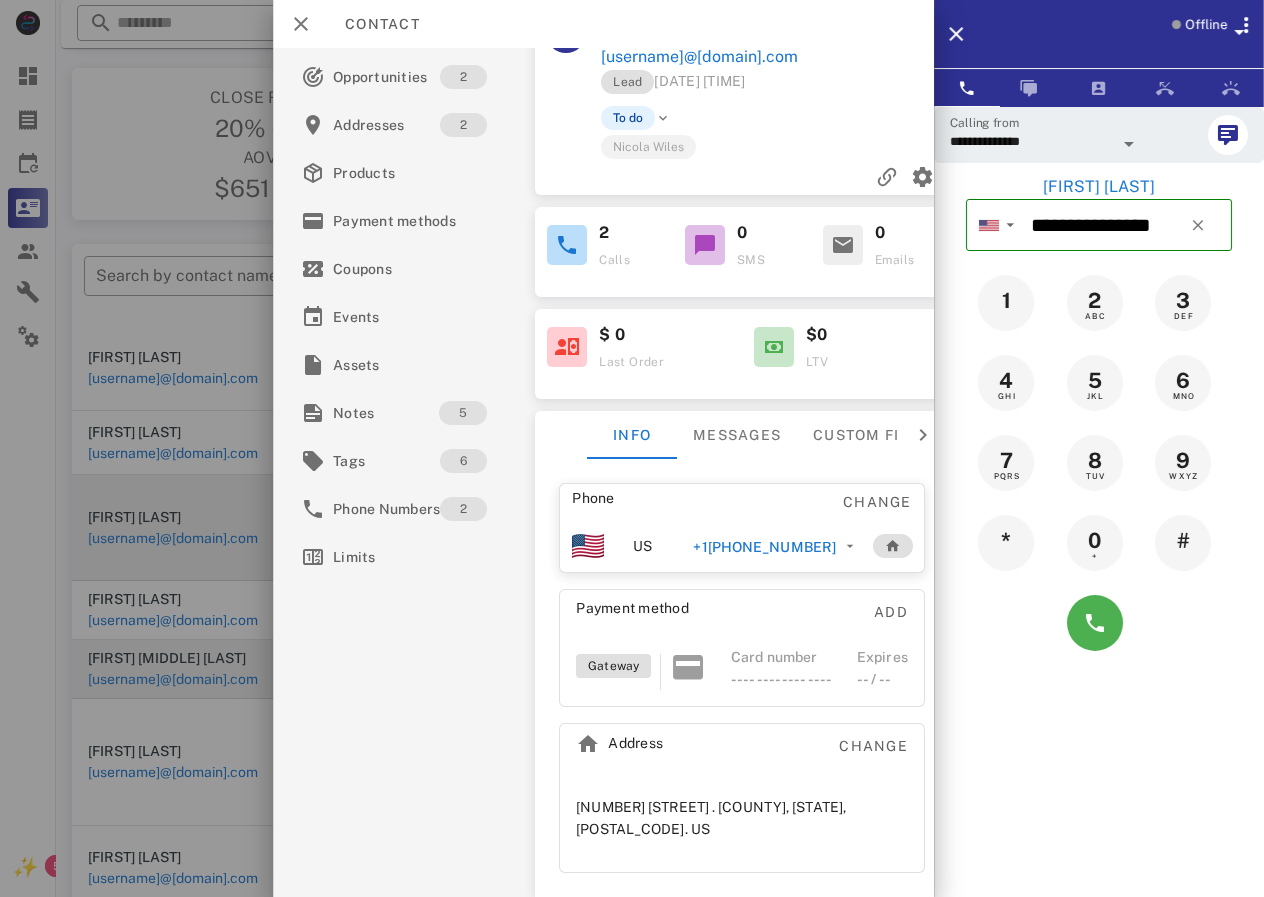 scroll, scrollTop: 107, scrollLeft: 0, axis: vertical 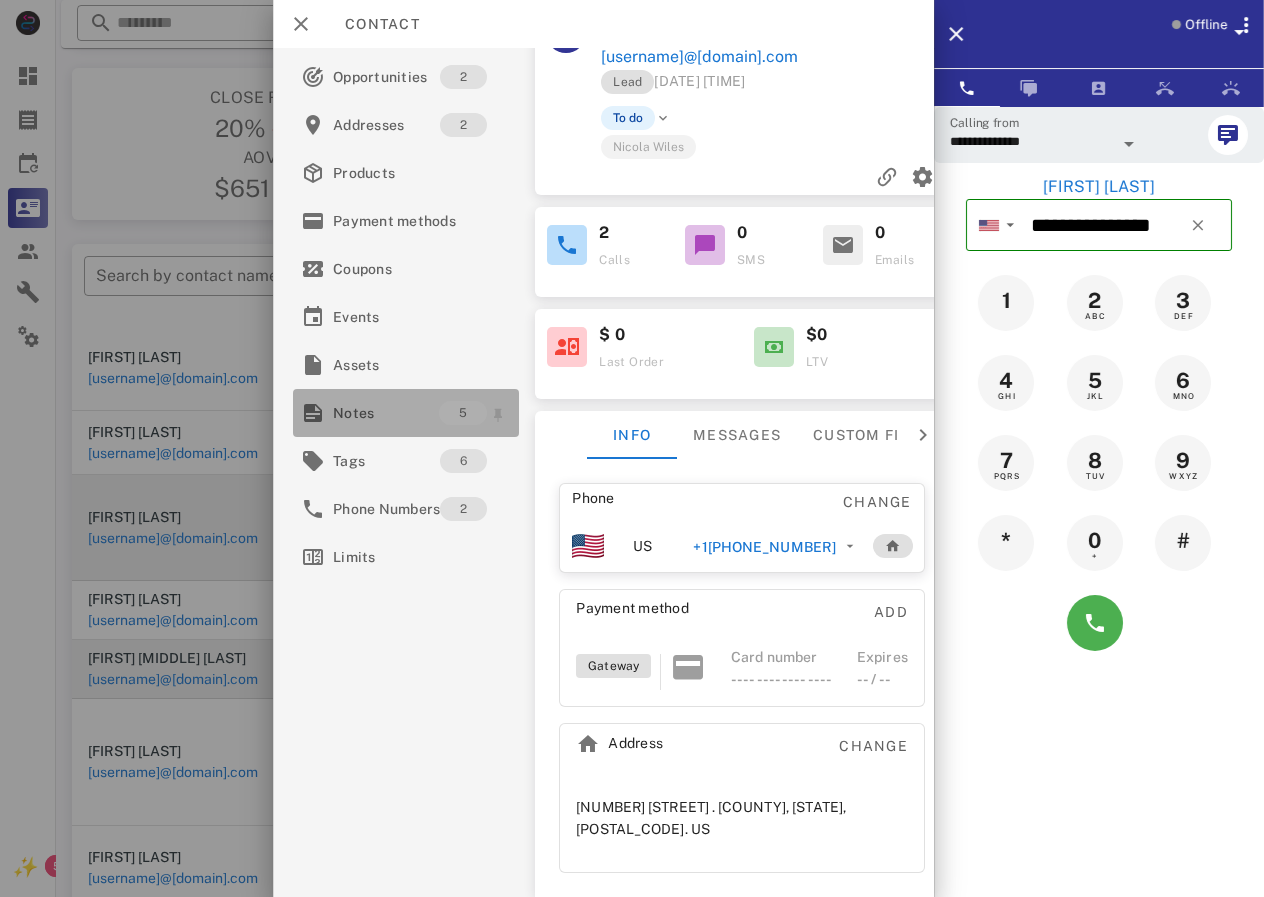 click on "Notes" at bounding box center (386, 413) 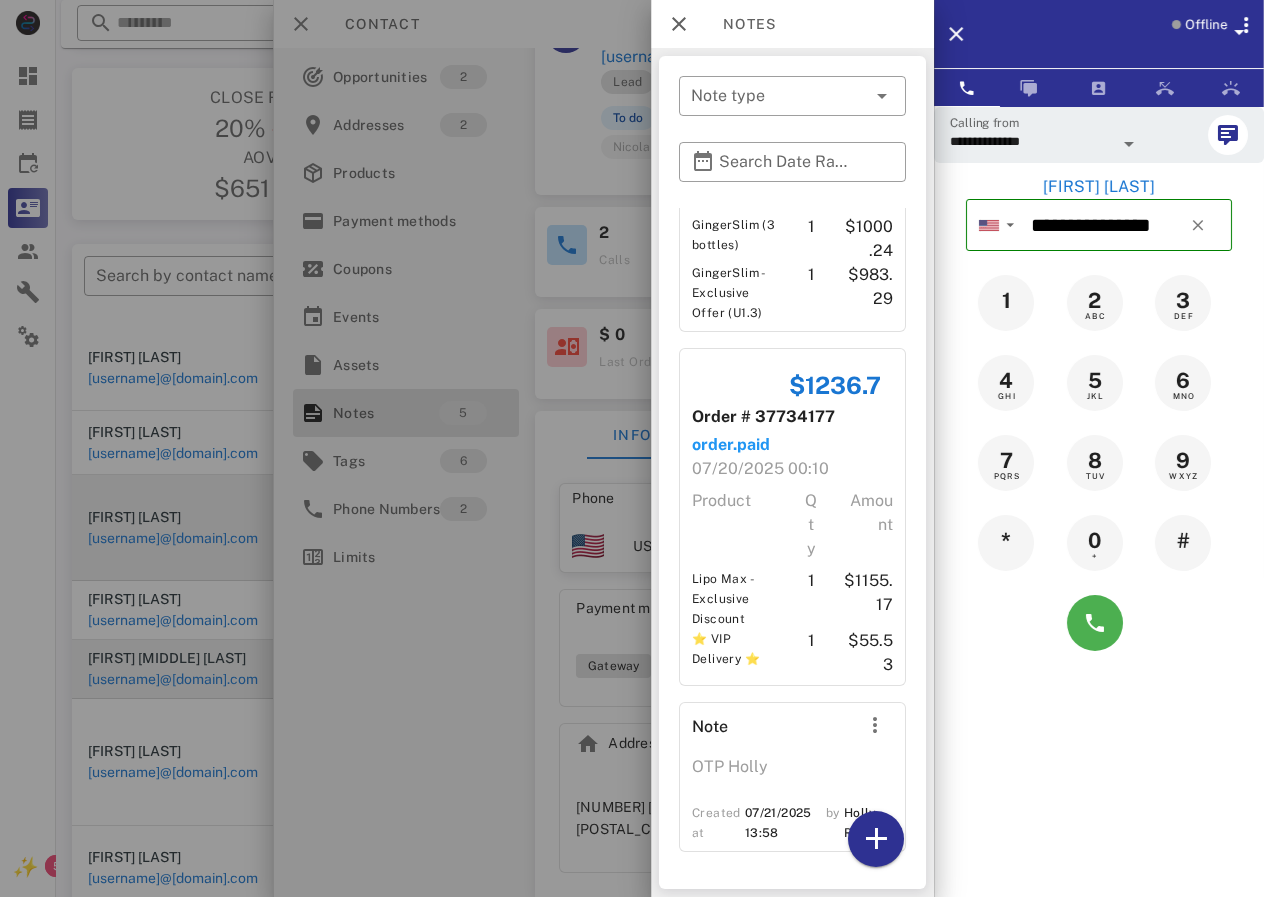 scroll, scrollTop: 1214, scrollLeft: 0, axis: vertical 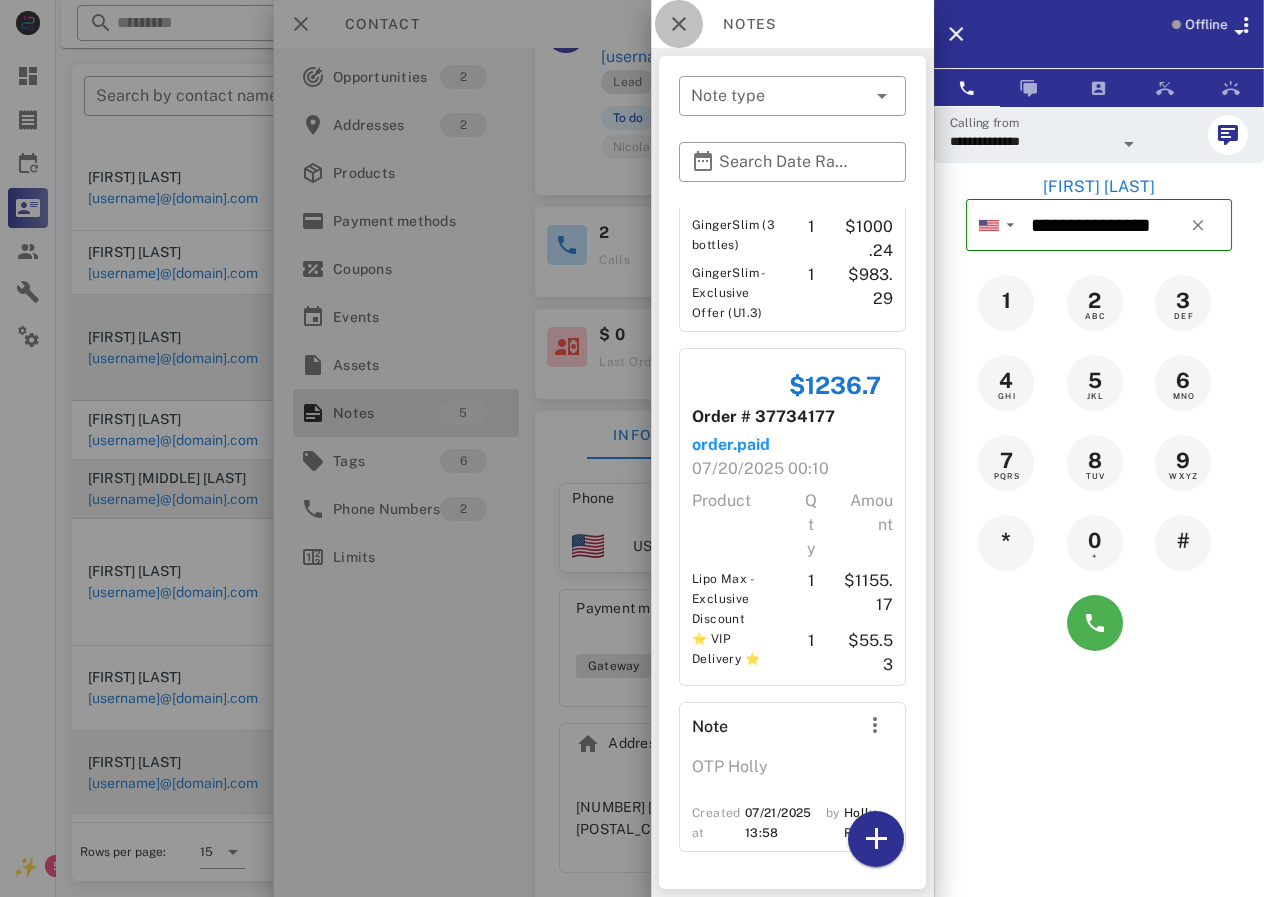 click at bounding box center (679, 24) 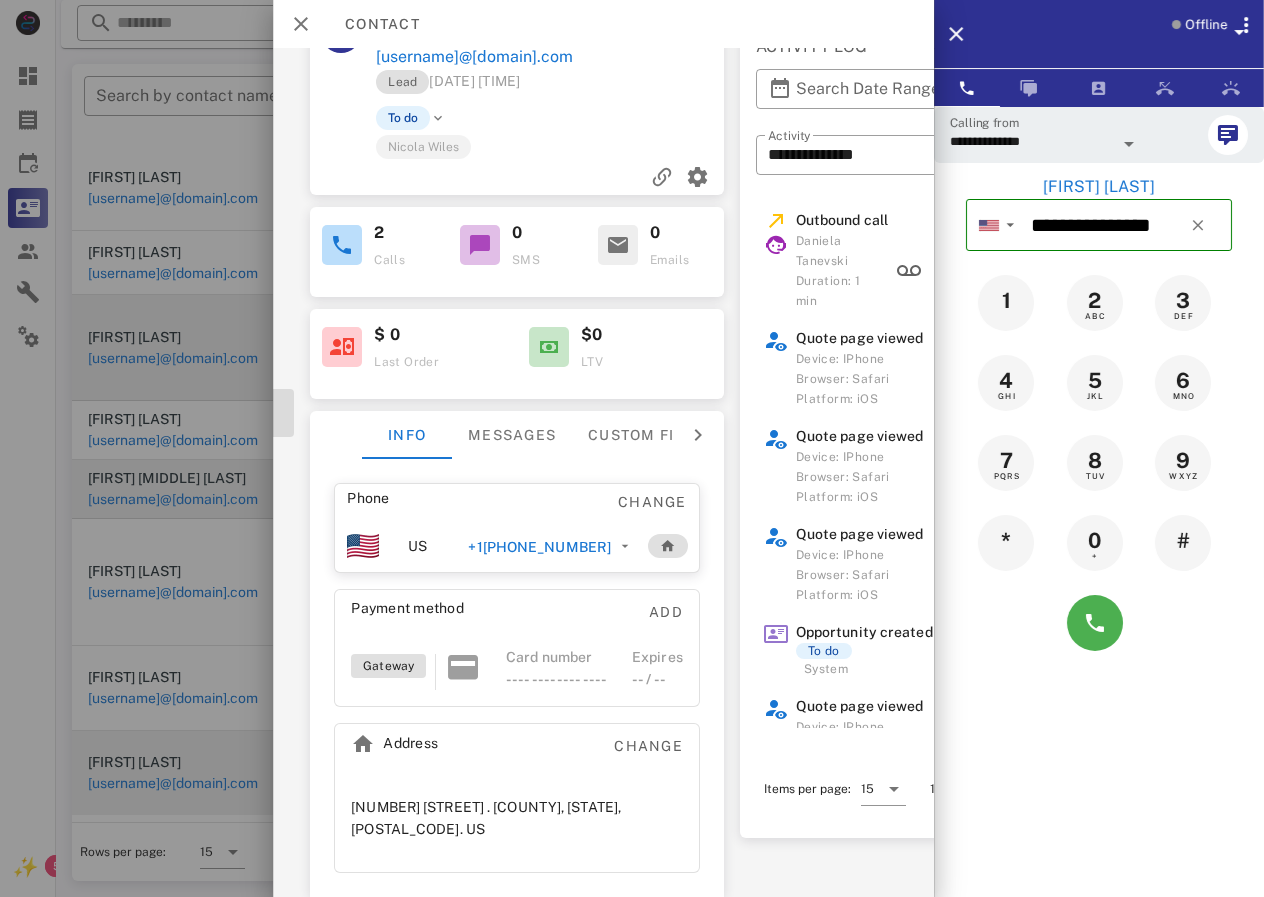scroll, scrollTop: 107, scrollLeft: 517, axis: both 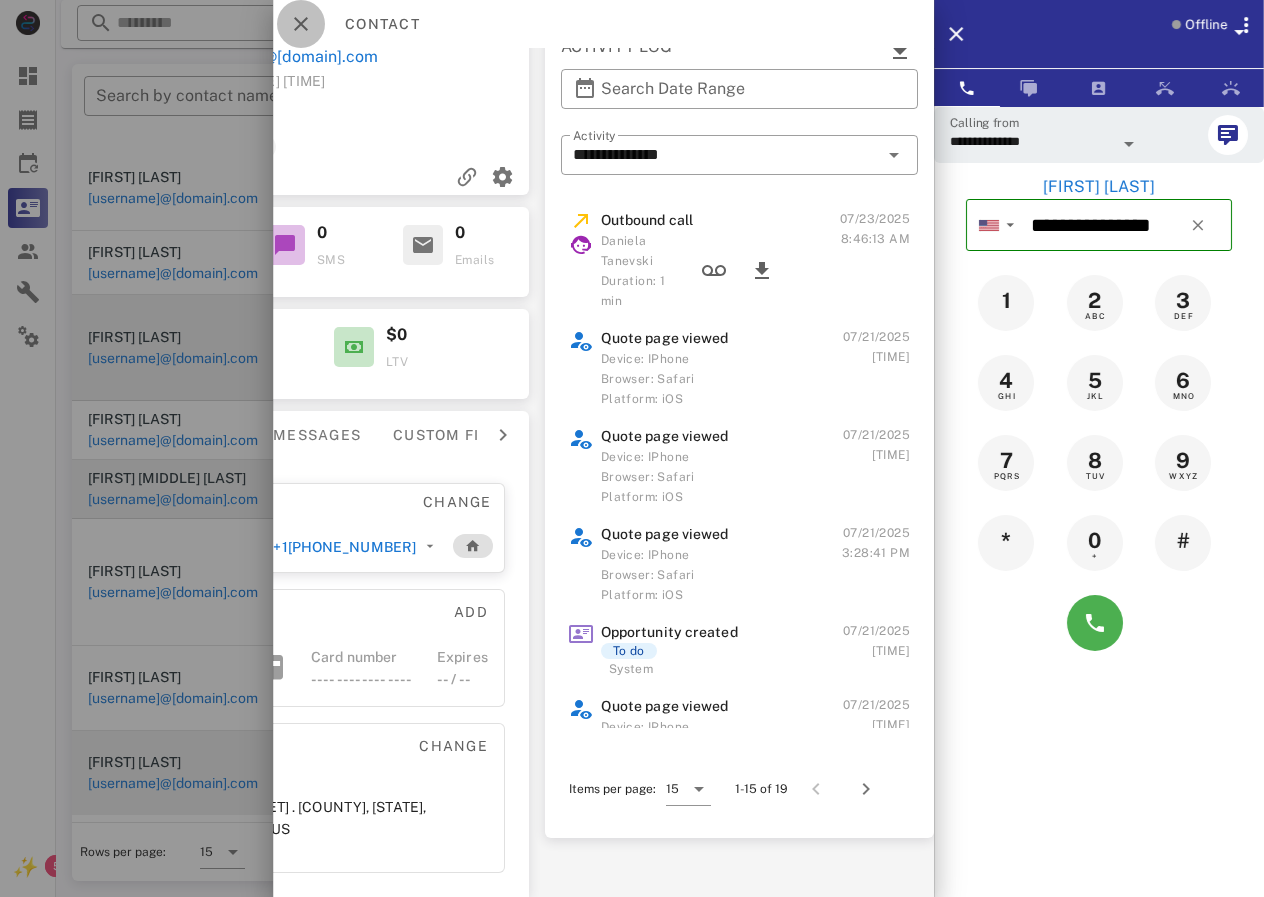 click at bounding box center [301, 24] 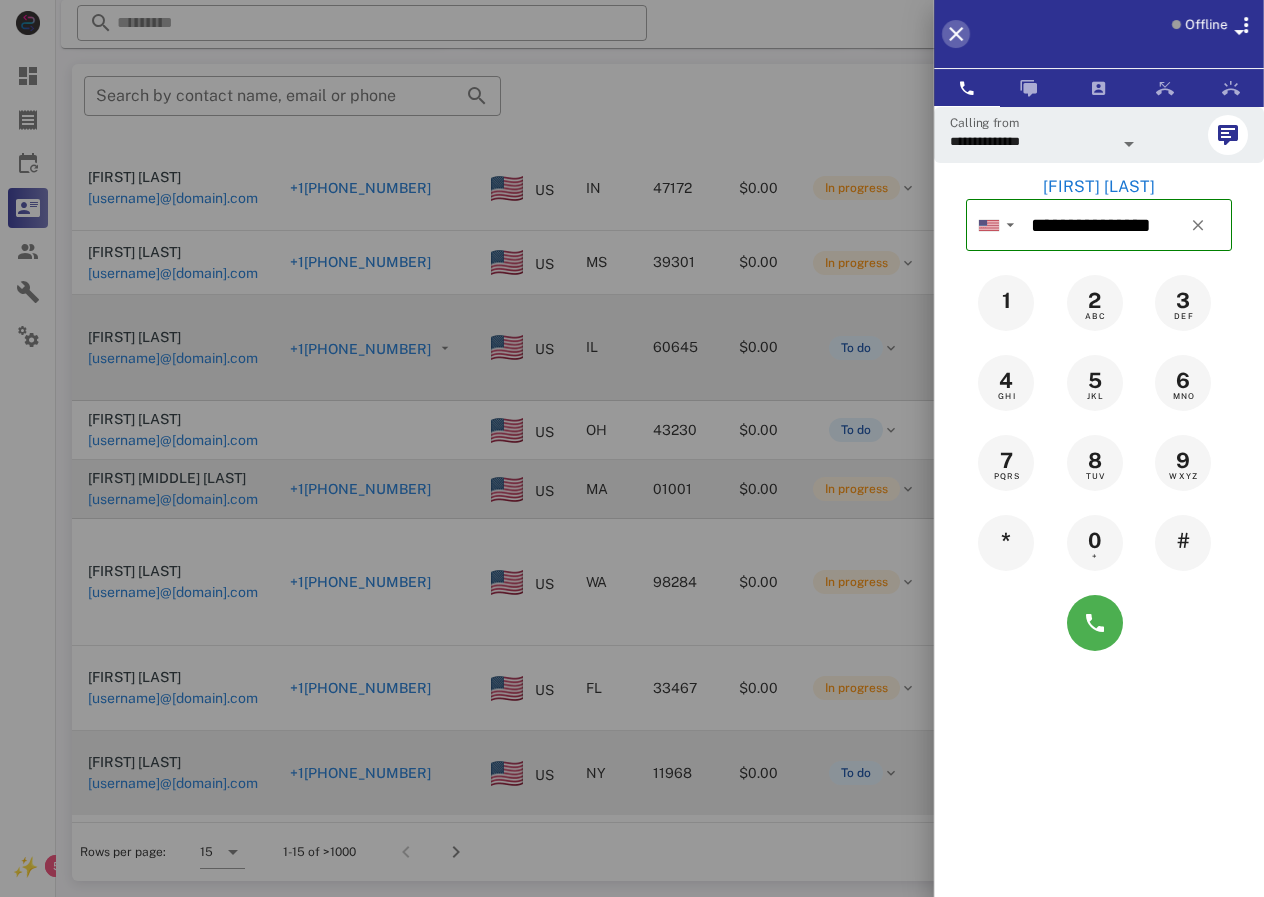 click at bounding box center [956, 34] 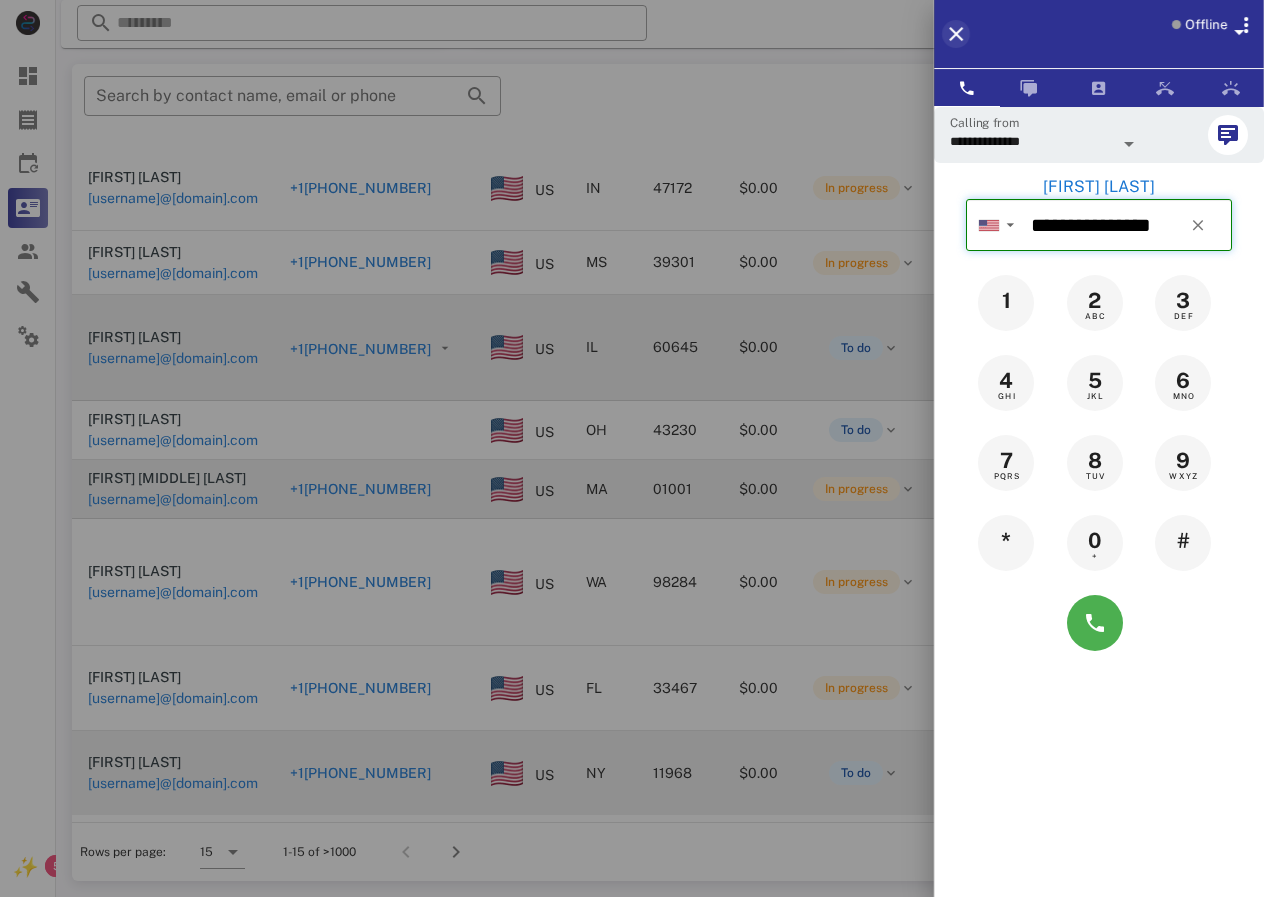 type 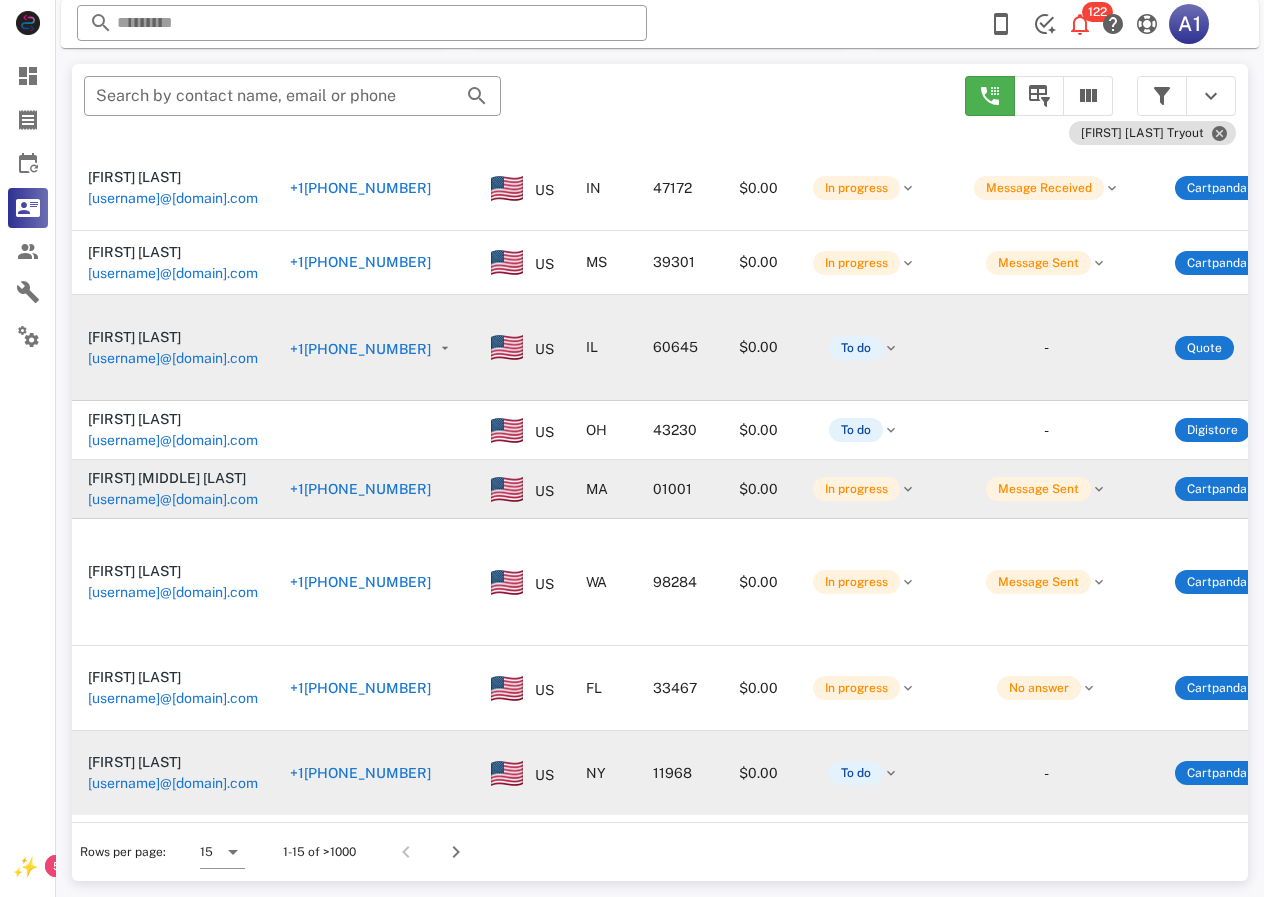 click on "+1[PHONE_NUMBER]" at bounding box center (360, 489) 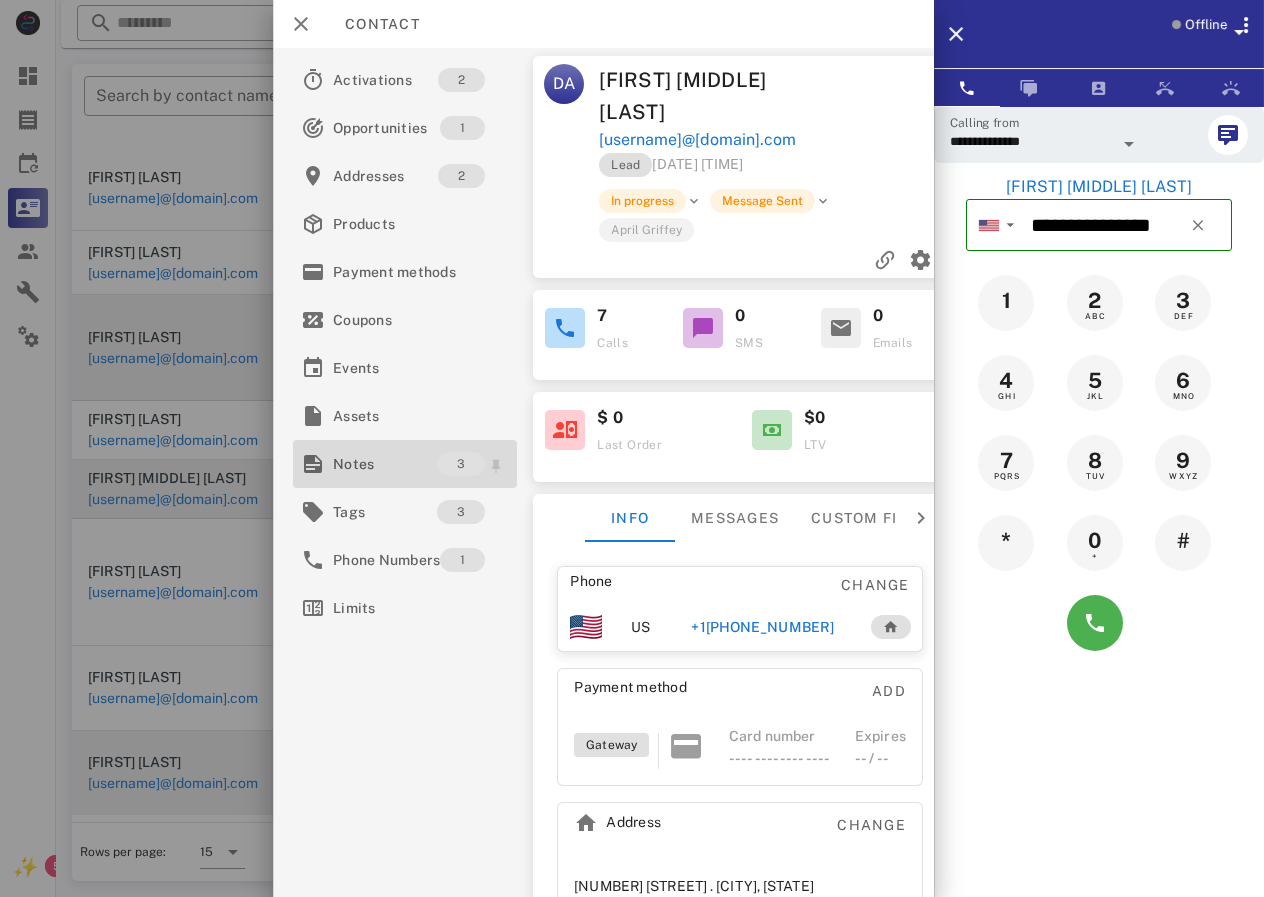 click on "Notes" at bounding box center (385, 464) 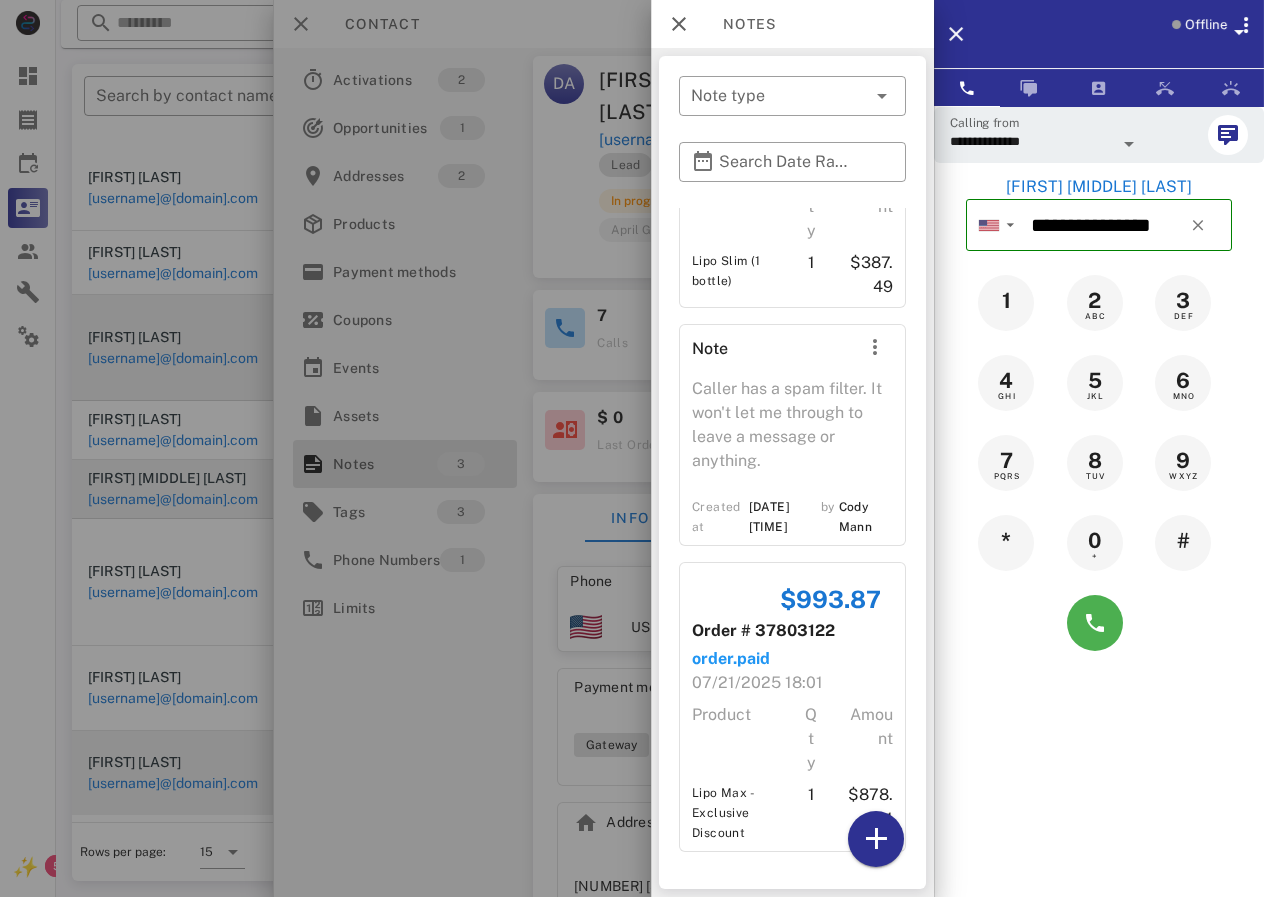 scroll, scrollTop: 369, scrollLeft: 0, axis: vertical 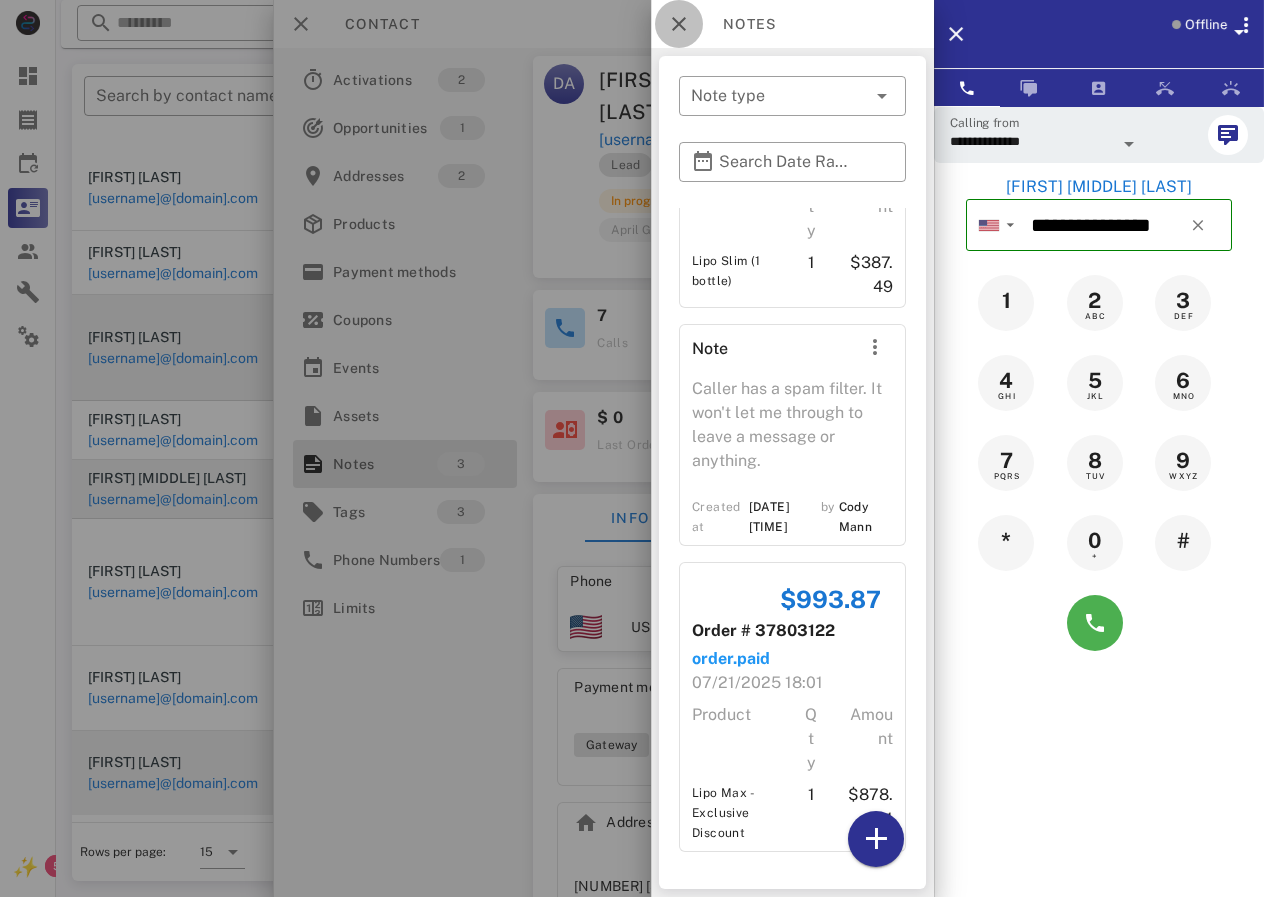 click at bounding box center (679, 24) 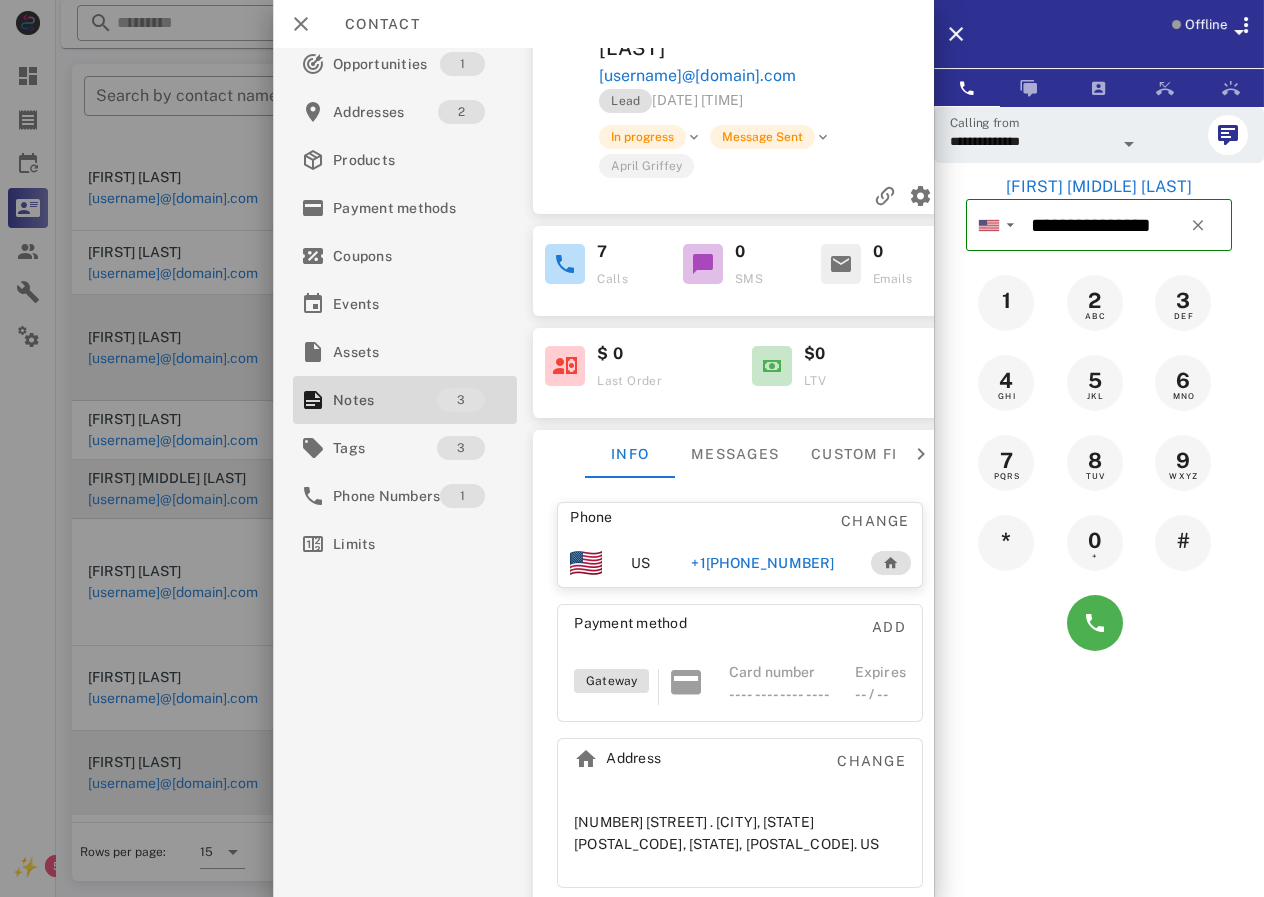 scroll, scrollTop: 147, scrollLeft: 0, axis: vertical 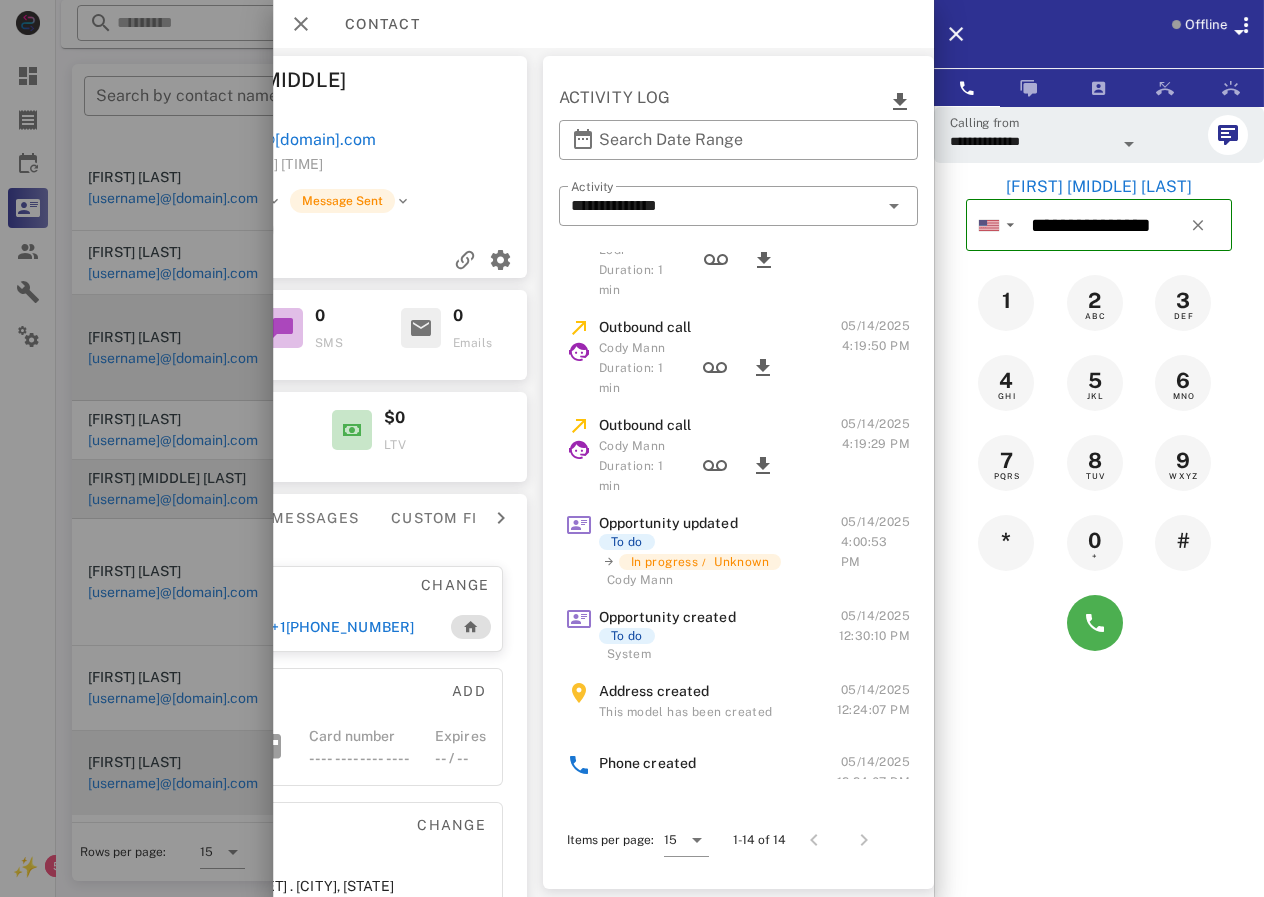 click on "**********" at bounding box center (603, 472) 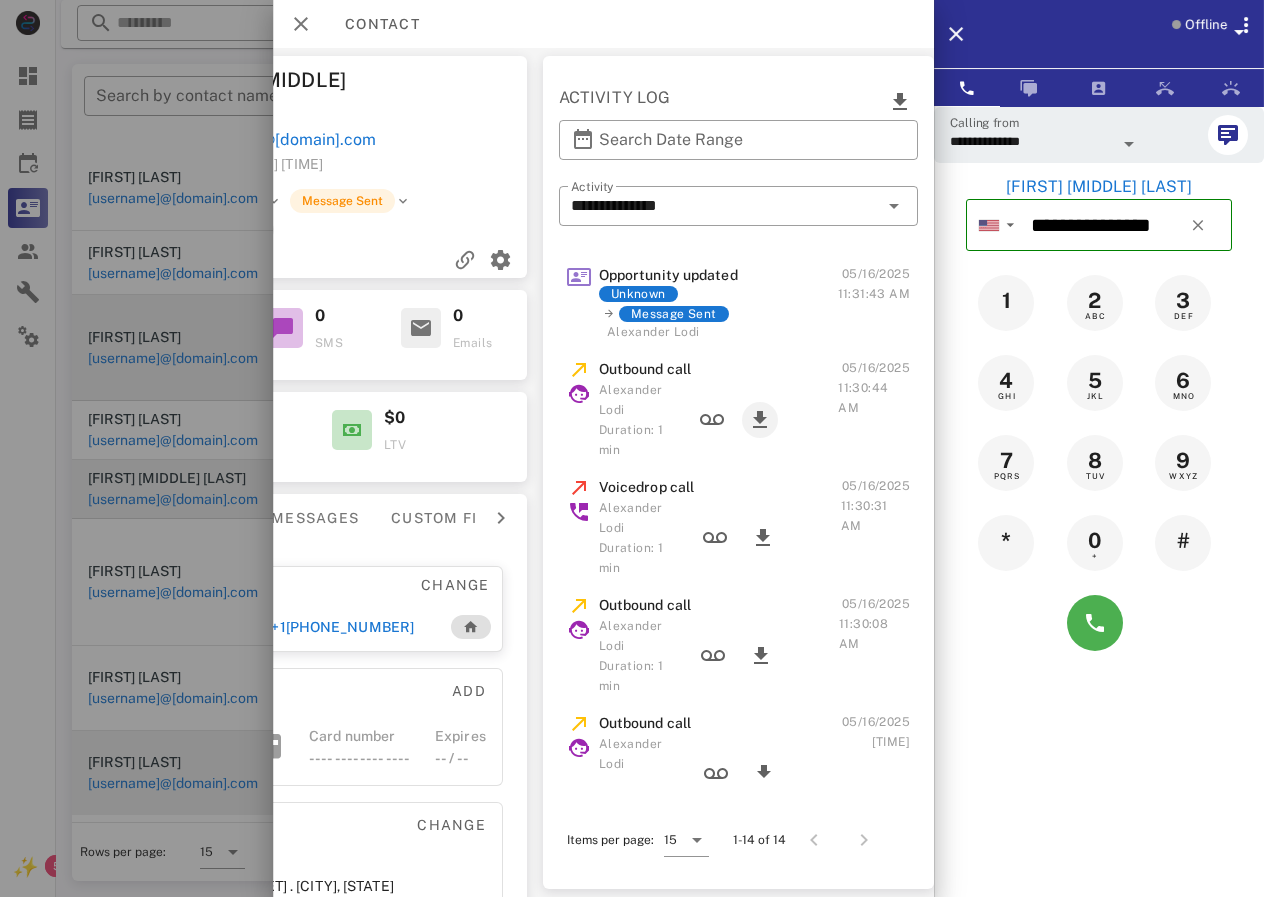 scroll, scrollTop: 200, scrollLeft: 0, axis: vertical 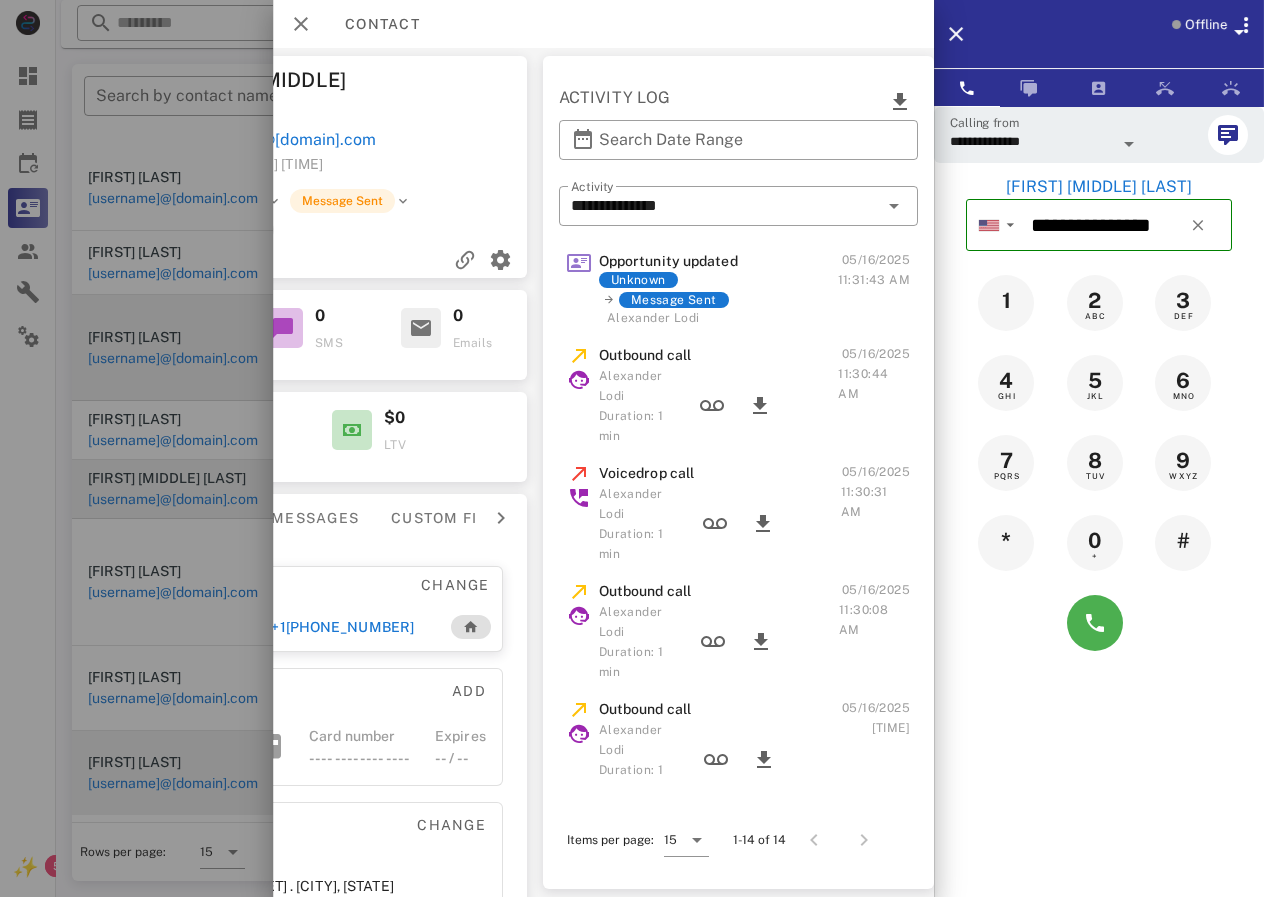 click on "Message Sent" at bounding box center [718, 300] 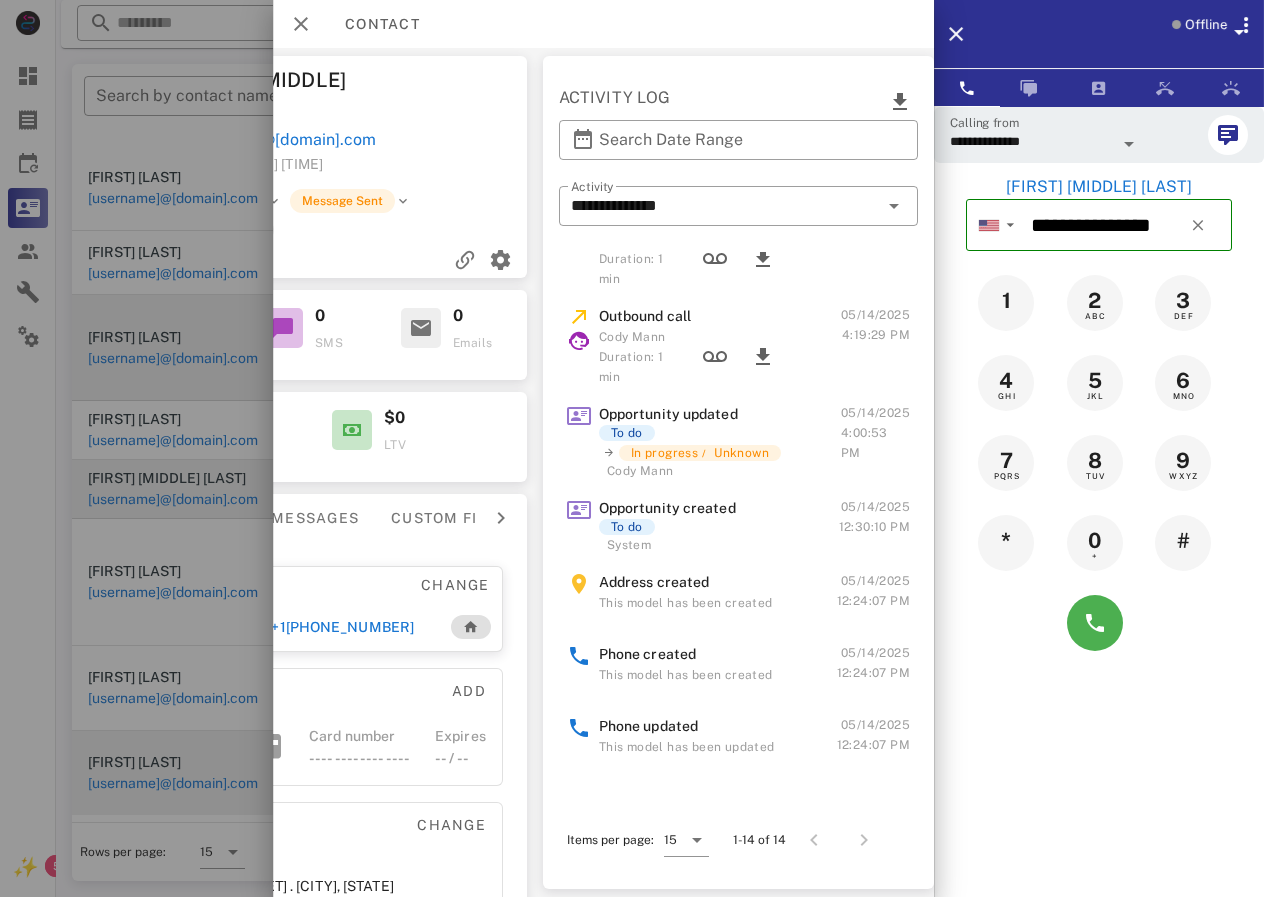 scroll, scrollTop: 859, scrollLeft: 0, axis: vertical 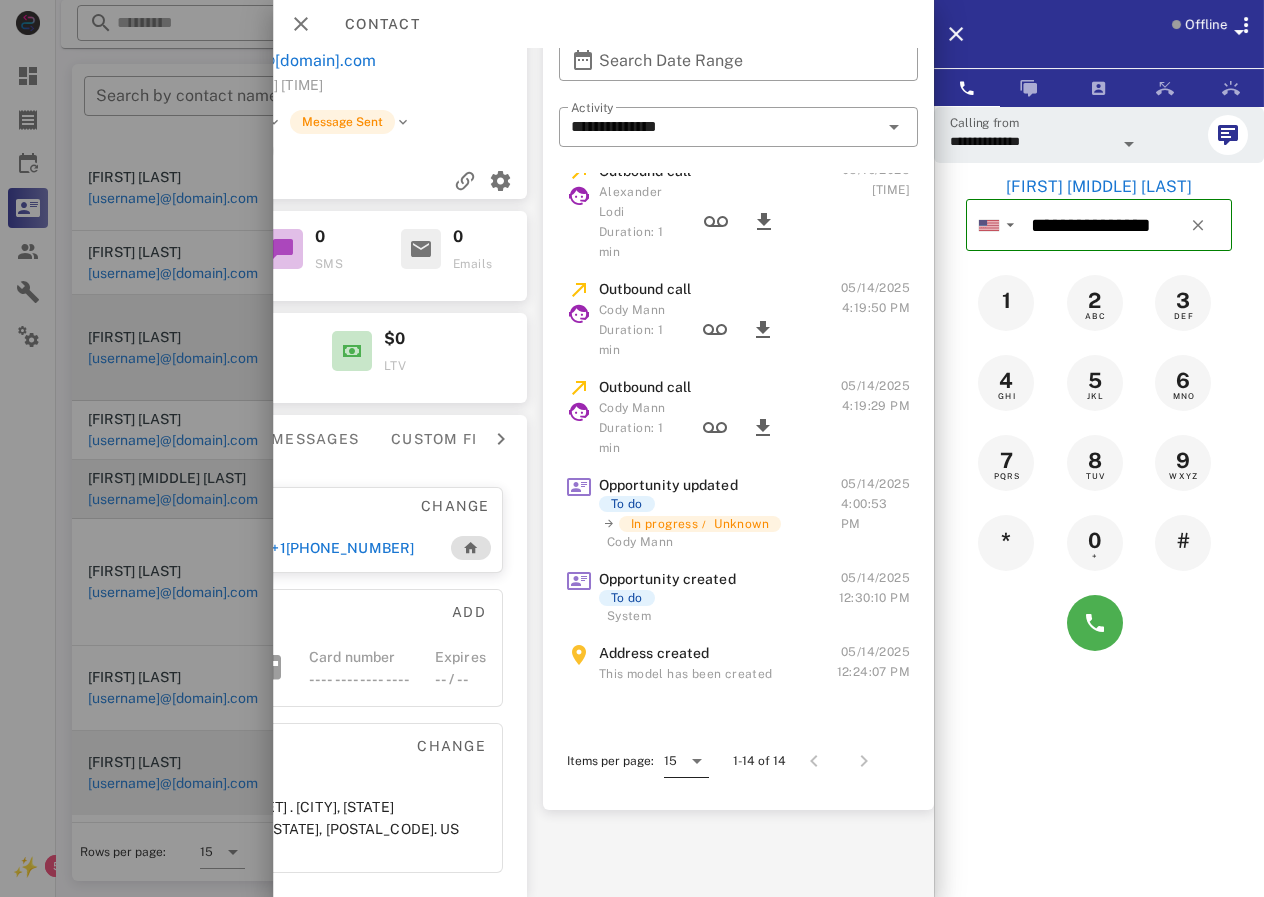 click at bounding box center [697, 761] 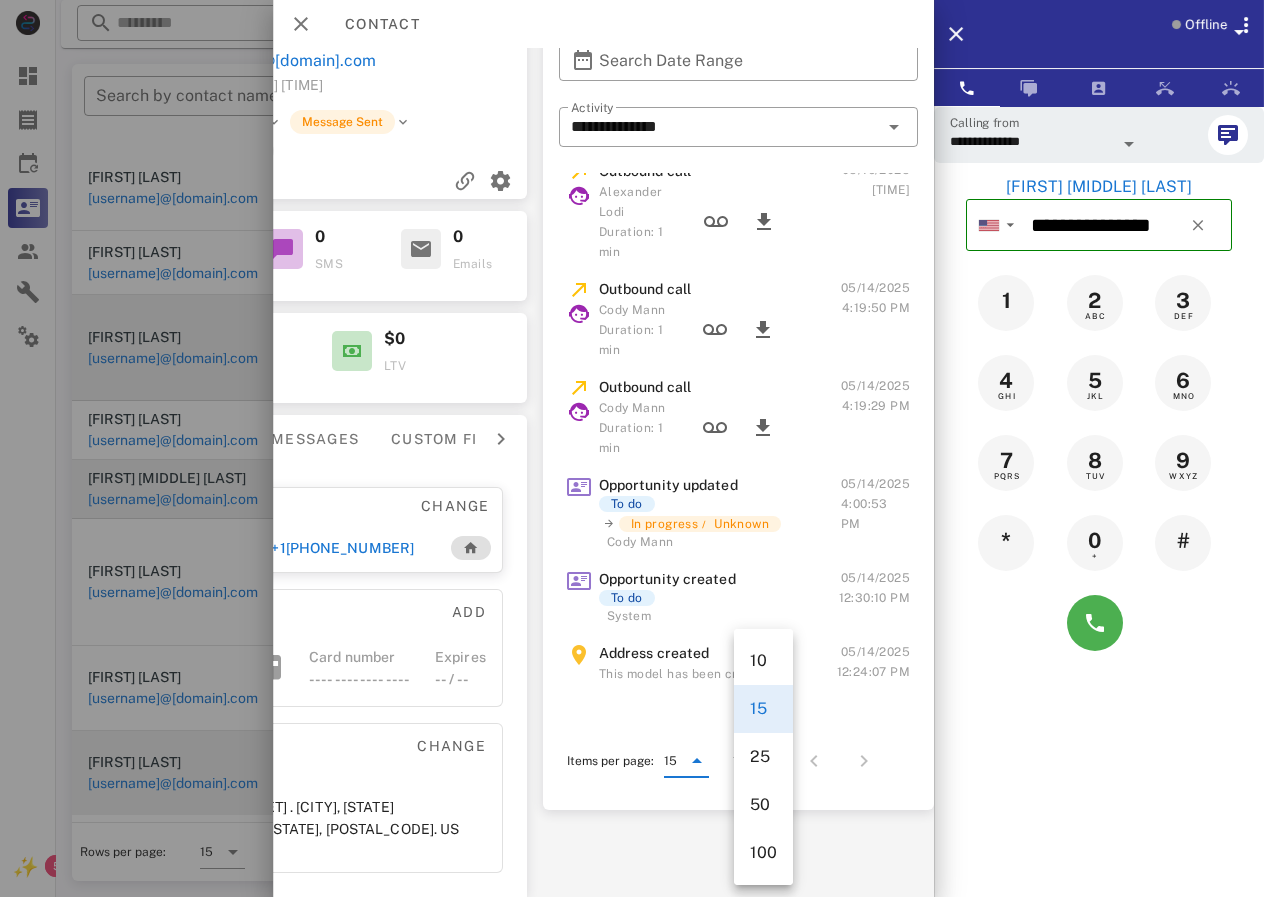 click on "Address created  This model has been created" at bounding box center [714, 670] 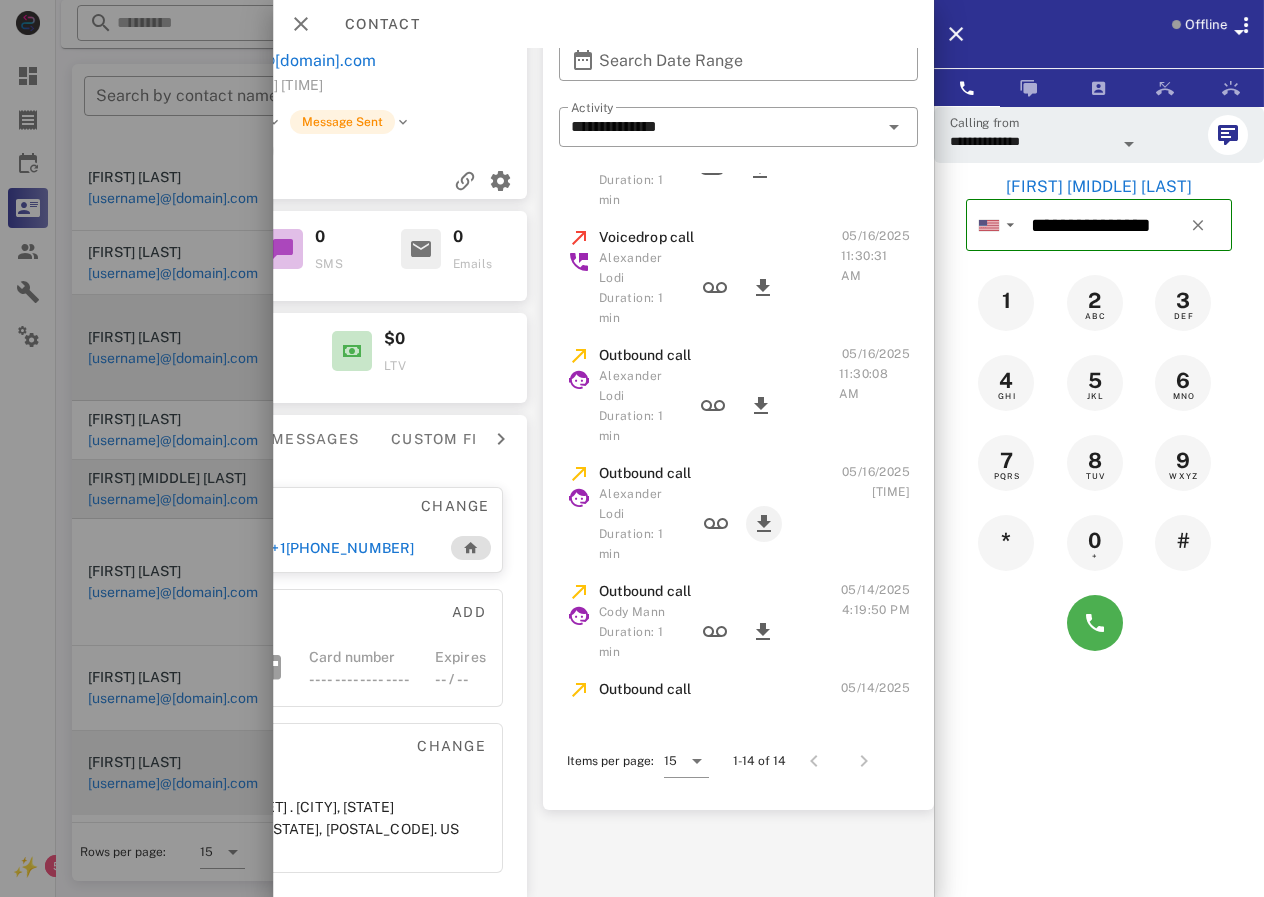 scroll, scrollTop: 359, scrollLeft: 0, axis: vertical 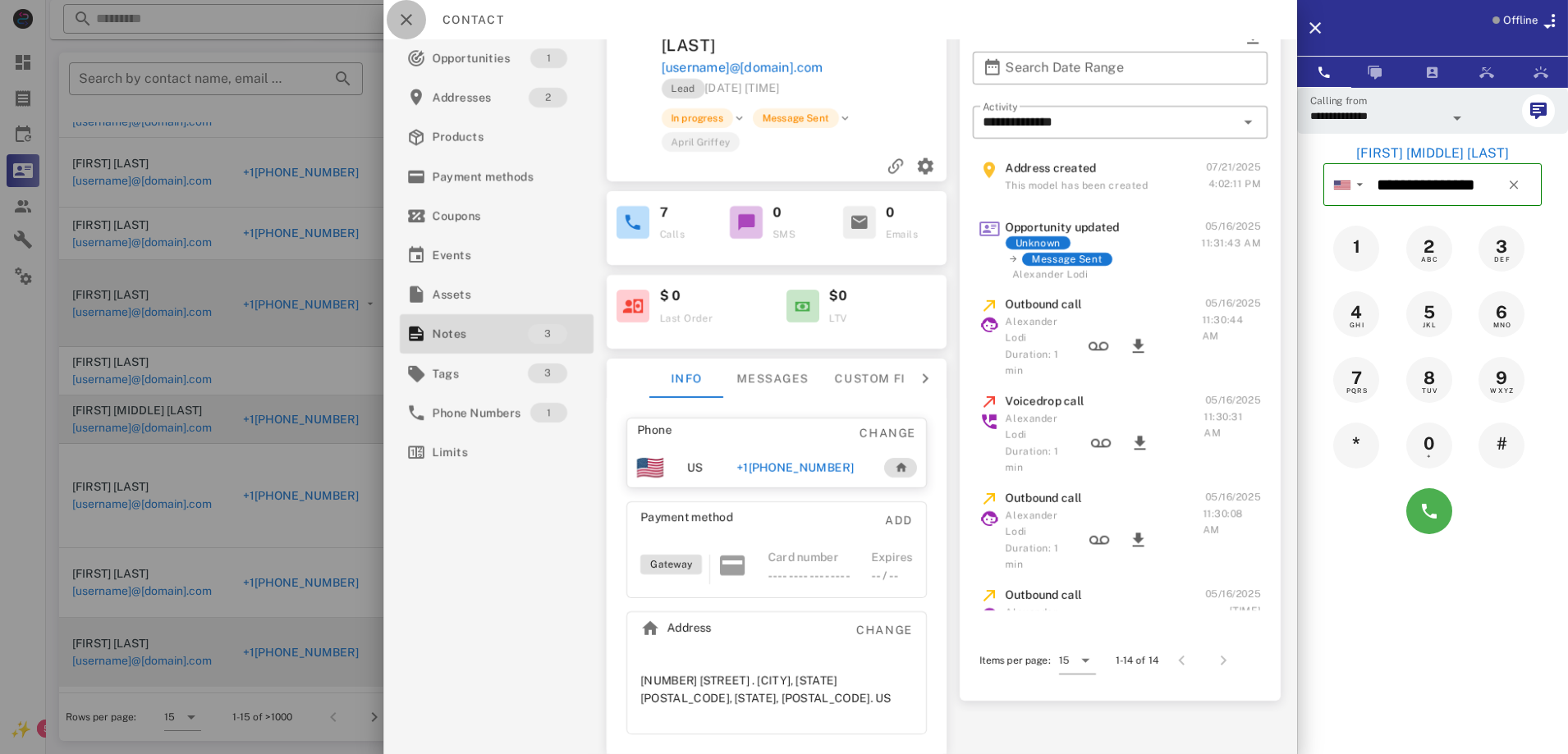 click at bounding box center [406, 20] 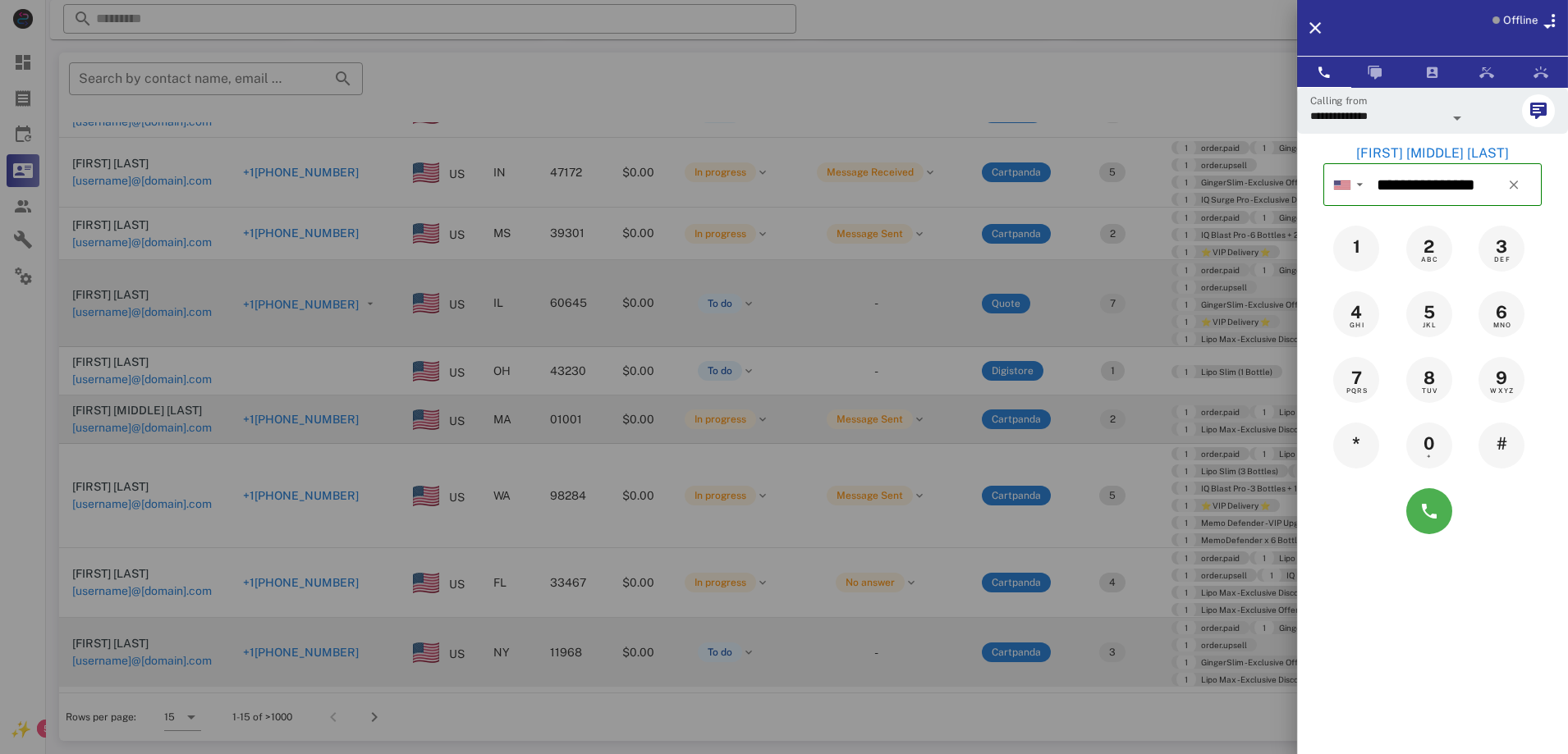 click at bounding box center (784, 377) 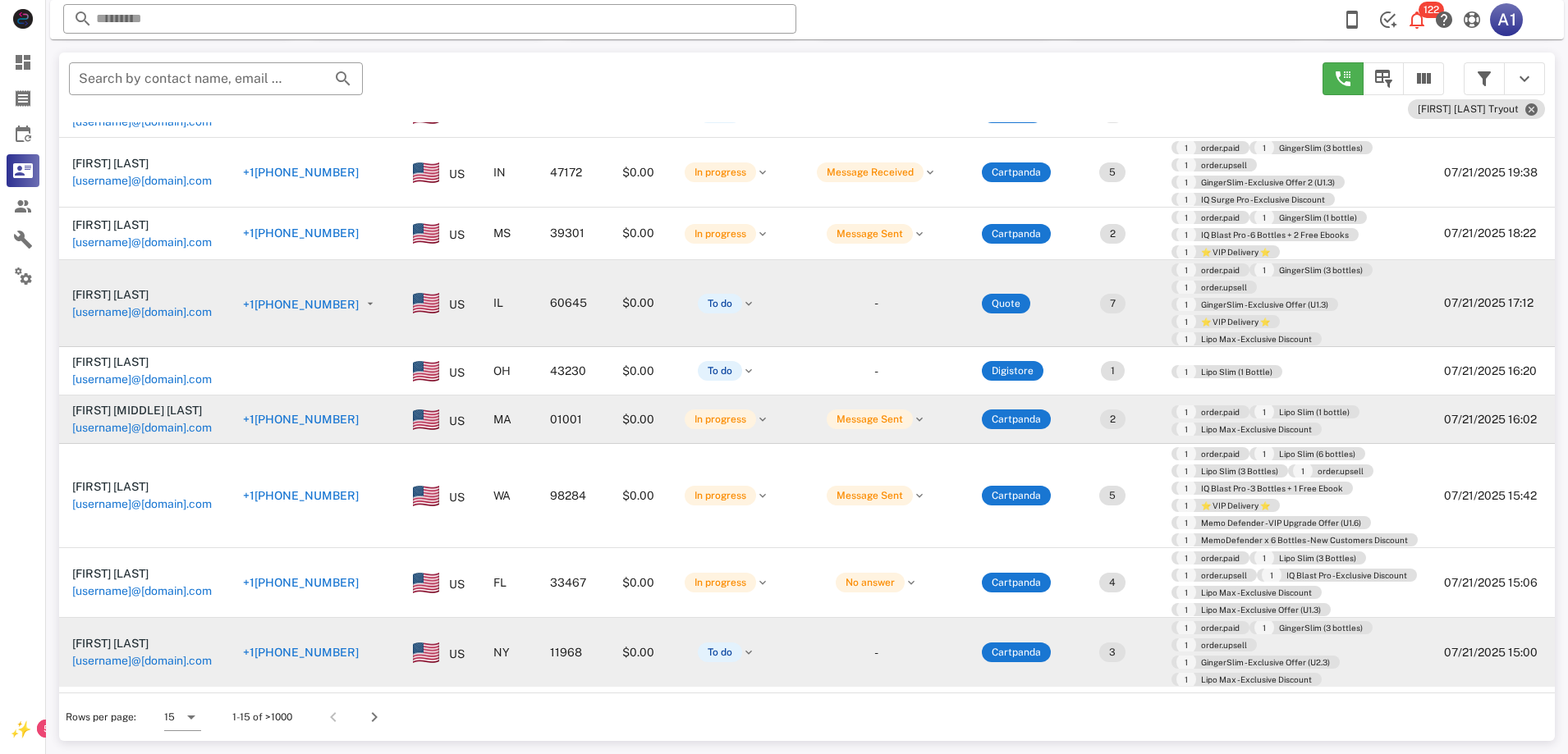 click on "+1[PHONE_NUMBER]" at bounding box center [300, 419] 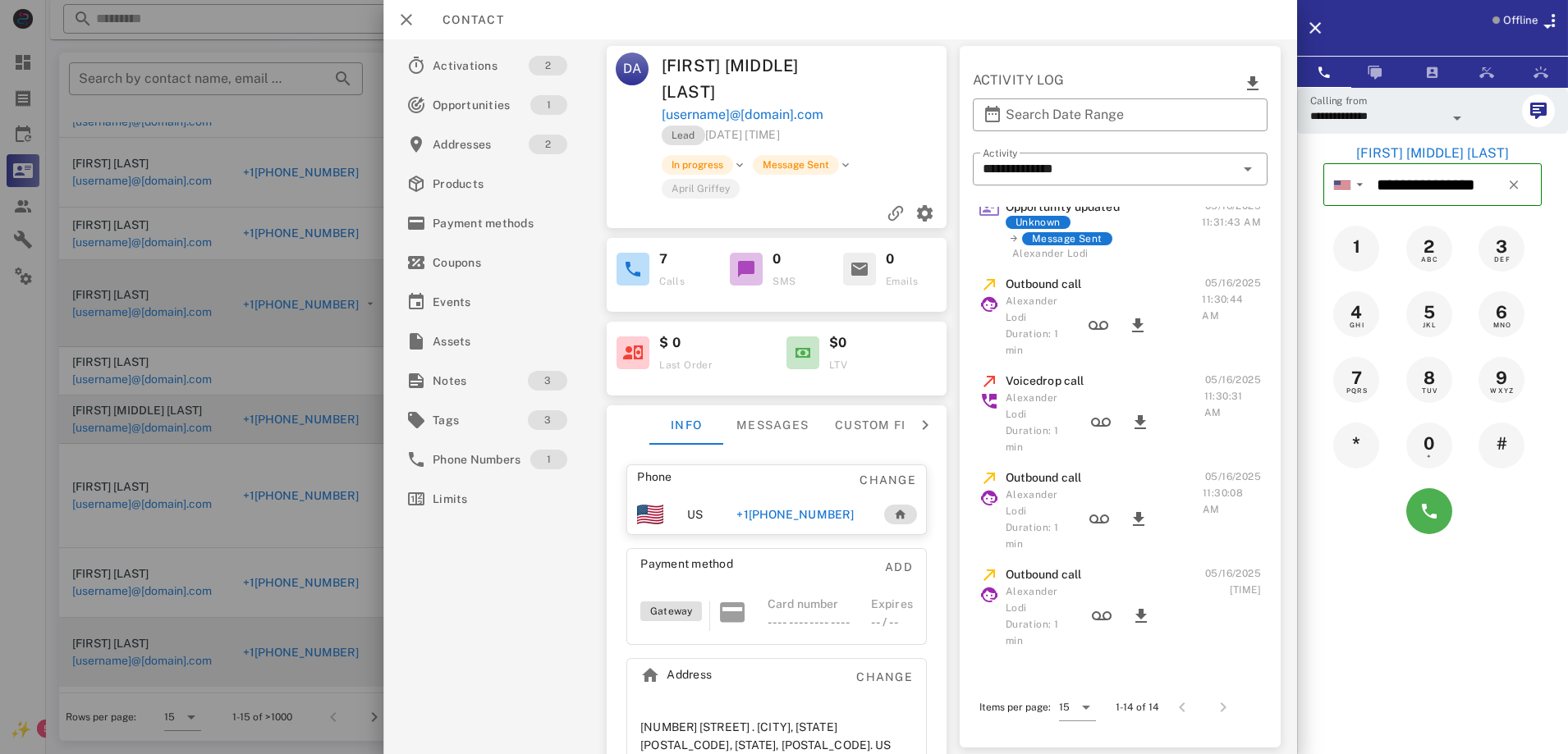 scroll, scrollTop: 246, scrollLeft: 0, axis: vertical 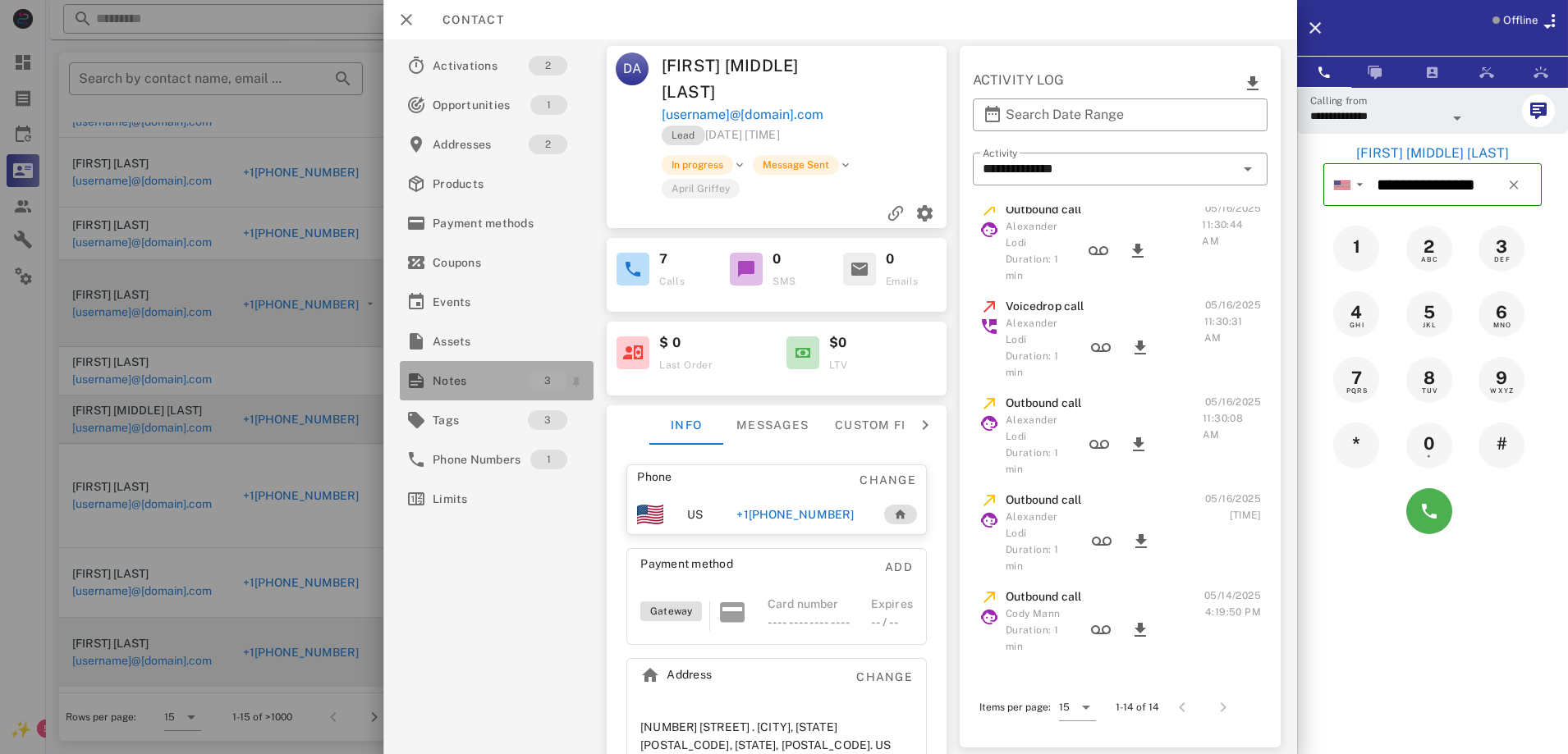 click on "Notes" at bounding box center [480, 381] 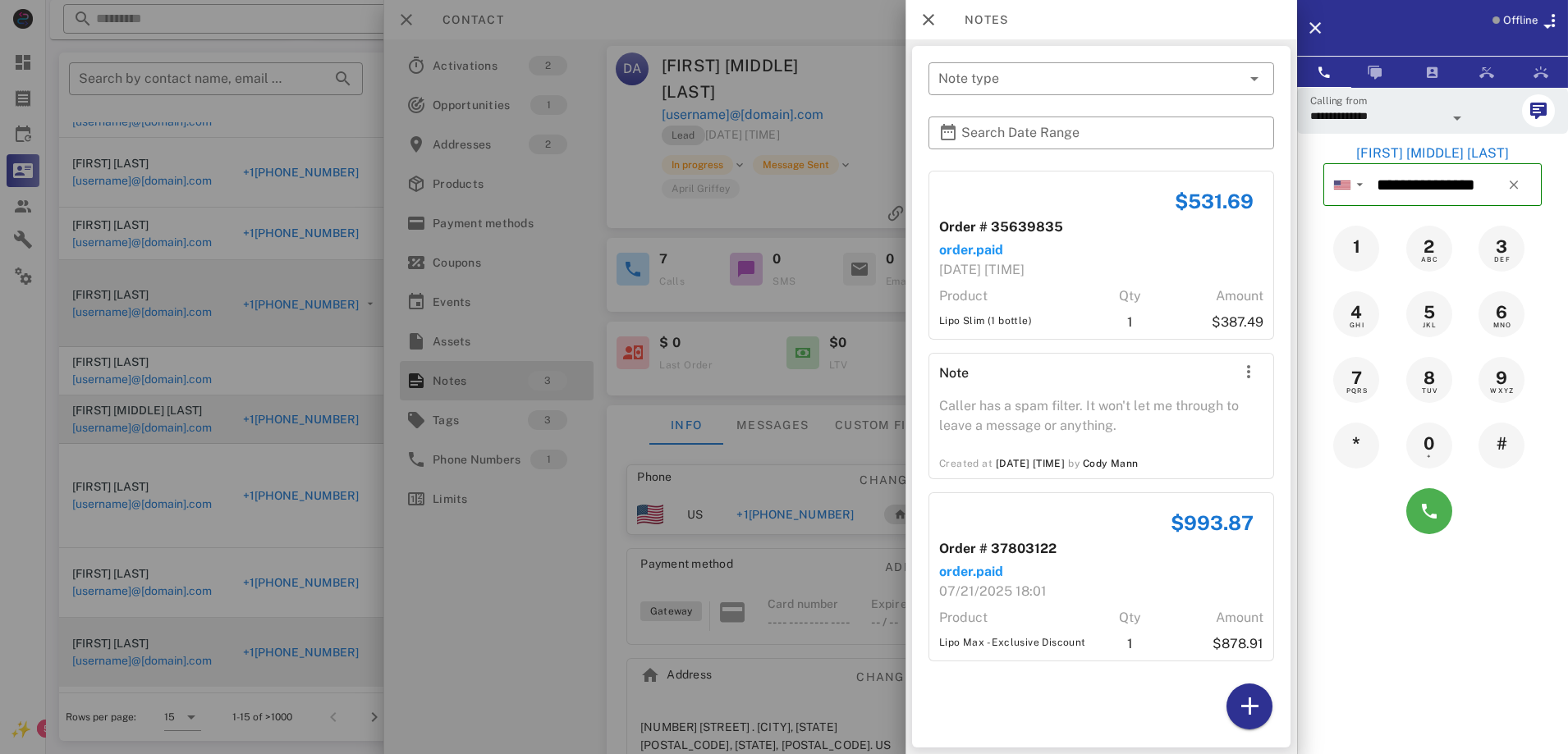 scroll, scrollTop: 39, scrollLeft: 0, axis: vertical 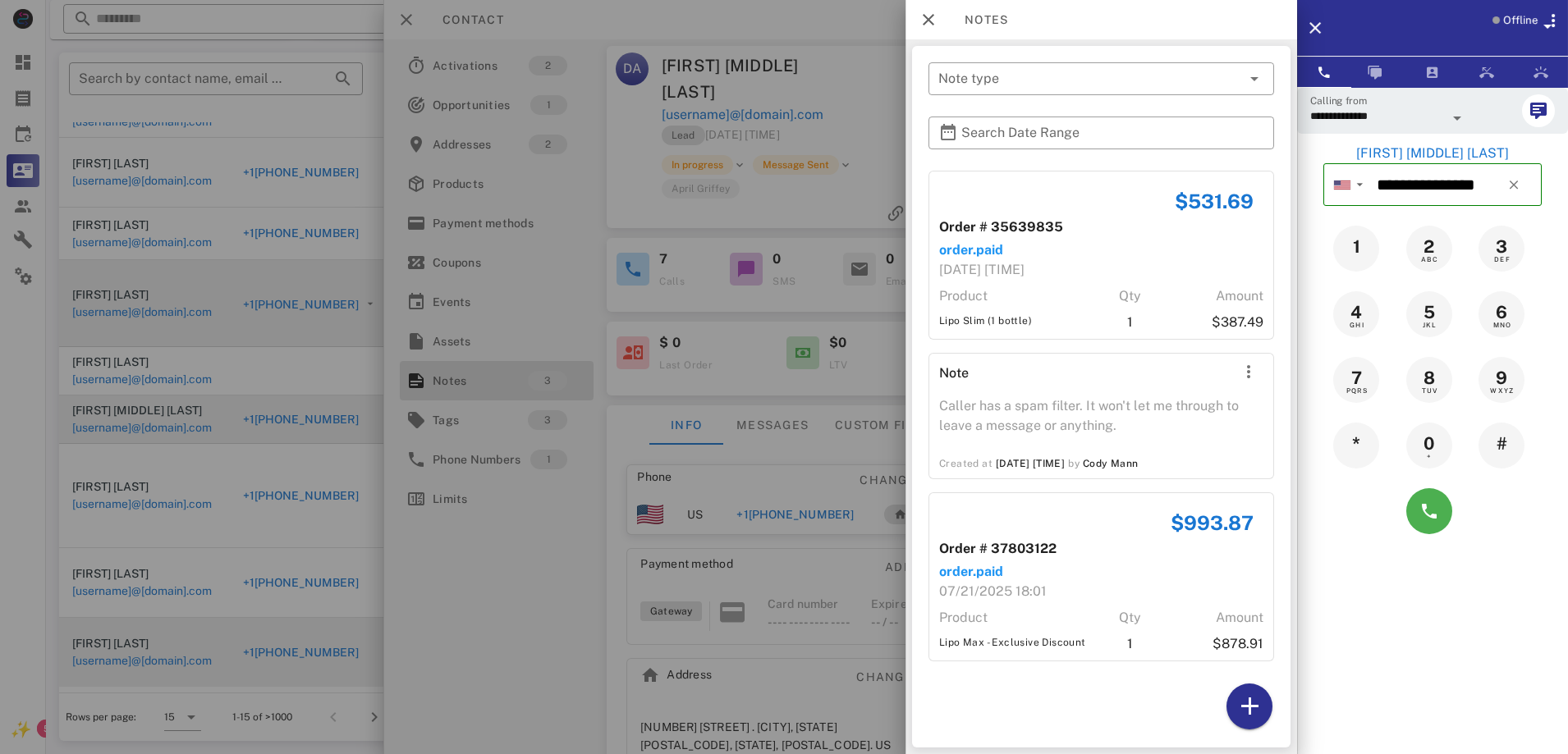 drag, startPoint x: 1158, startPoint y: 545, endPoint x: 1243, endPoint y: 538, distance: 85.28775 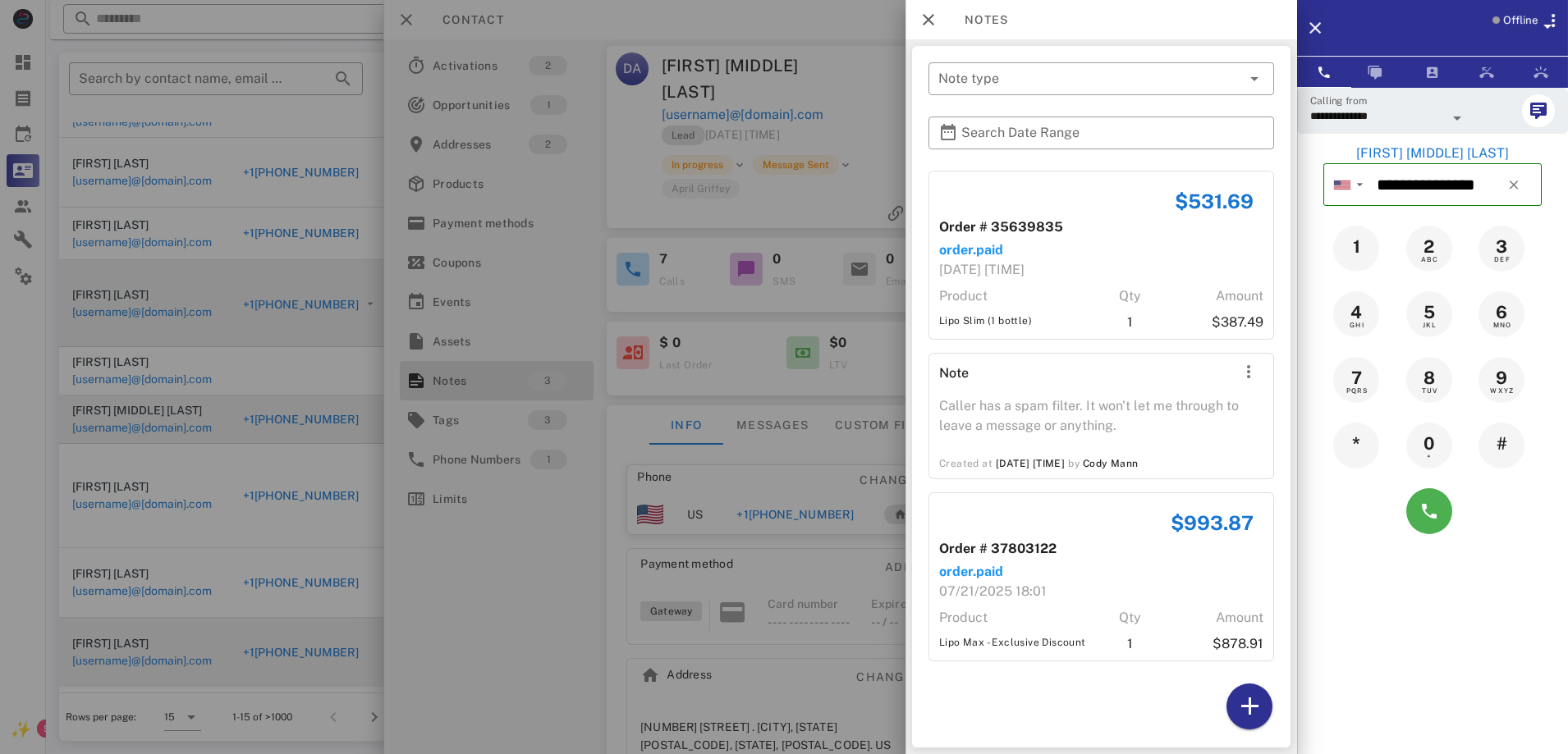 copy on "993.87" 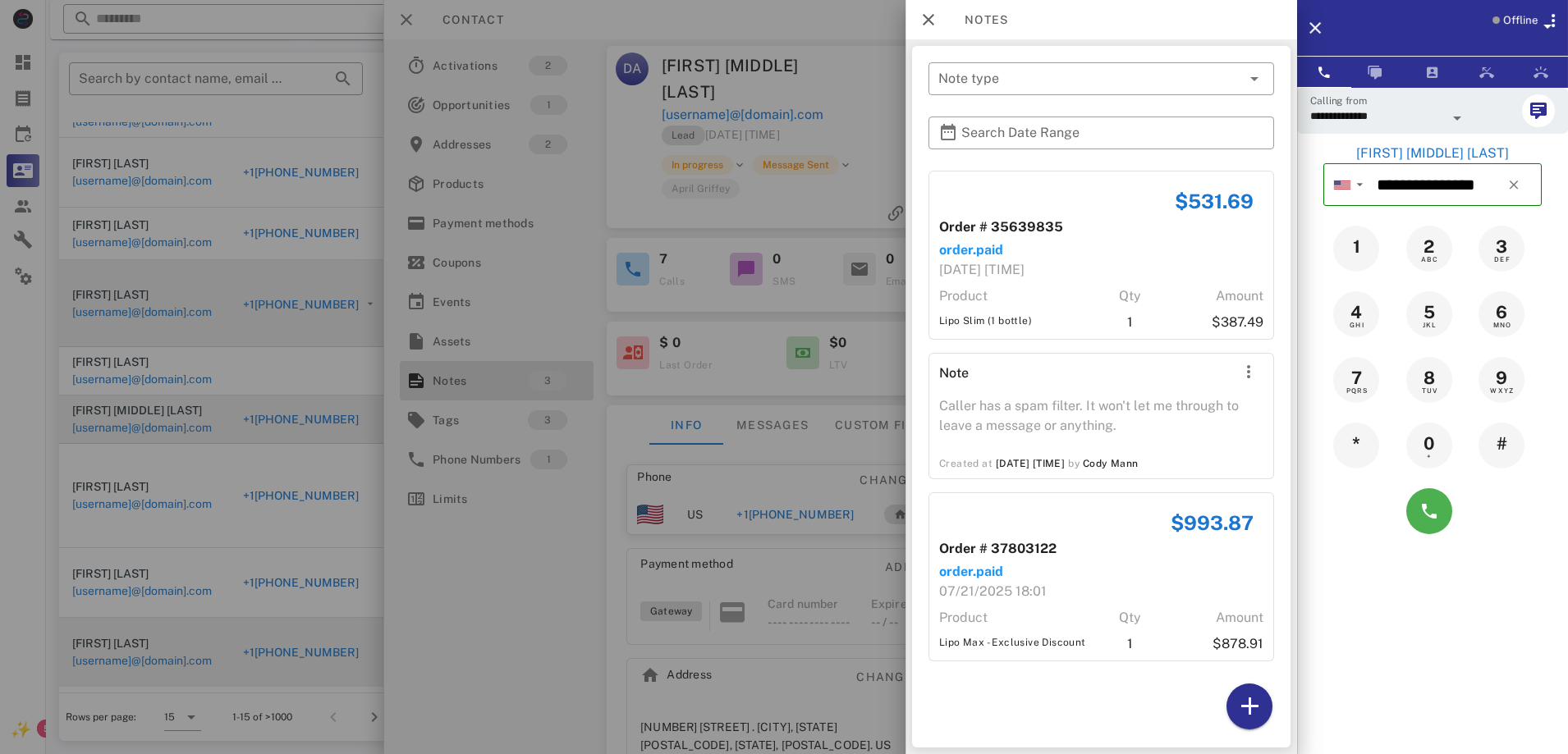 scroll, scrollTop: 0, scrollLeft: 0, axis: both 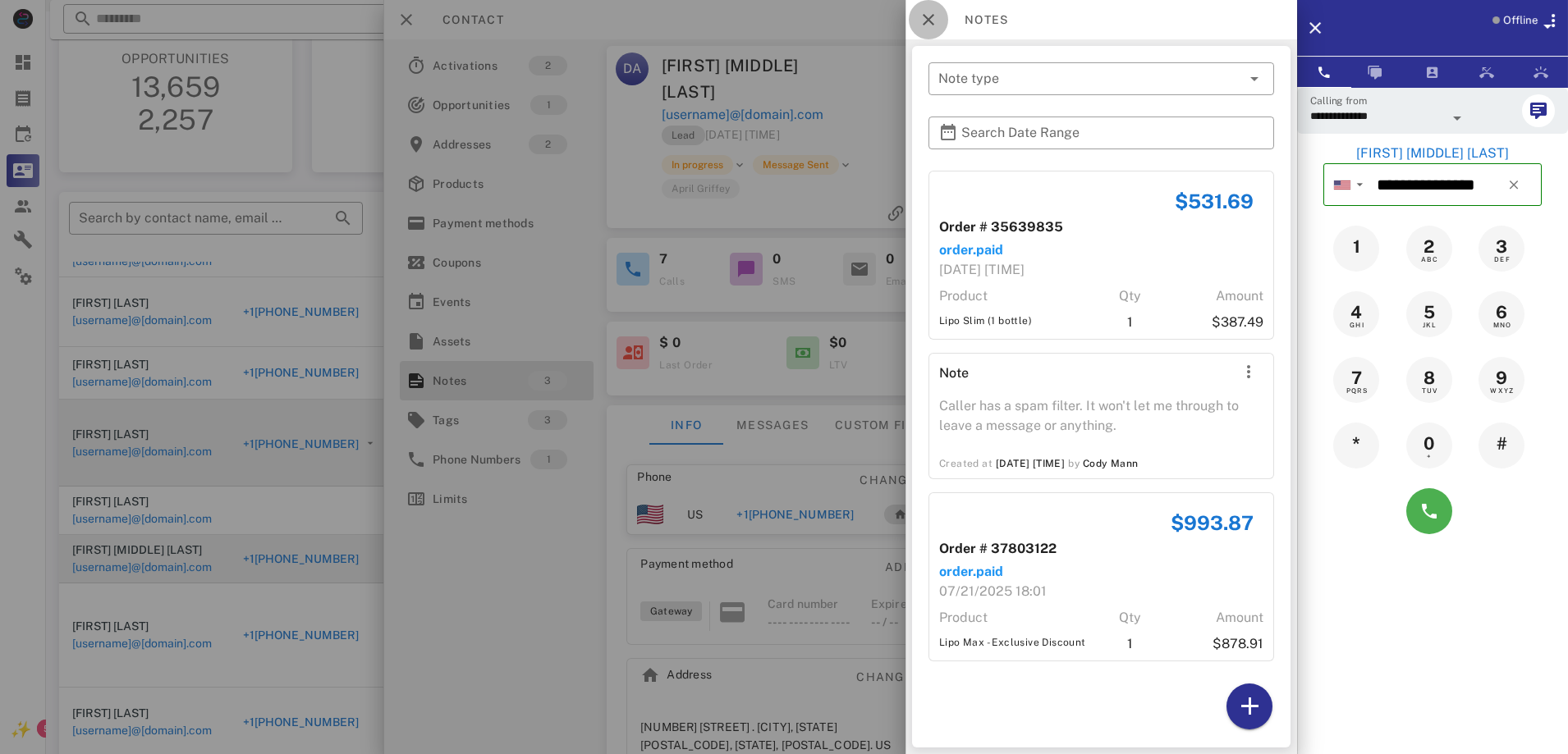 click at bounding box center [928, 20] 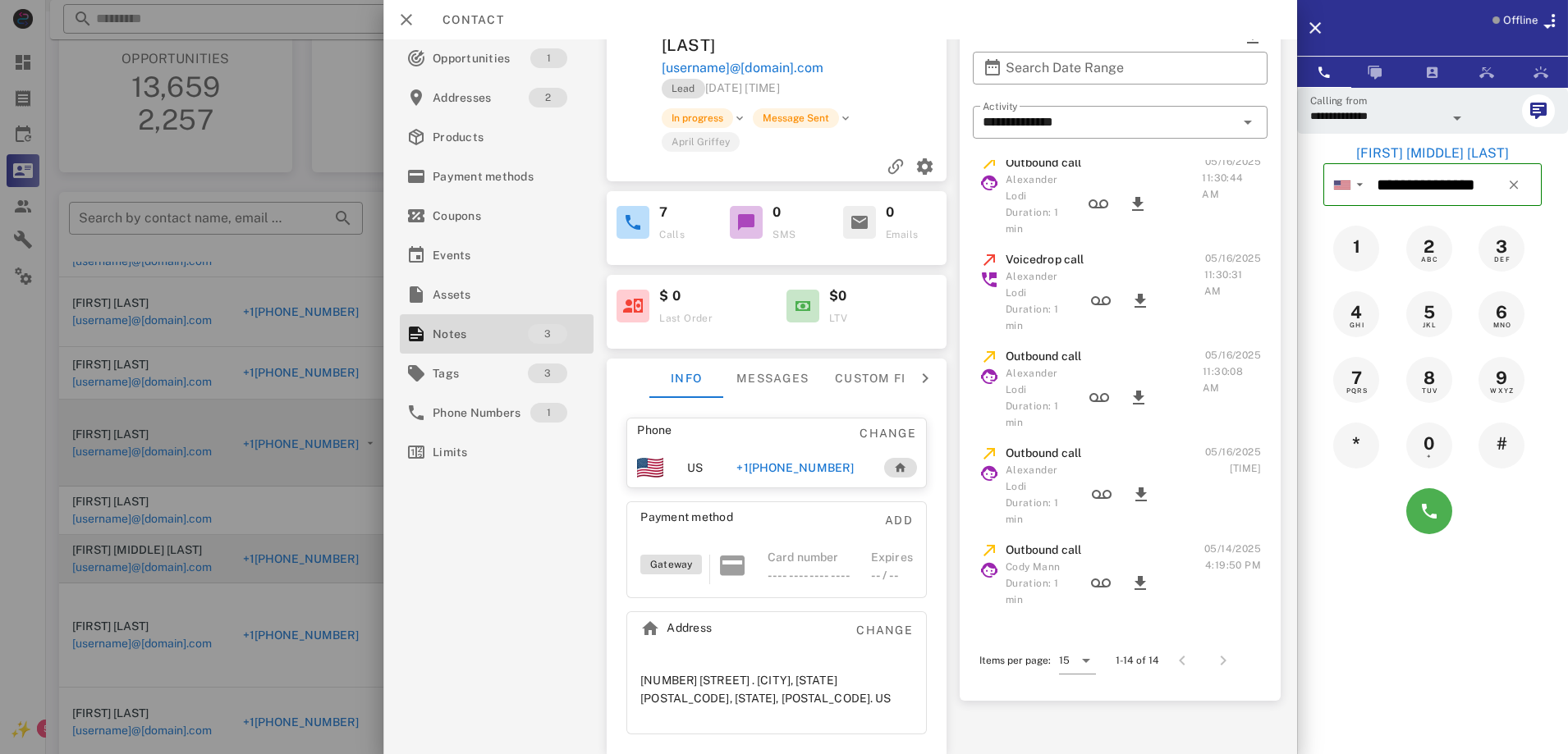 scroll, scrollTop: 103, scrollLeft: 0, axis: vertical 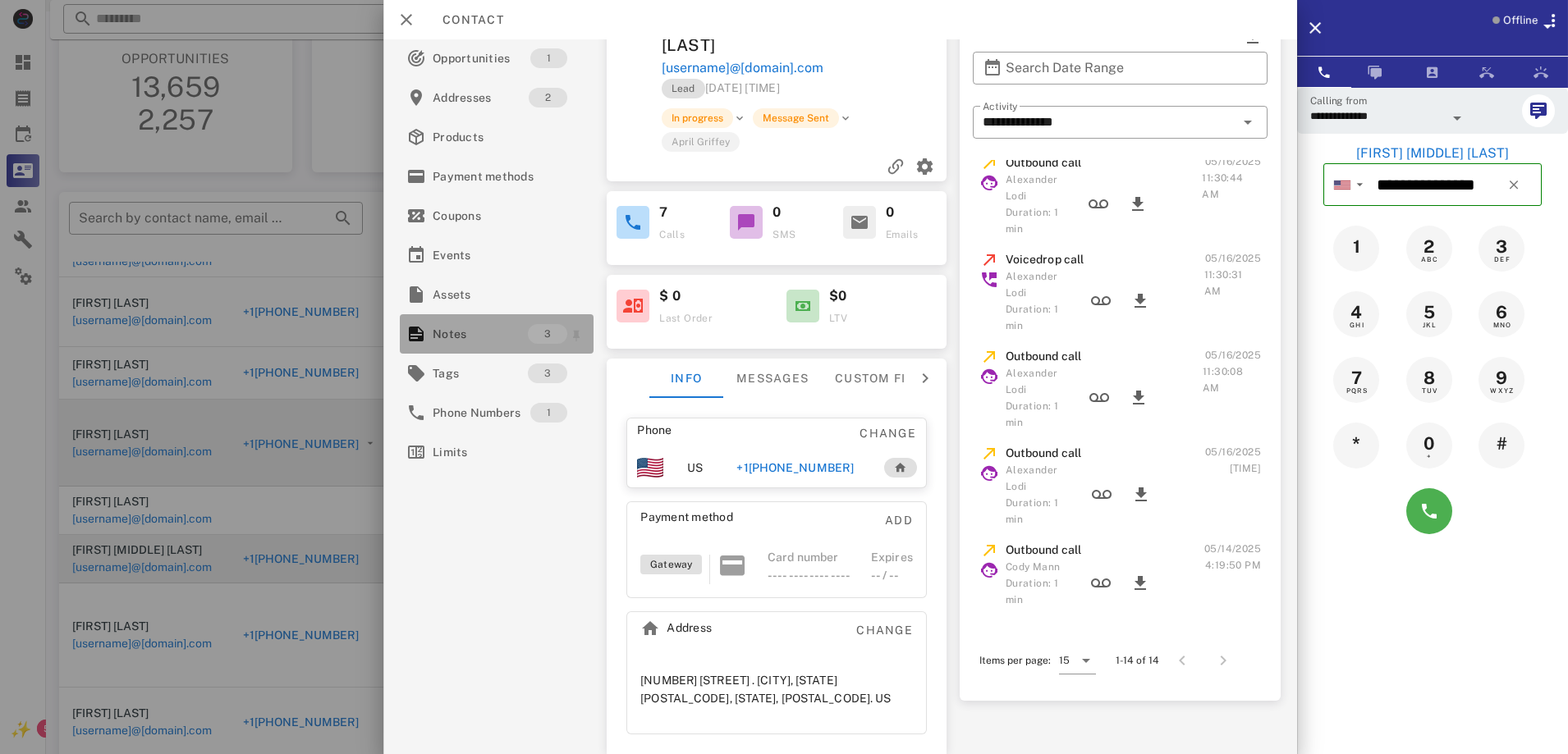click on "Notes" at bounding box center [480, 334] 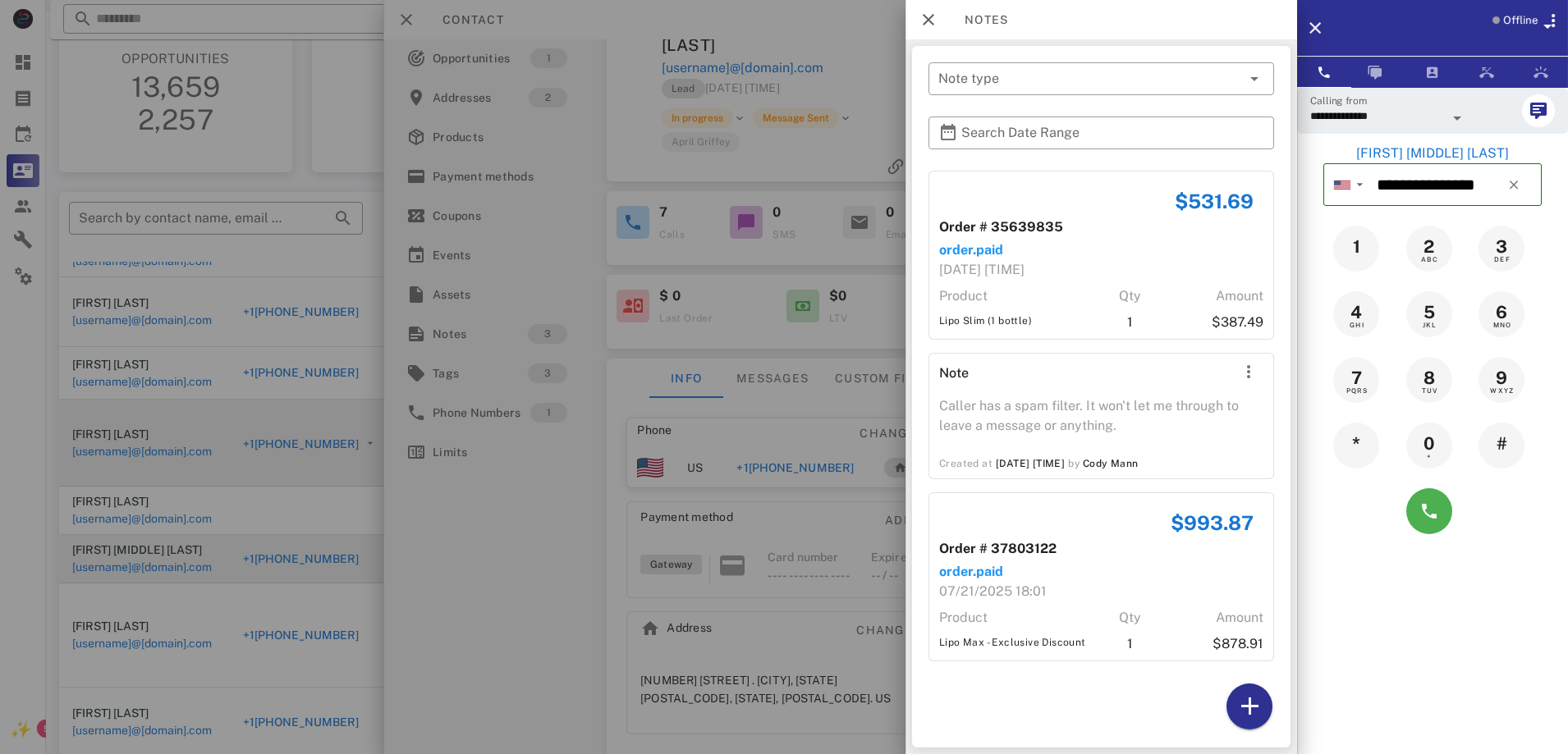 scroll, scrollTop: 39, scrollLeft: 0, axis: vertical 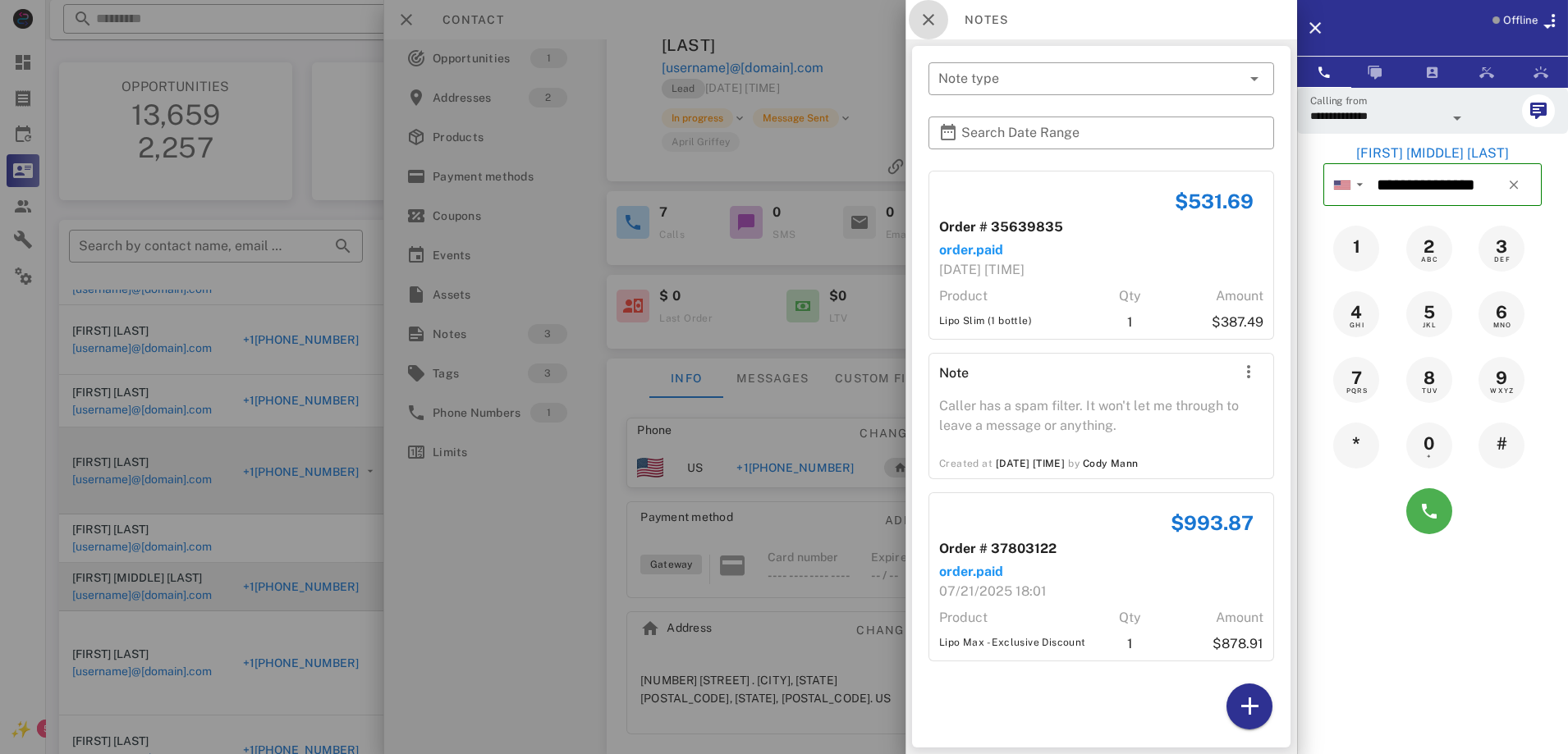 click at bounding box center [928, 20] 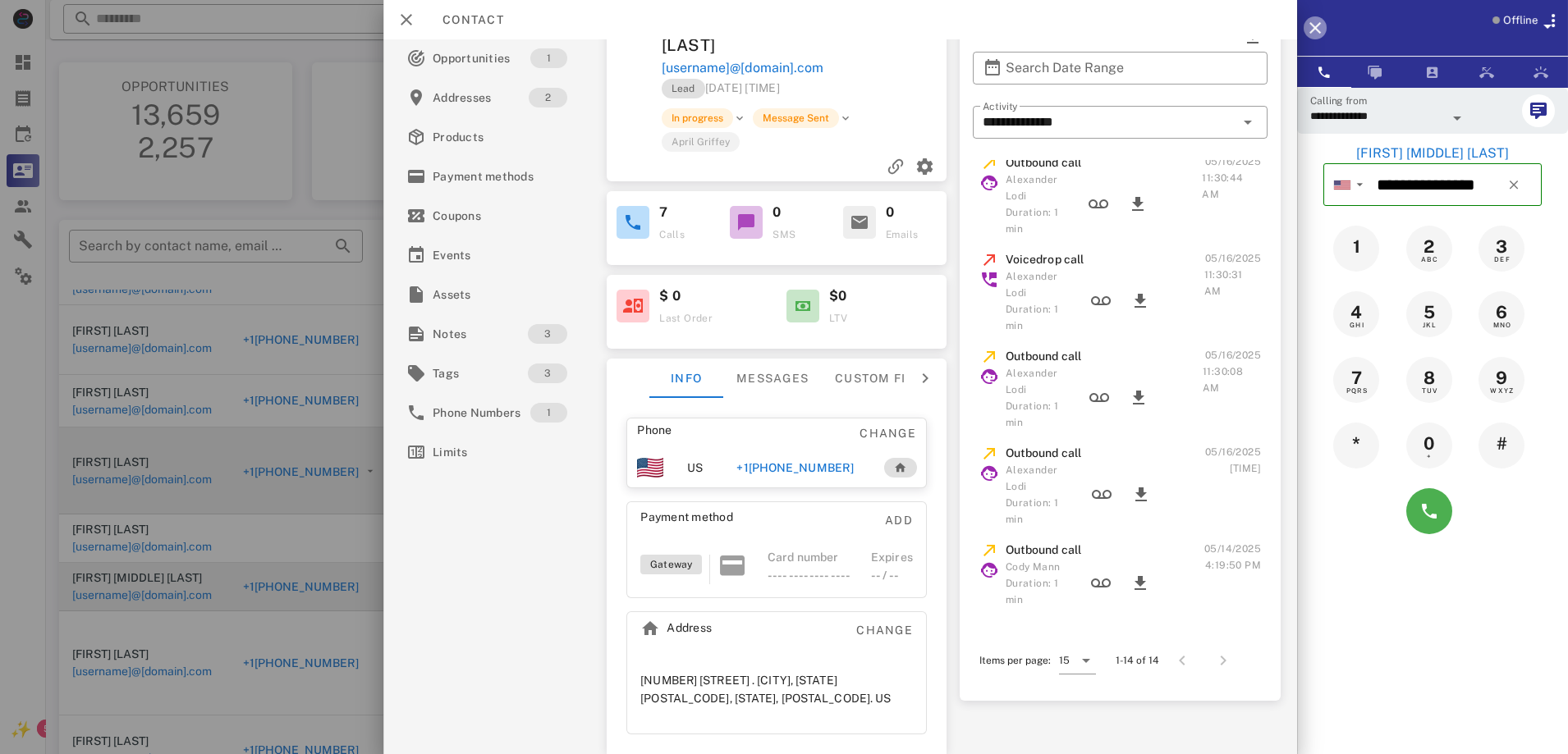 click at bounding box center [1315, 28] 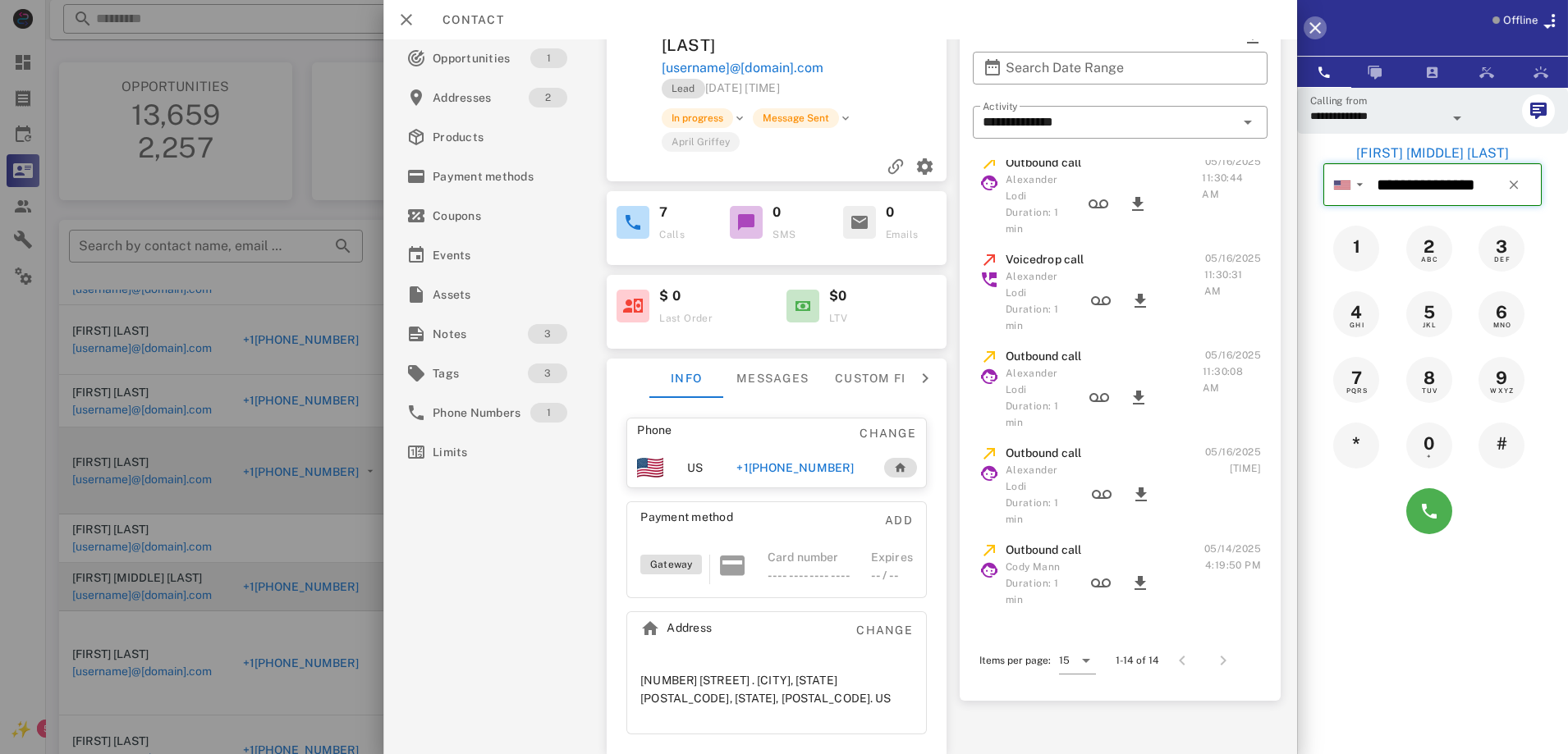 type 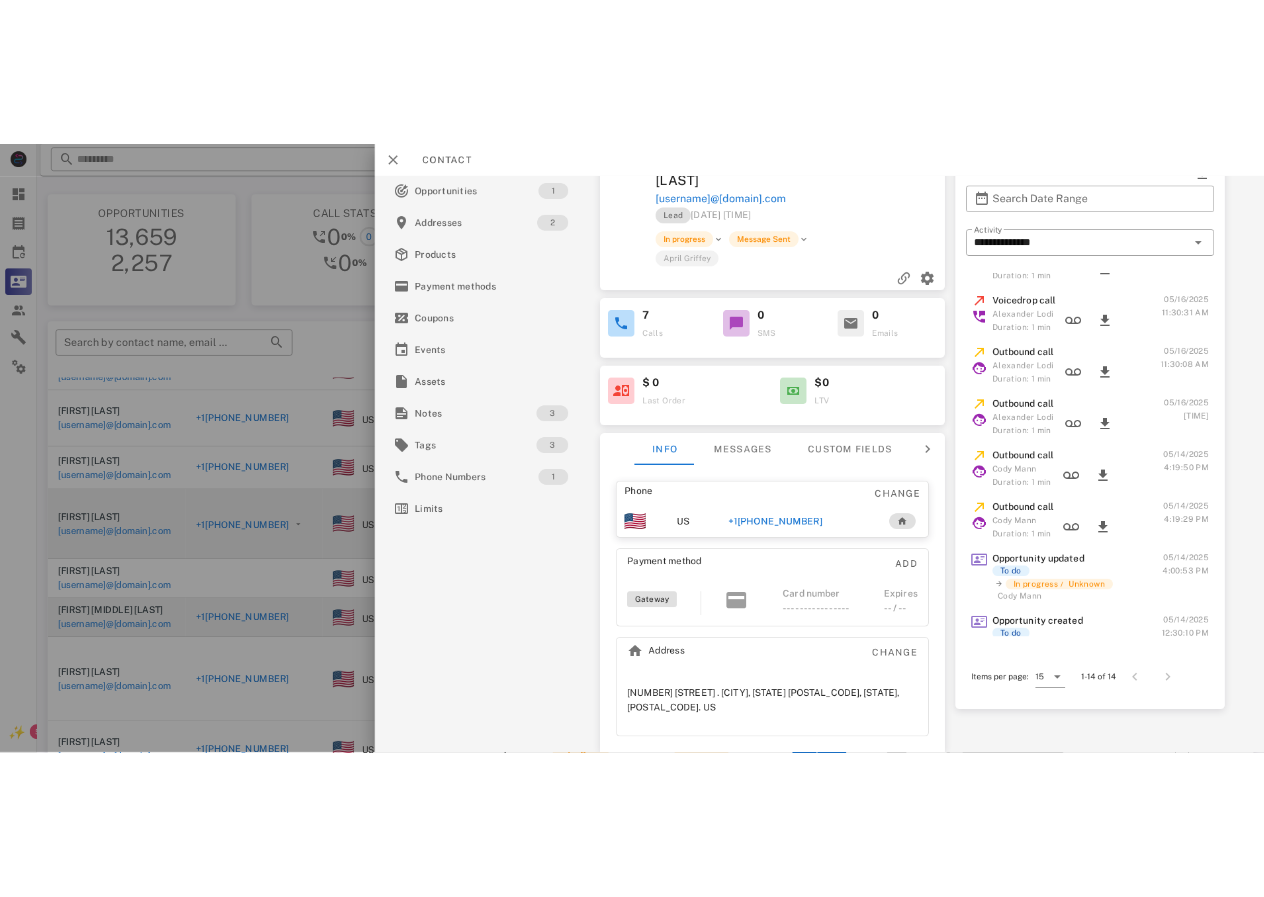 scroll, scrollTop: 75, scrollLeft: 0, axis: vertical 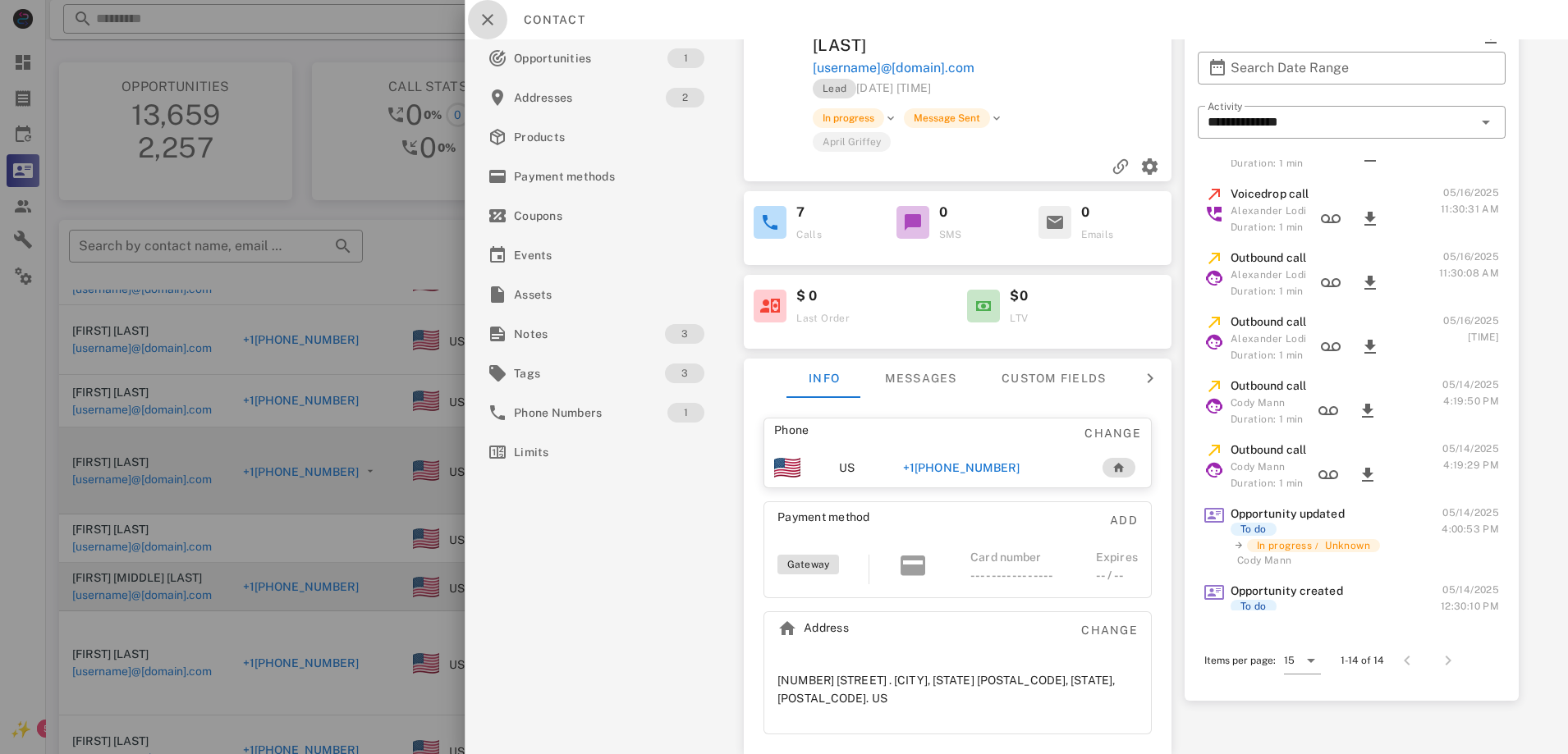 click at bounding box center [488, 20] 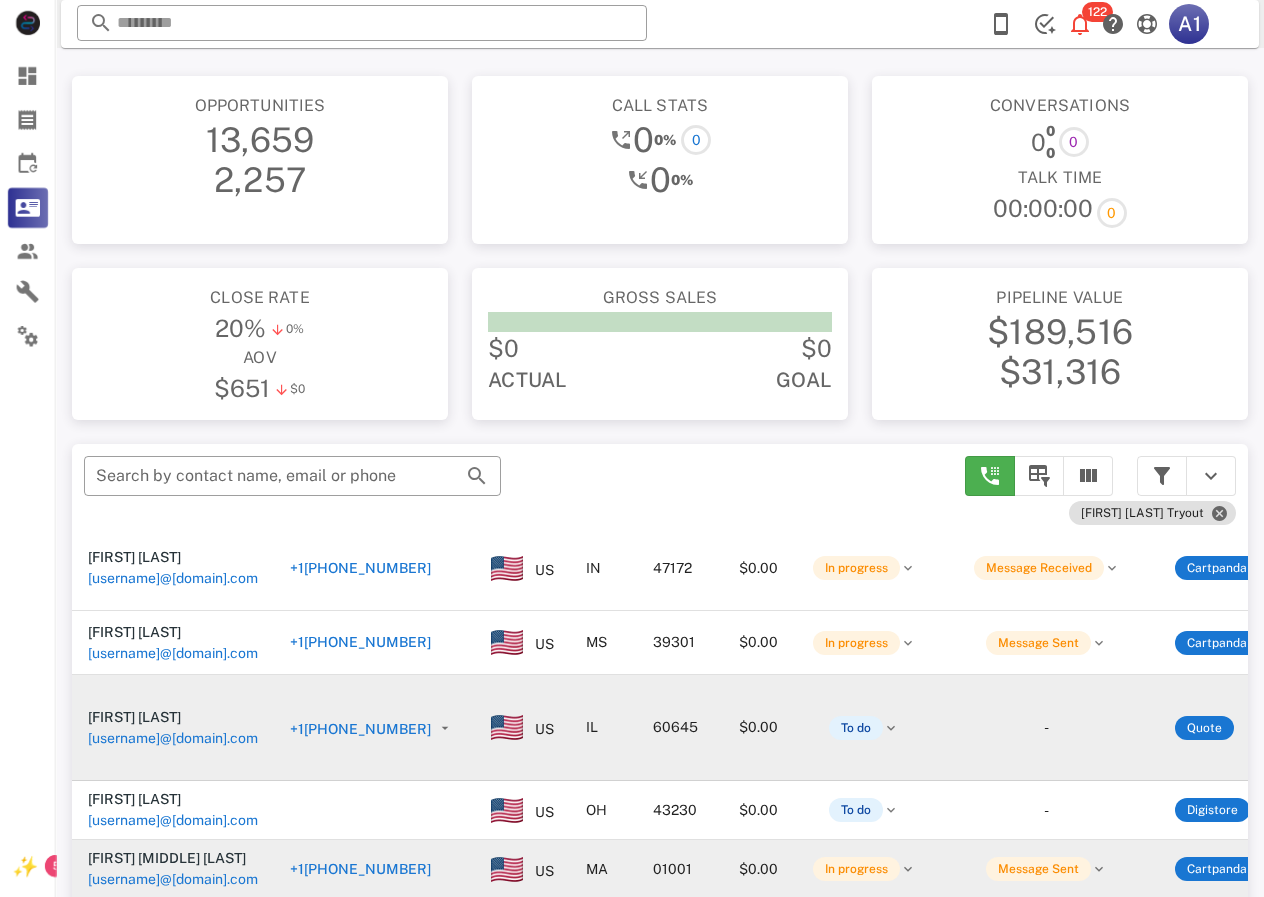 click on "+1[PHONE_NUMBER]" at bounding box center (360, 642) 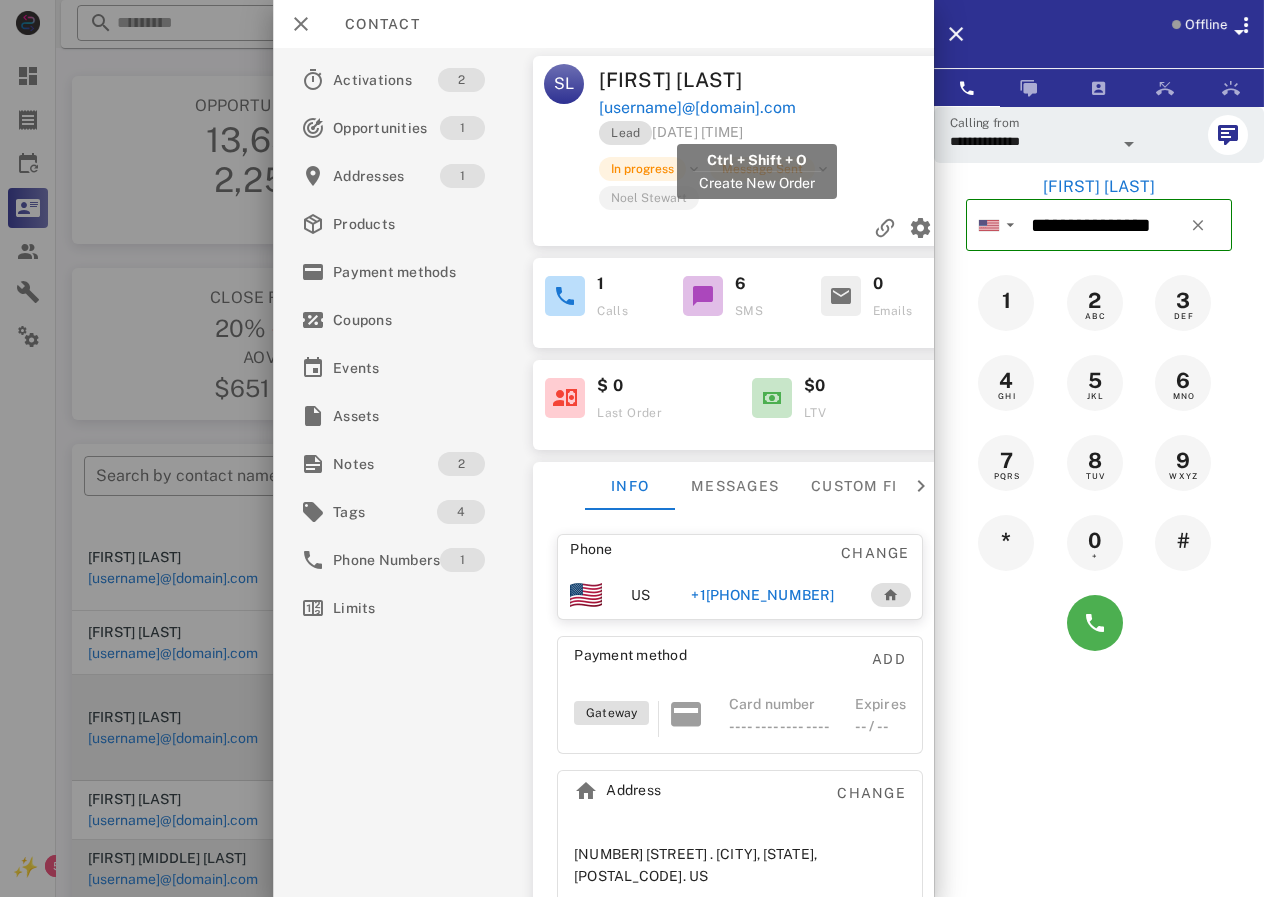 click on "[USERNAME]@[DOMAIN].com" at bounding box center (698, 108) 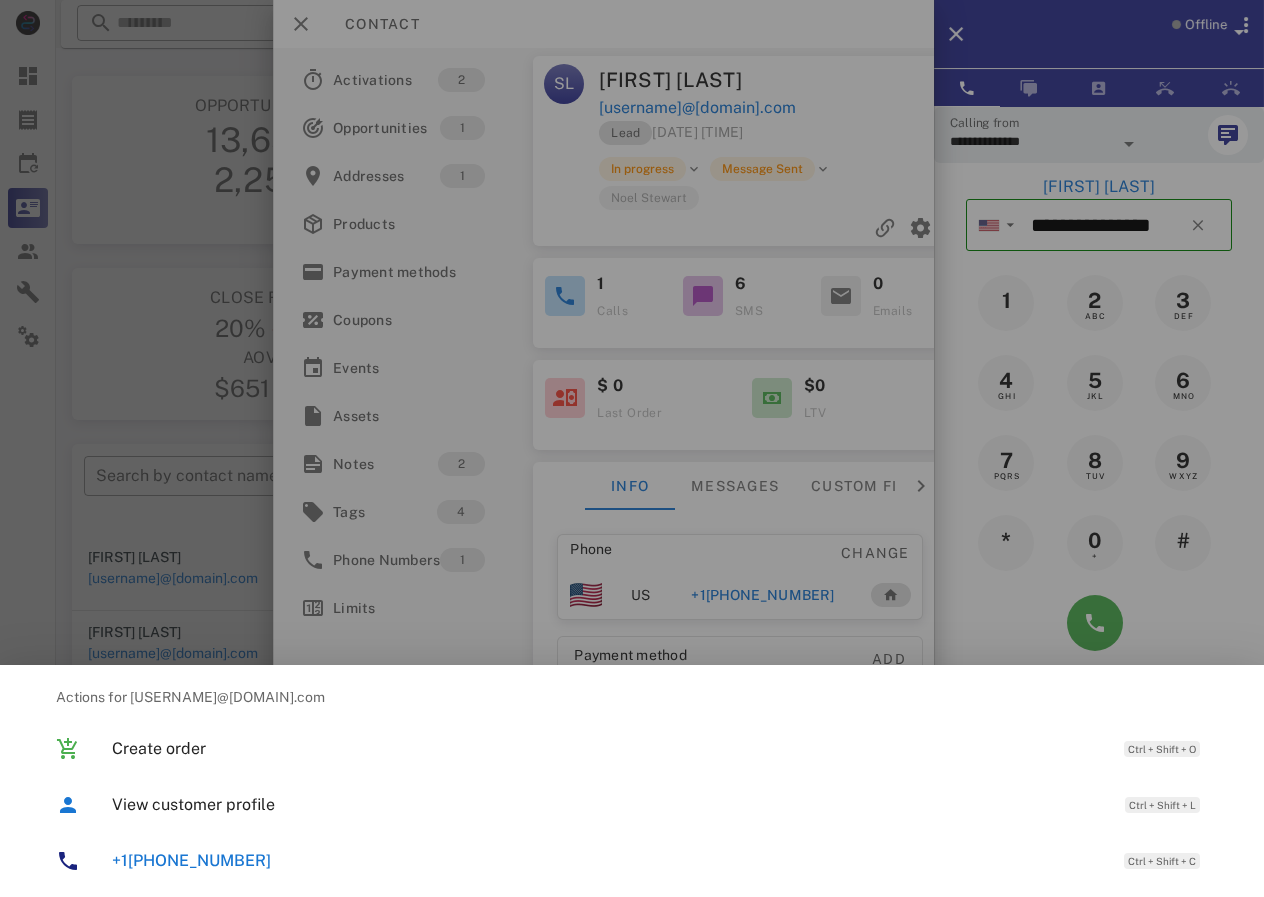 click at bounding box center [632, 448] 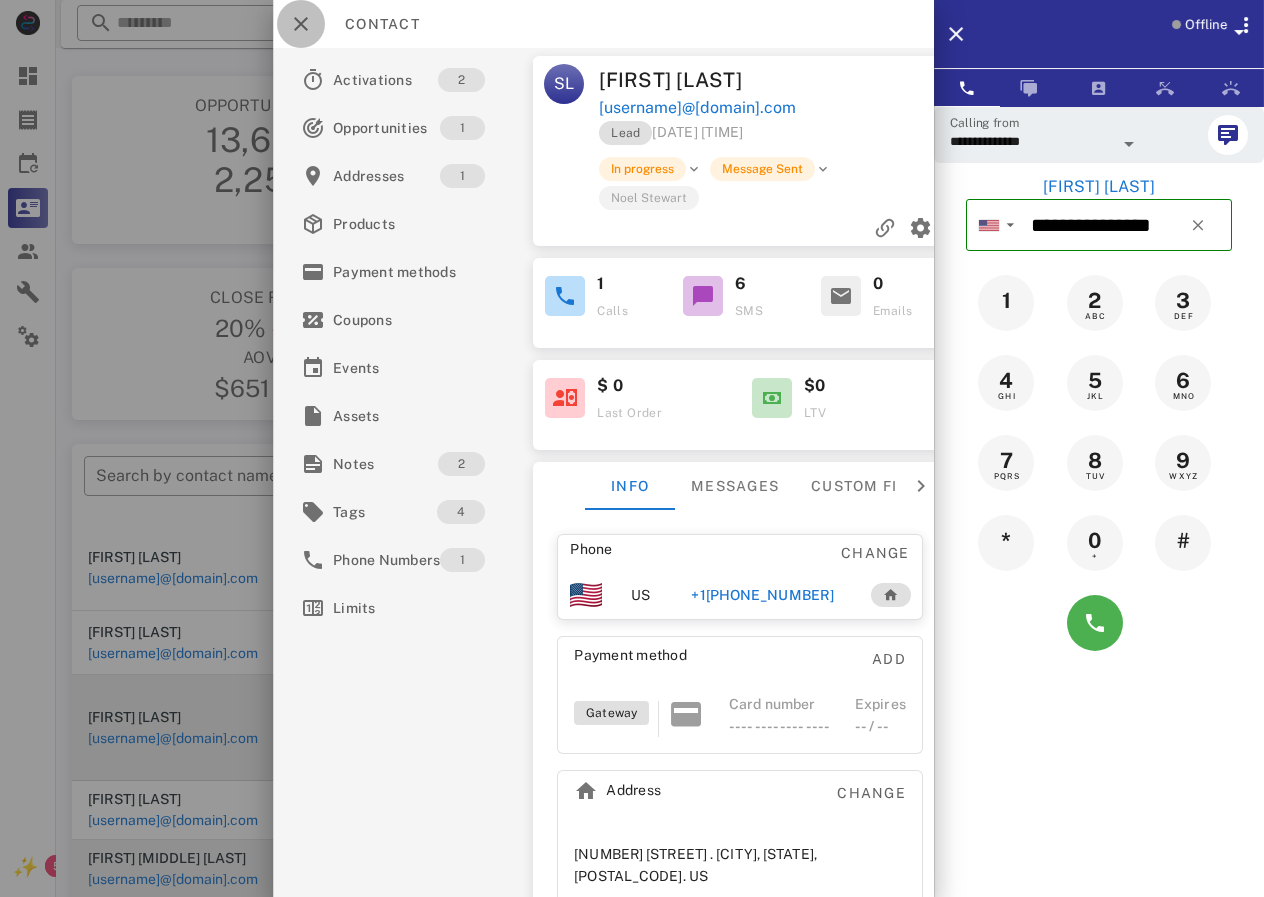 click at bounding box center [301, 24] 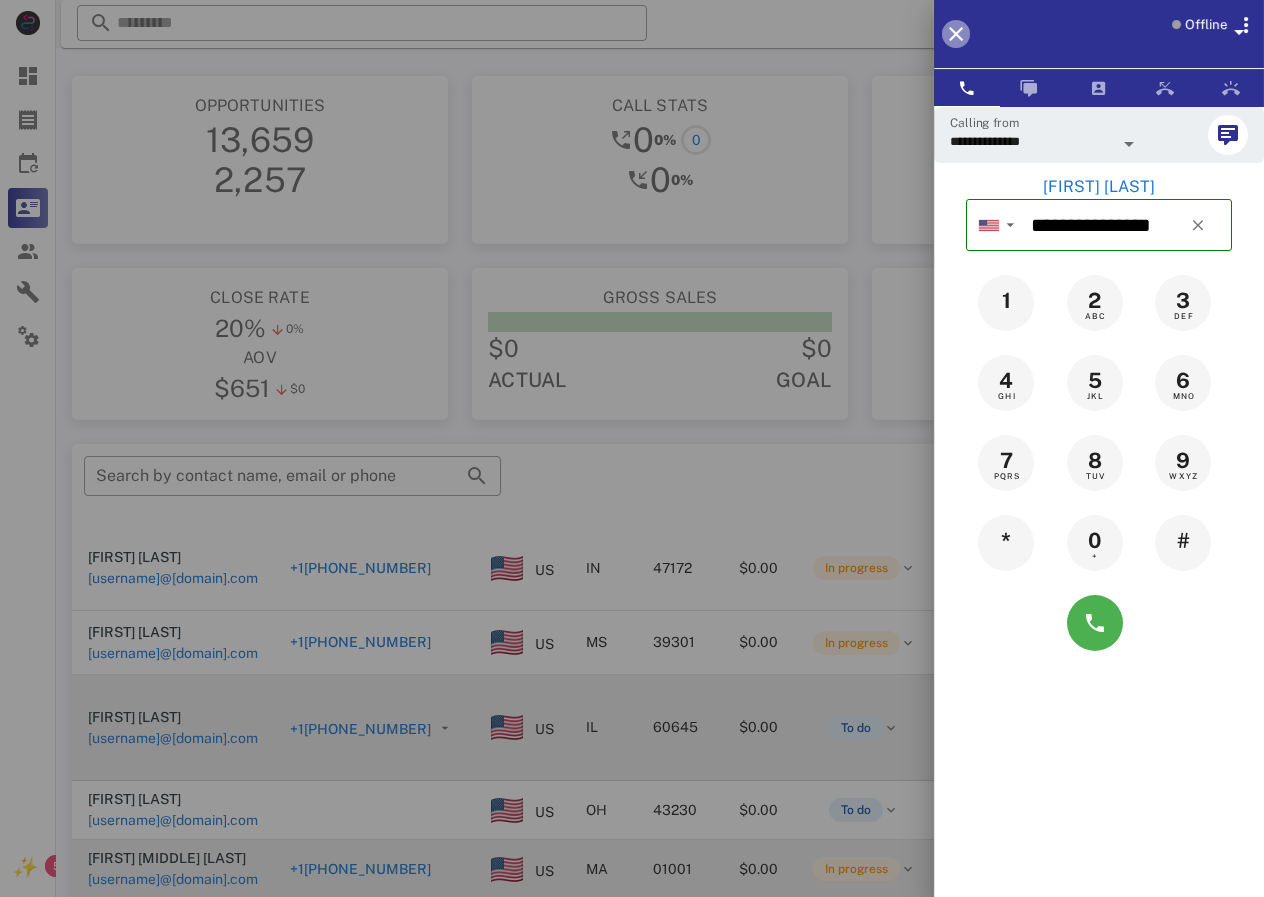click at bounding box center (956, 34) 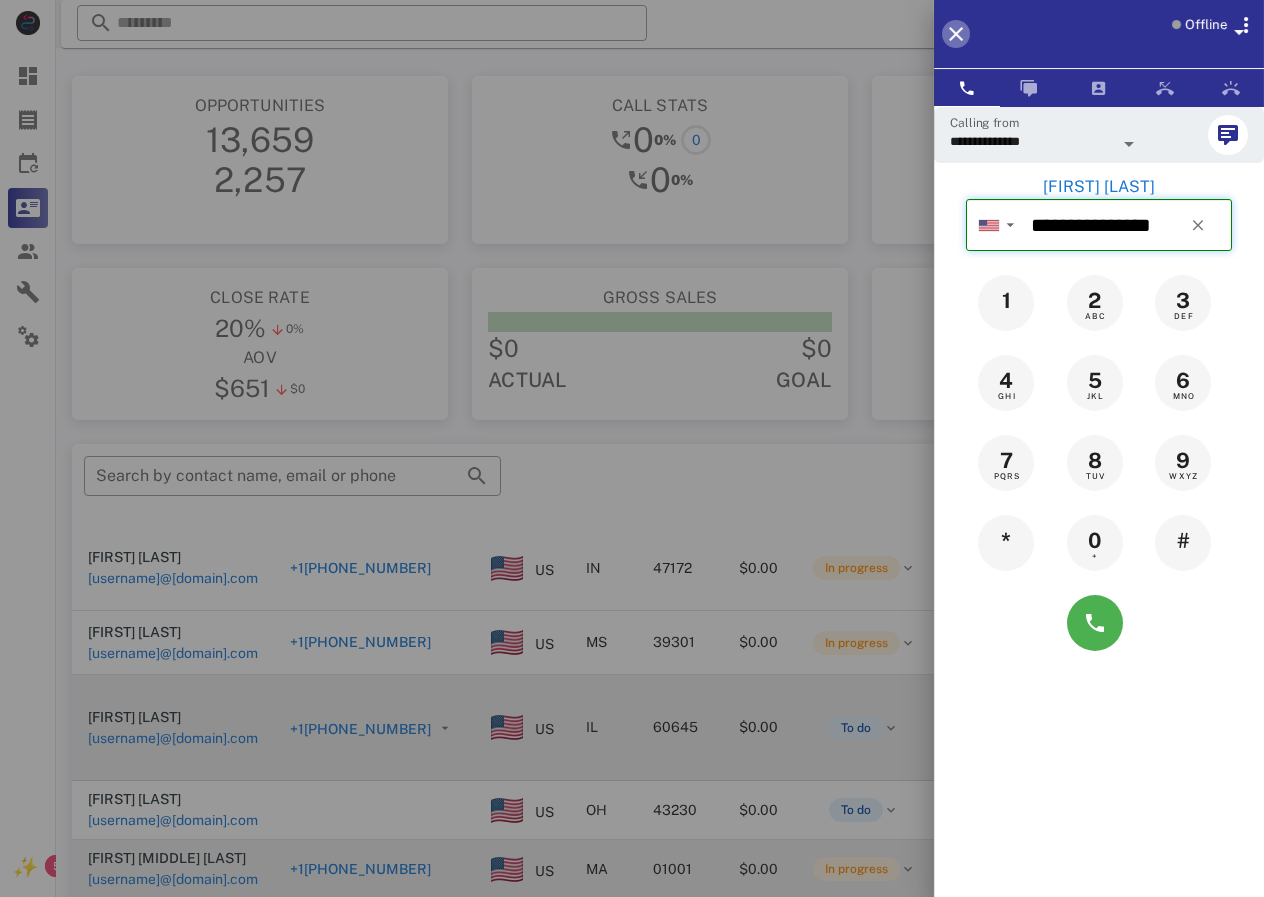 type 